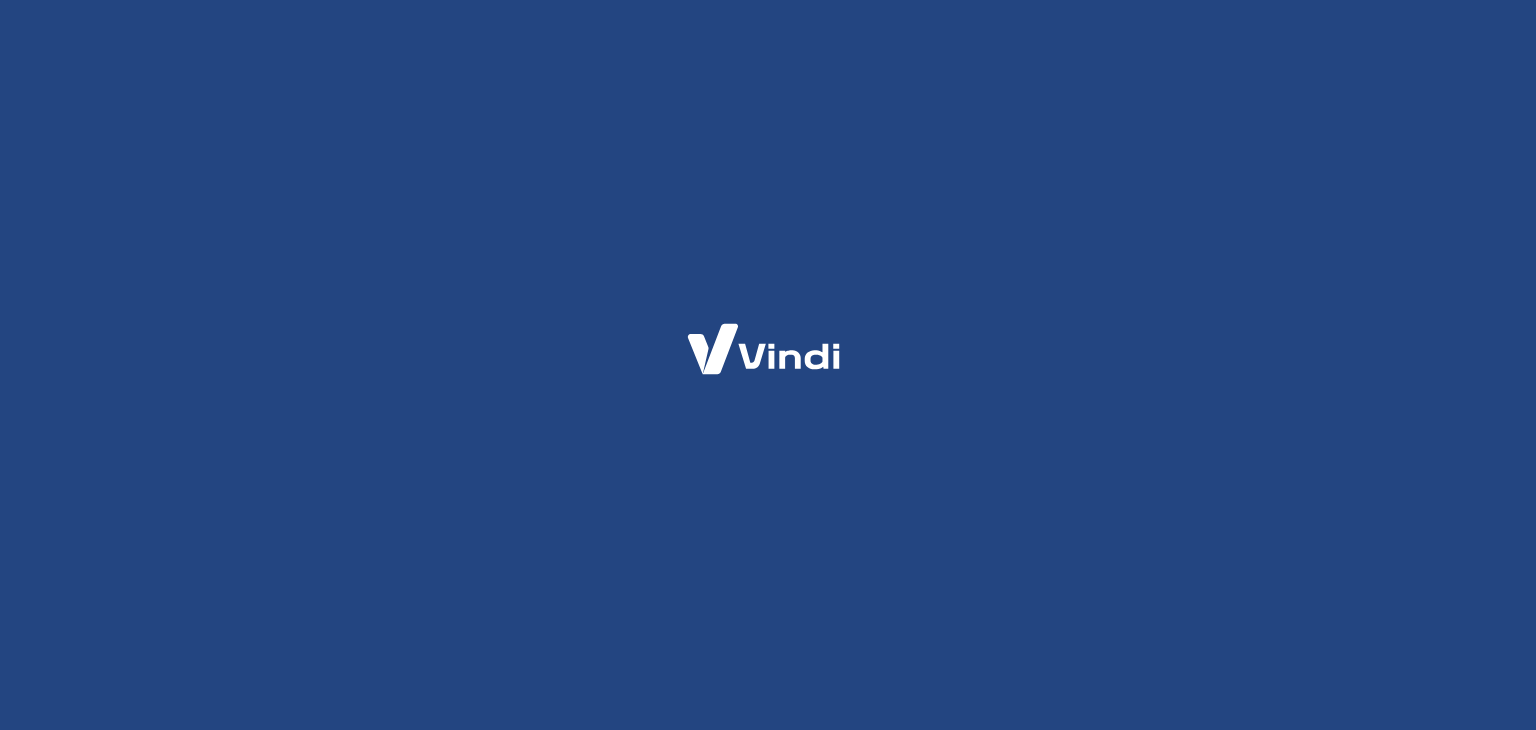 scroll, scrollTop: 0, scrollLeft: 0, axis: both 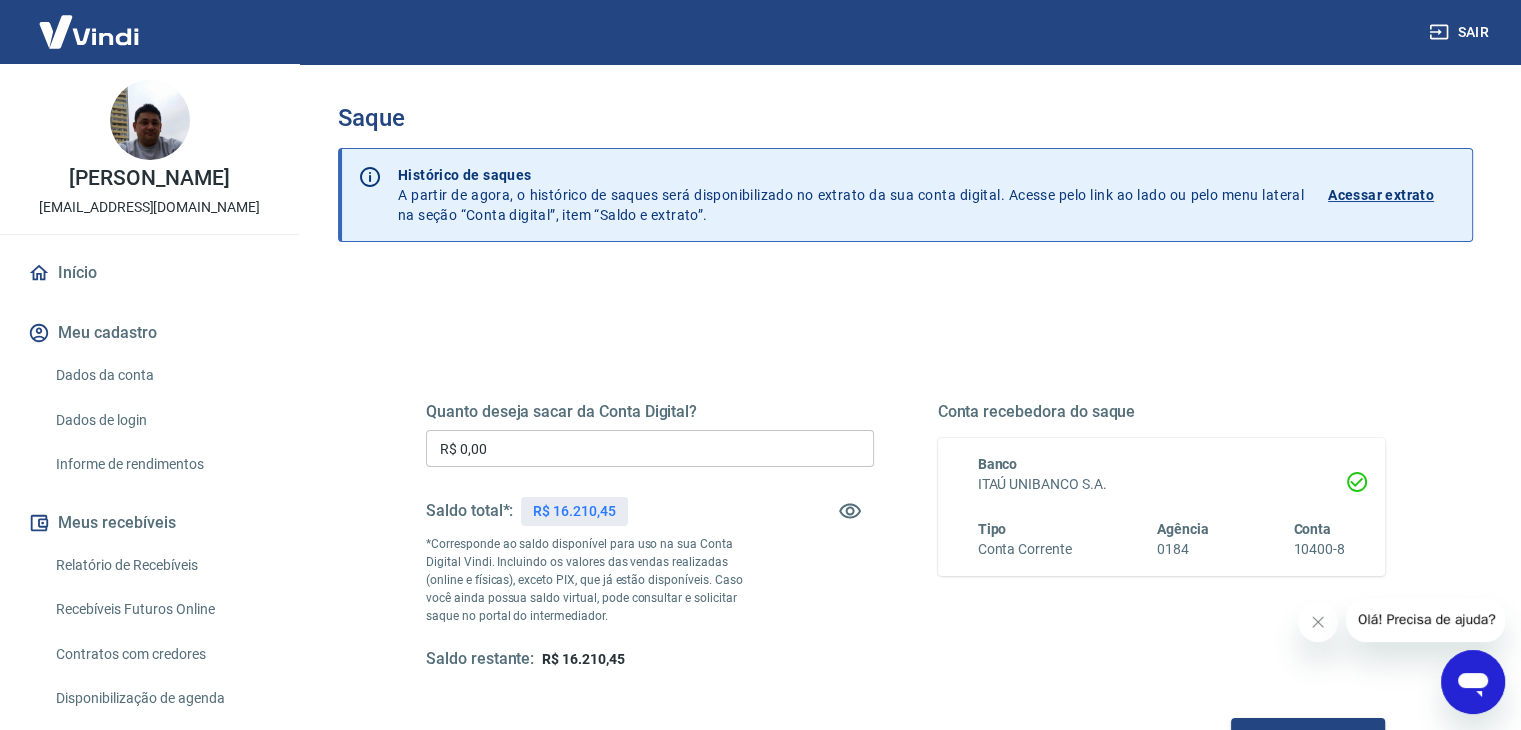 click on "R$ 0,00" at bounding box center (650, 448) 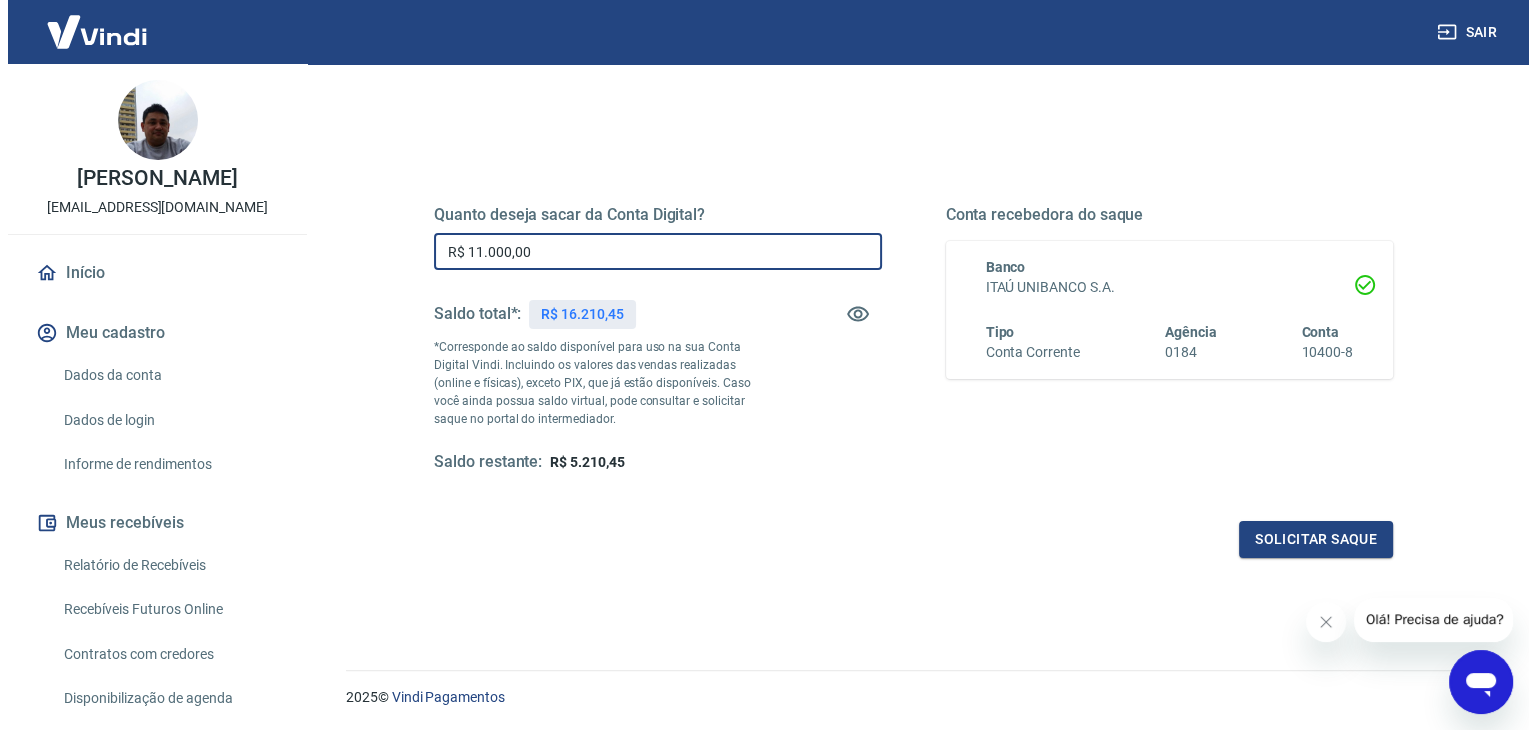 scroll, scrollTop: 200, scrollLeft: 0, axis: vertical 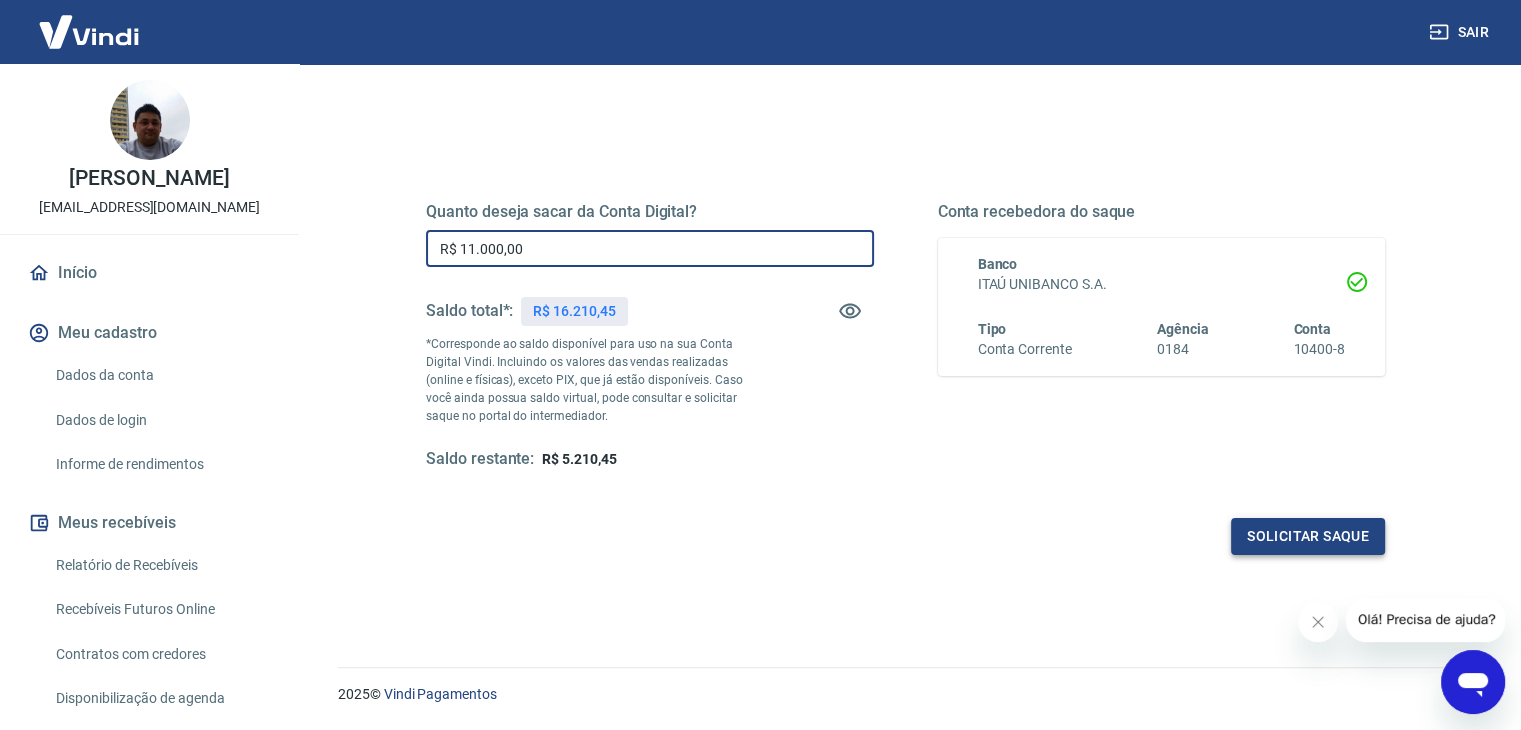 type on "R$ 11.000,00" 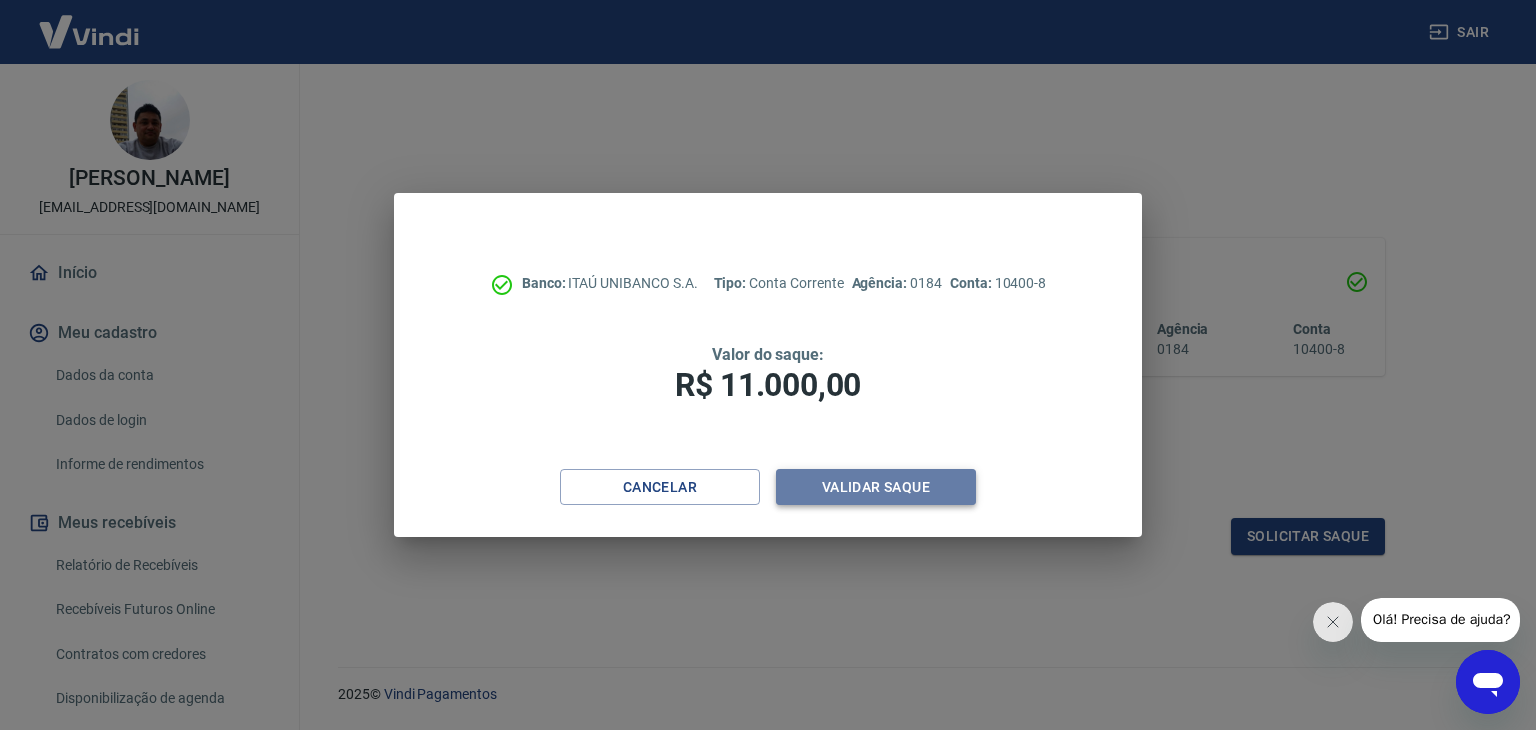 click on "Validar saque" at bounding box center [876, 487] 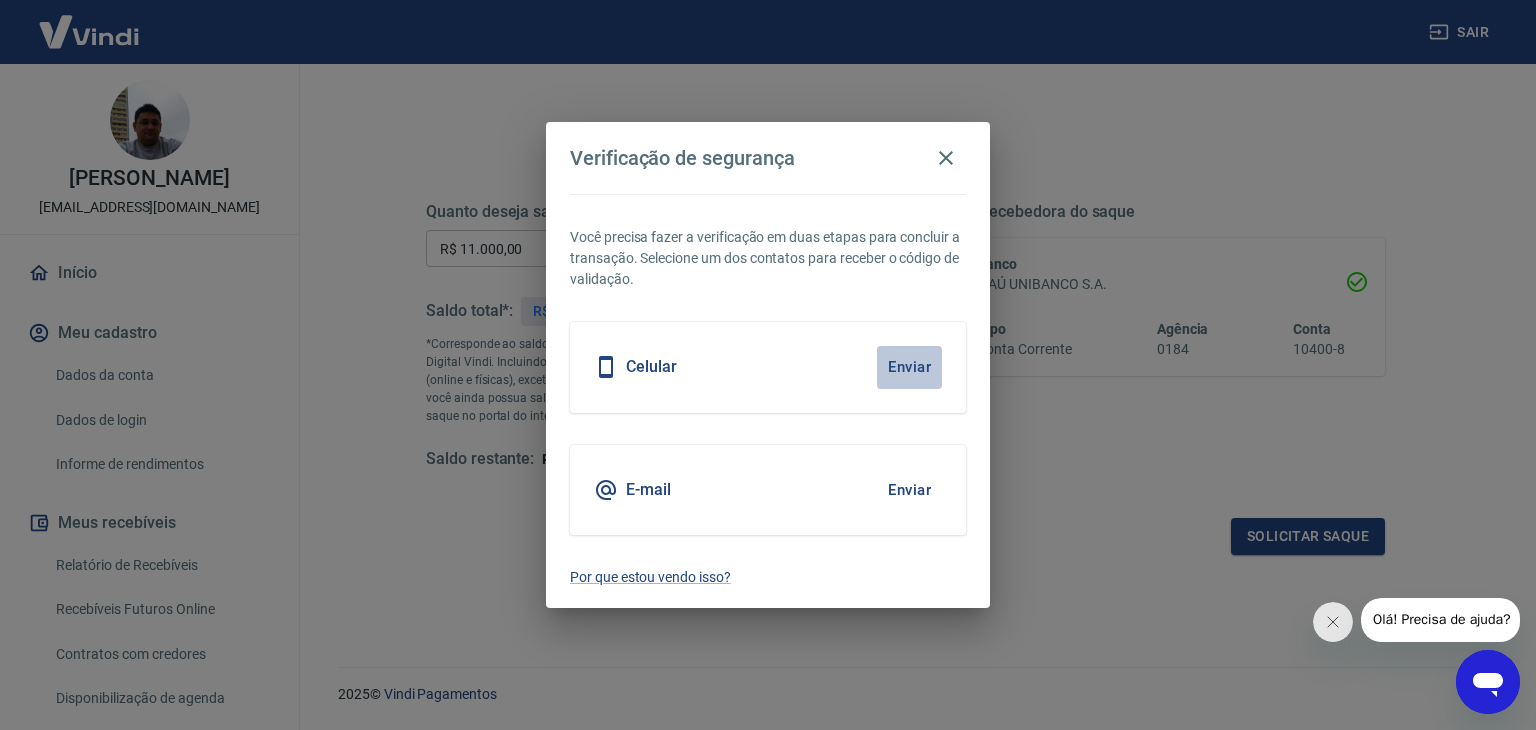 click on "Enviar" at bounding box center (909, 367) 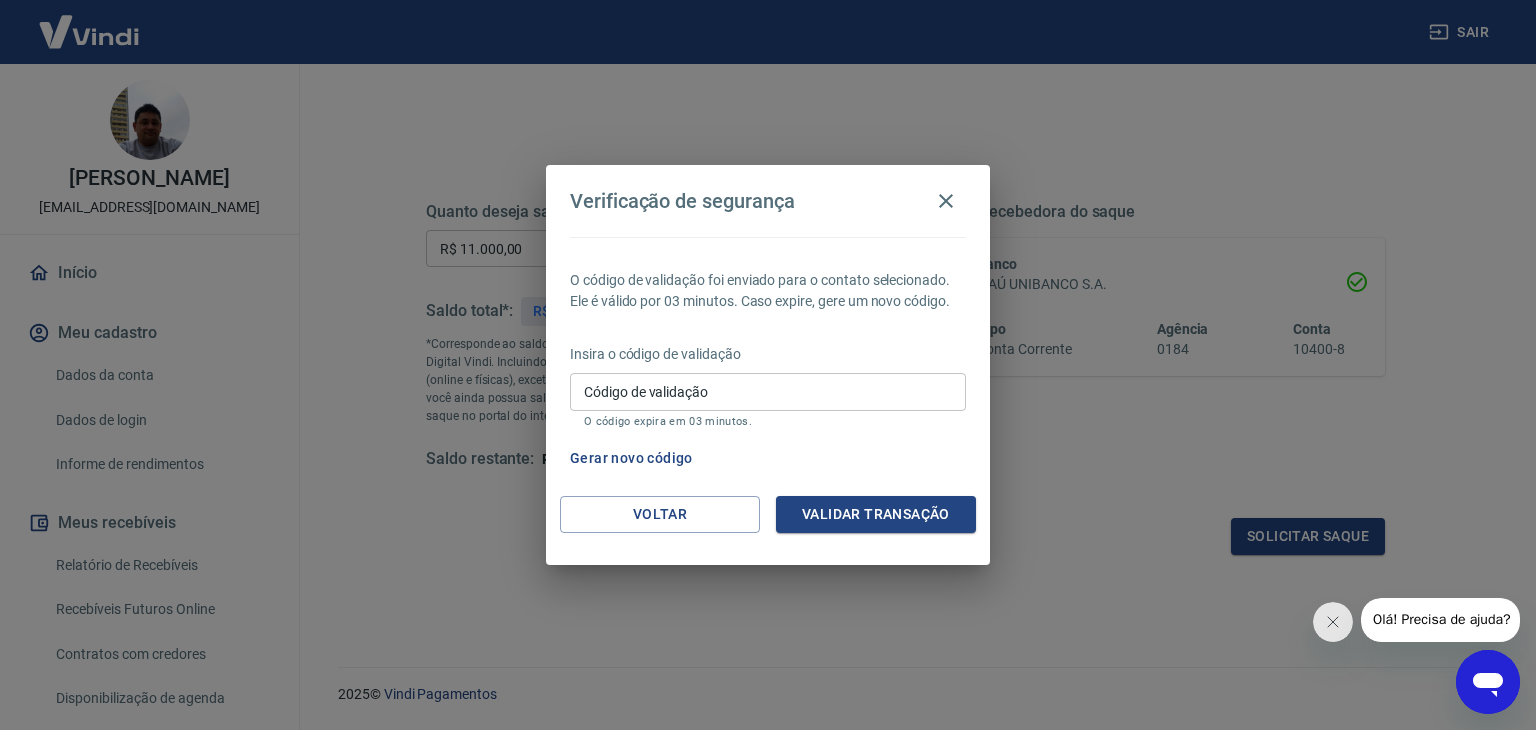click on "Código de validação" at bounding box center [768, 391] 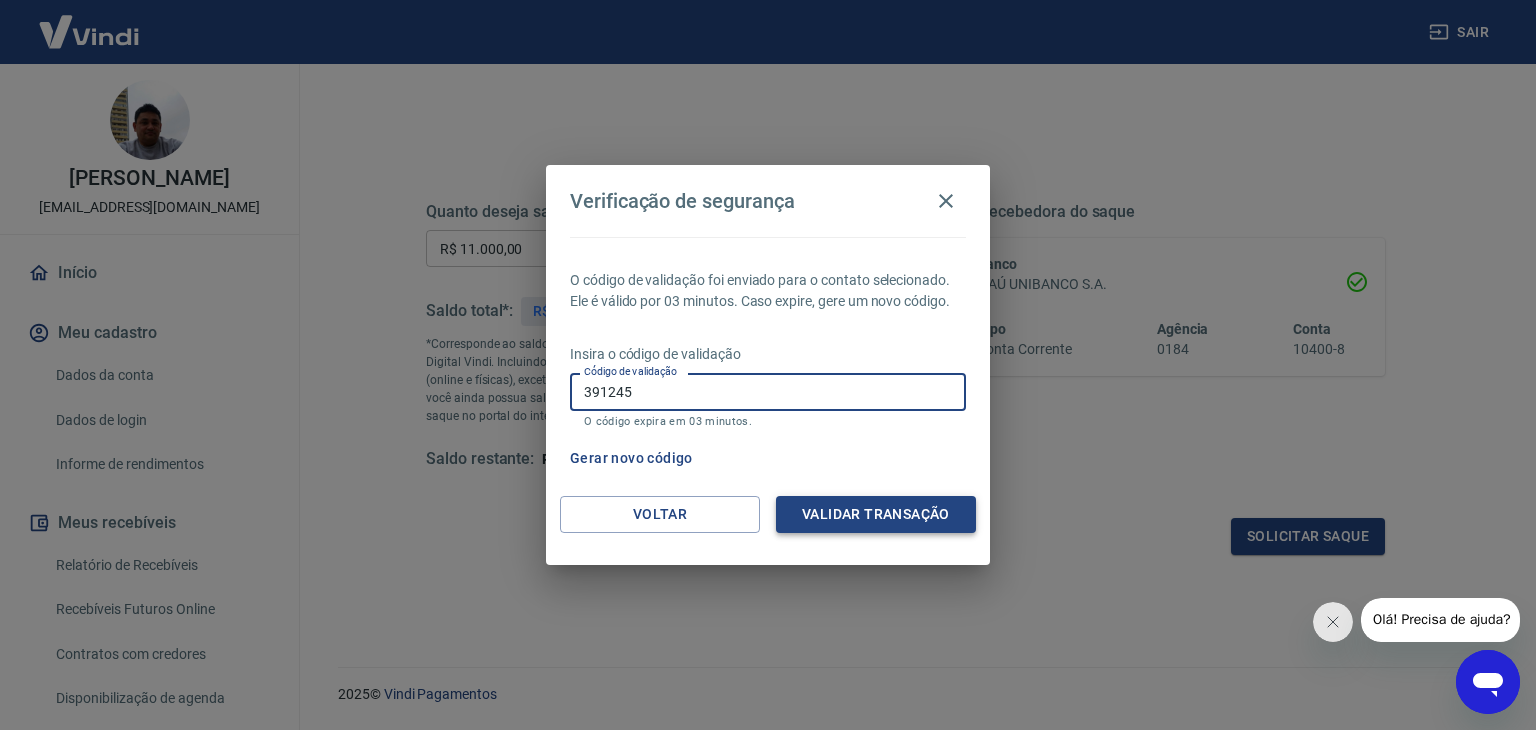 type on "391245" 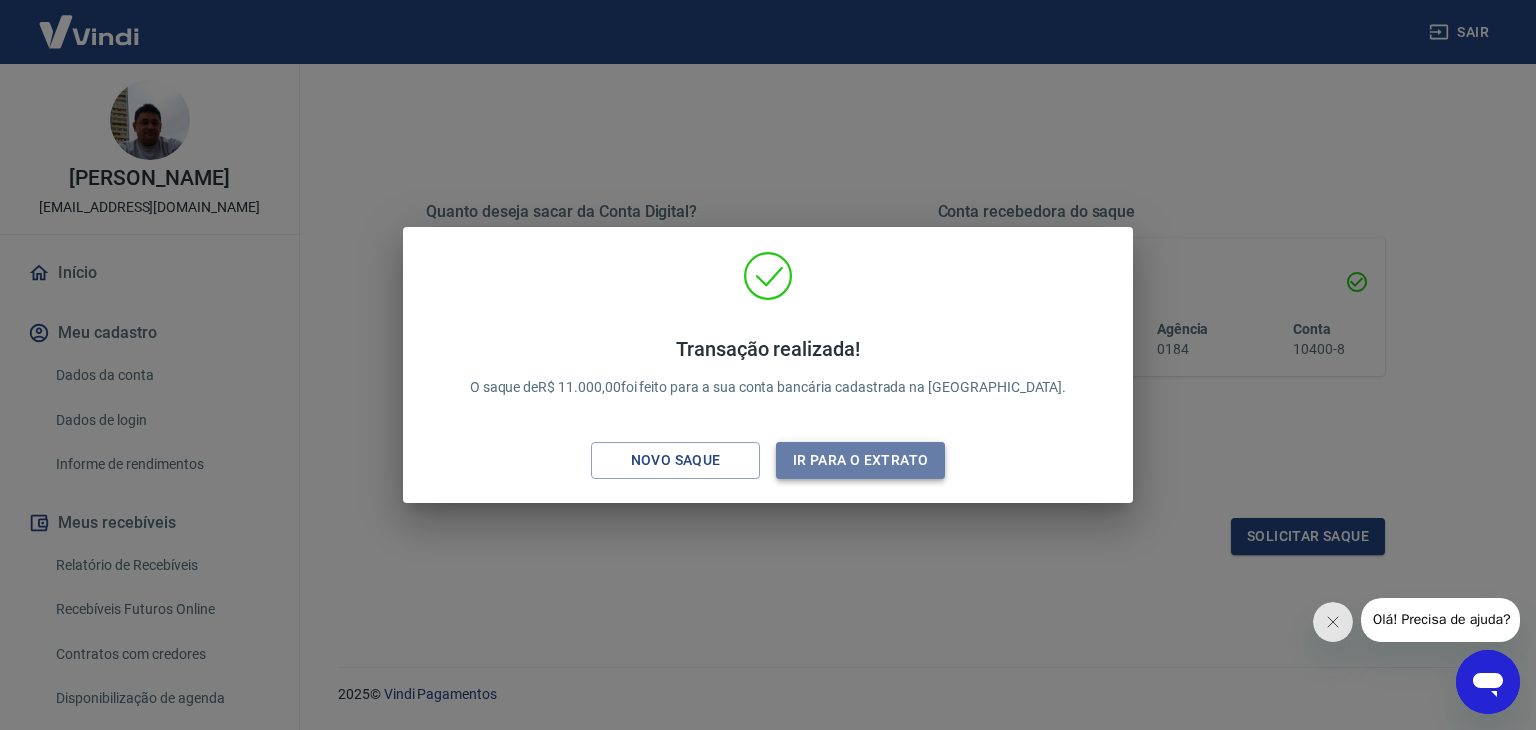 click on "Ir para o extrato" at bounding box center [860, 460] 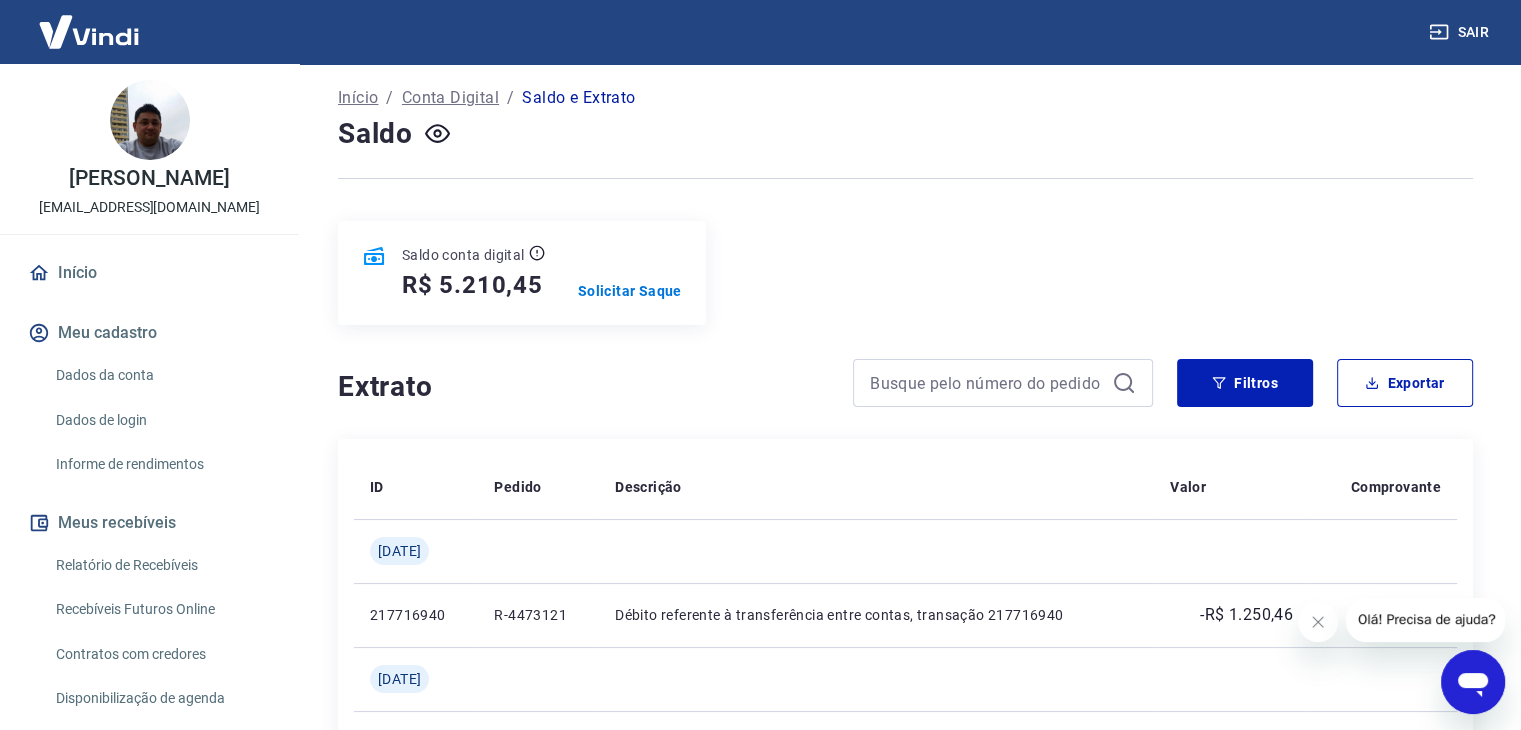 scroll, scrollTop: 200, scrollLeft: 0, axis: vertical 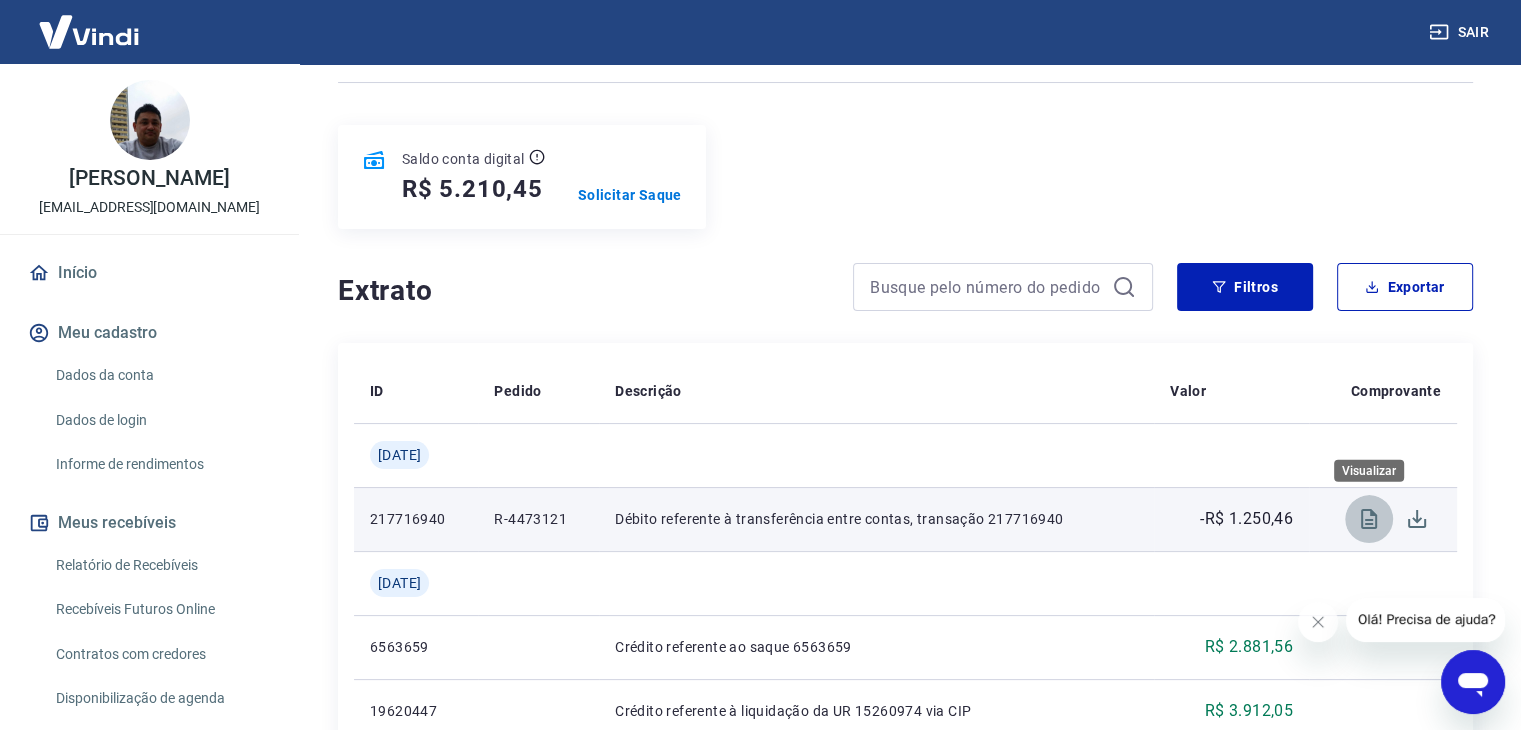 click 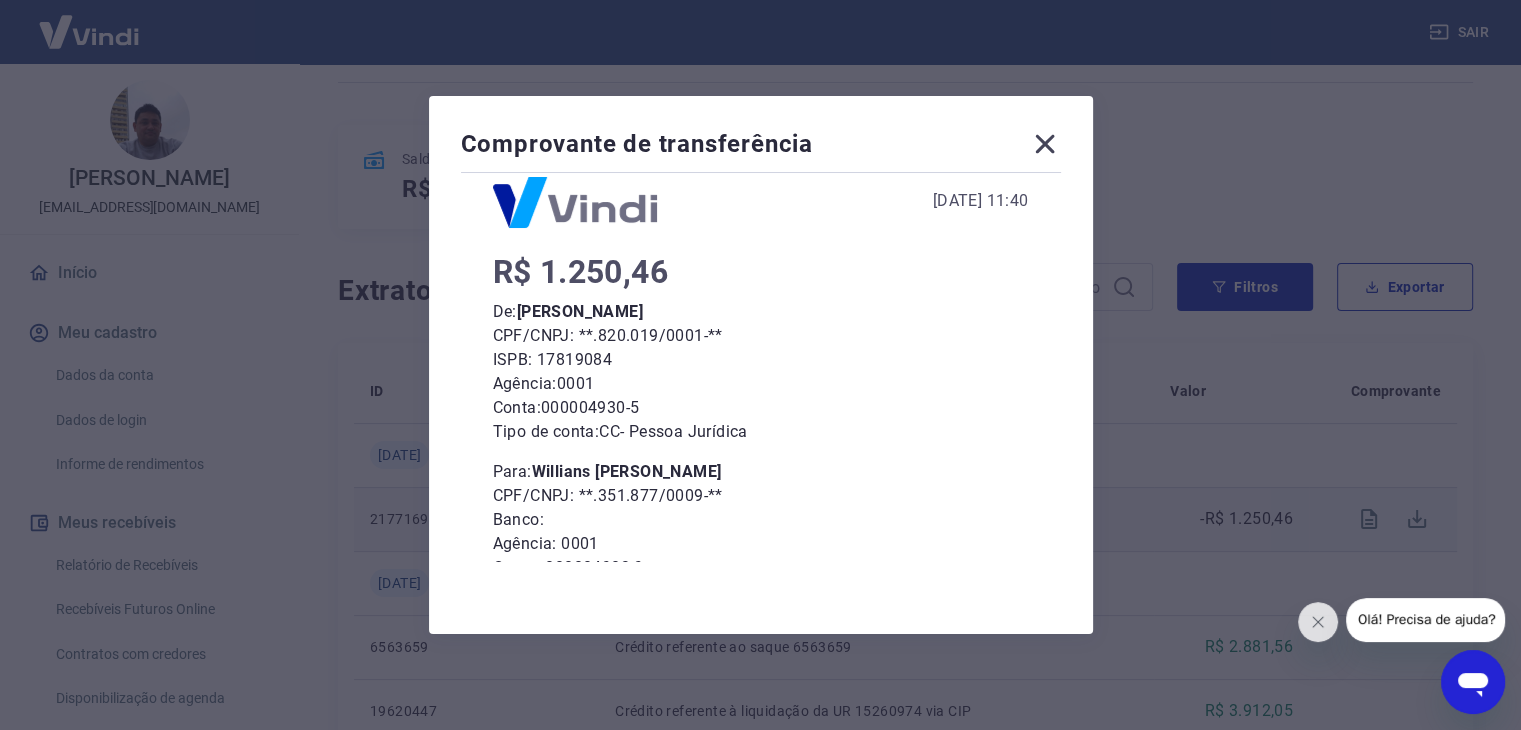 scroll, scrollTop: 150, scrollLeft: 0, axis: vertical 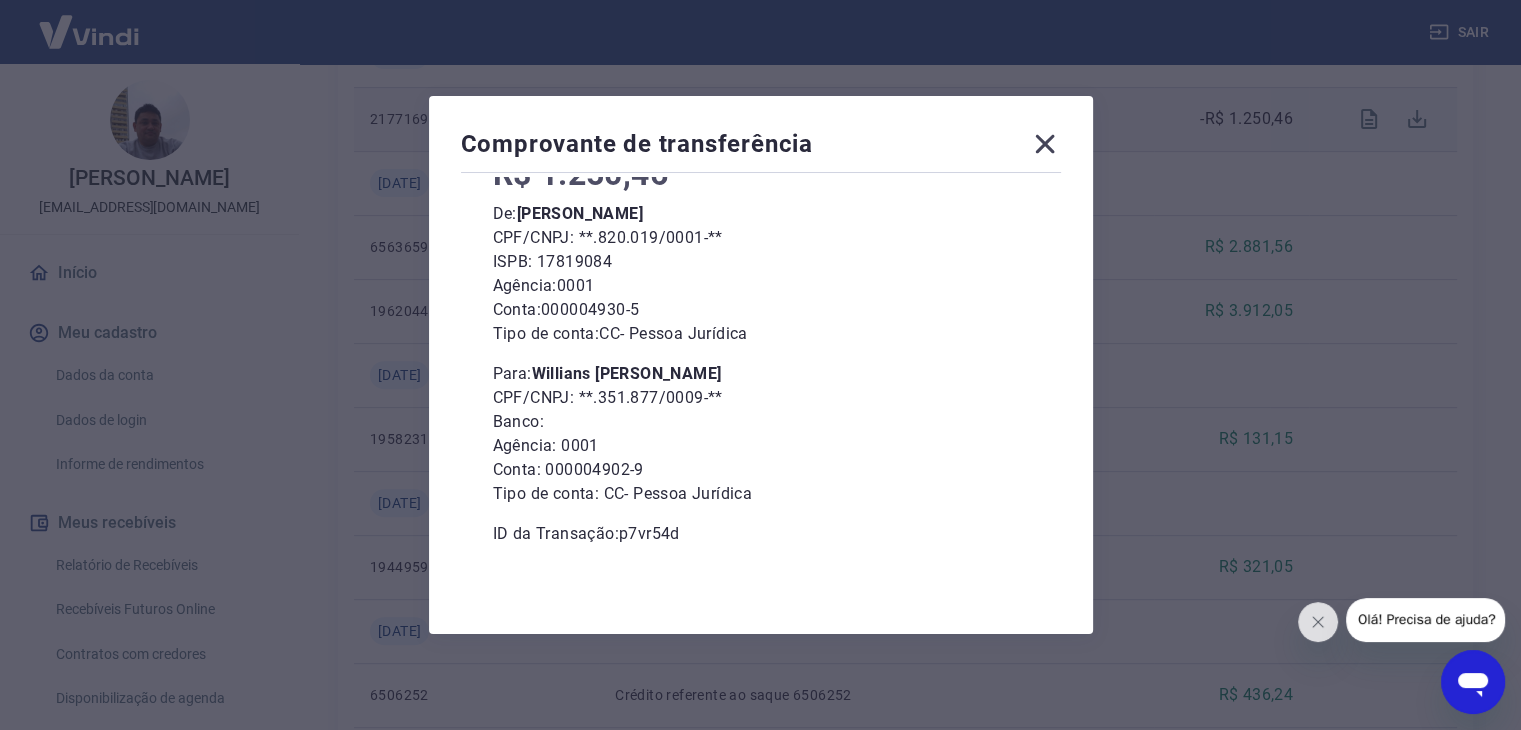 click 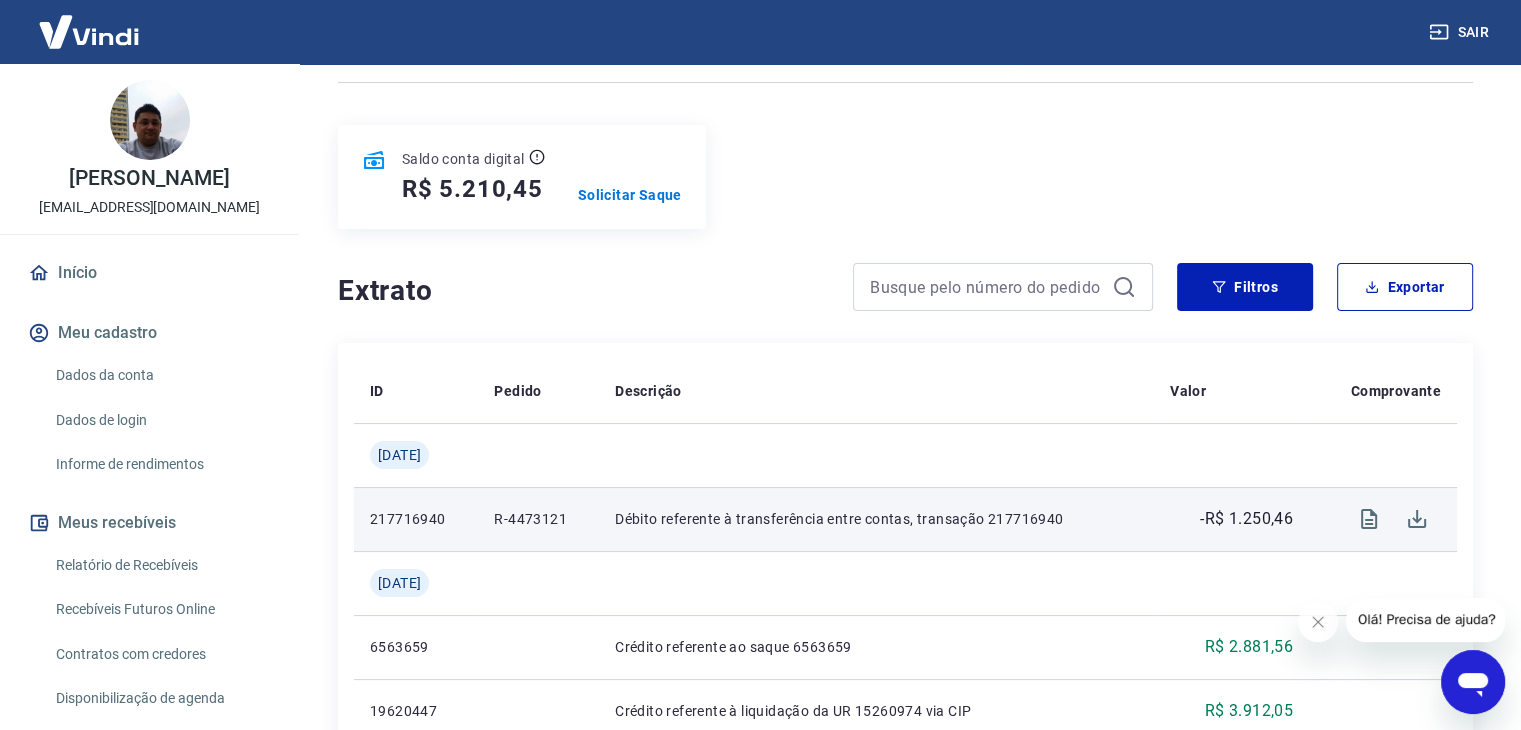 scroll, scrollTop: 300, scrollLeft: 0, axis: vertical 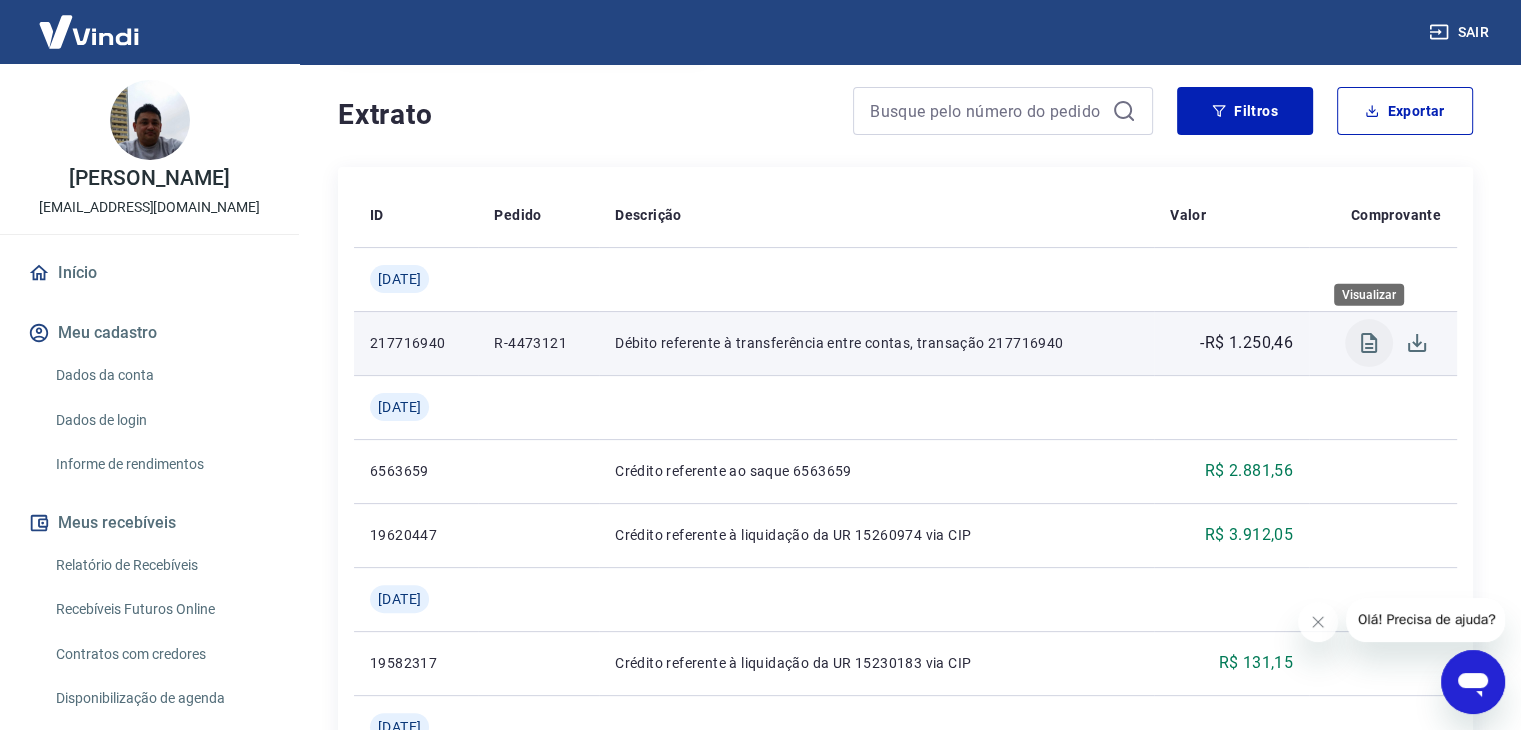 click 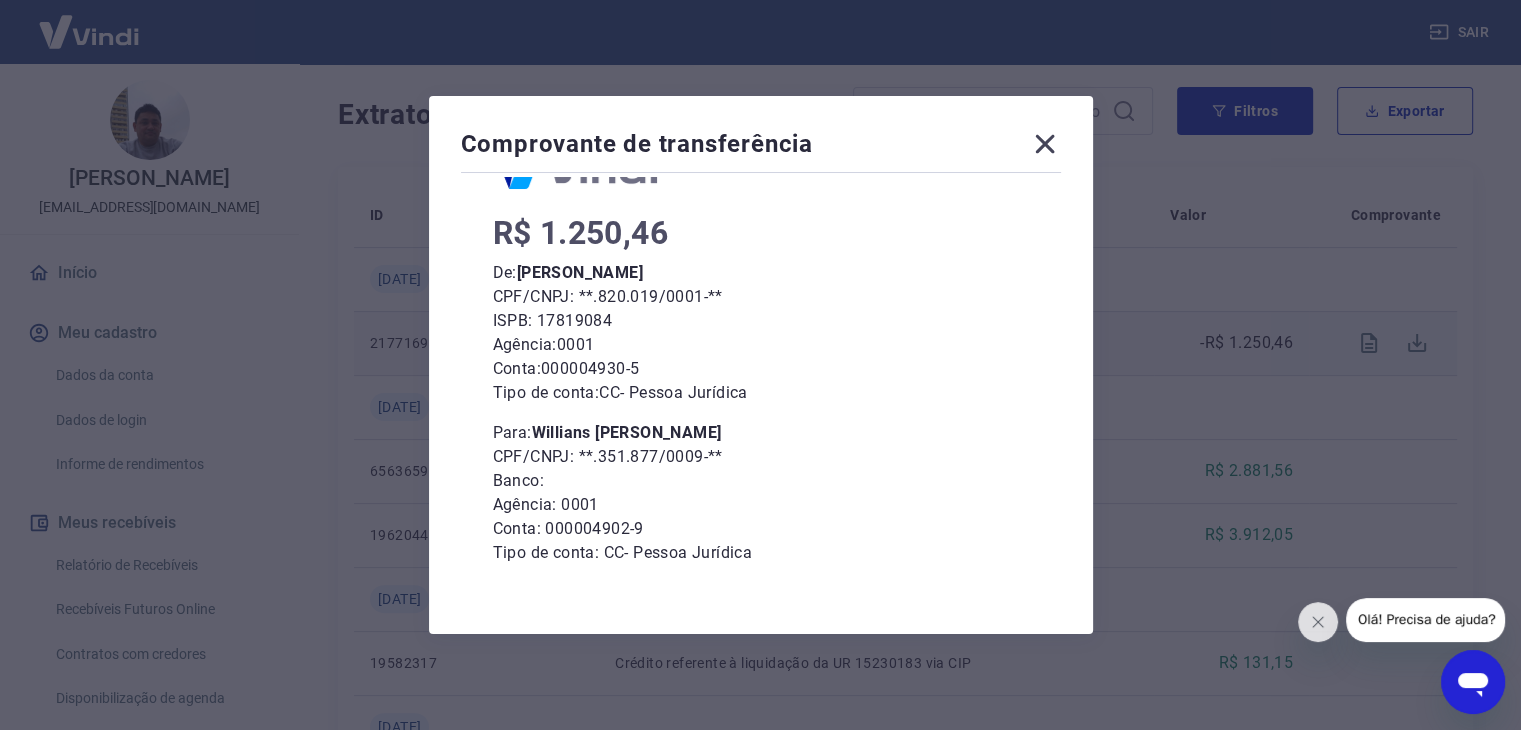 scroll, scrollTop: 150, scrollLeft: 0, axis: vertical 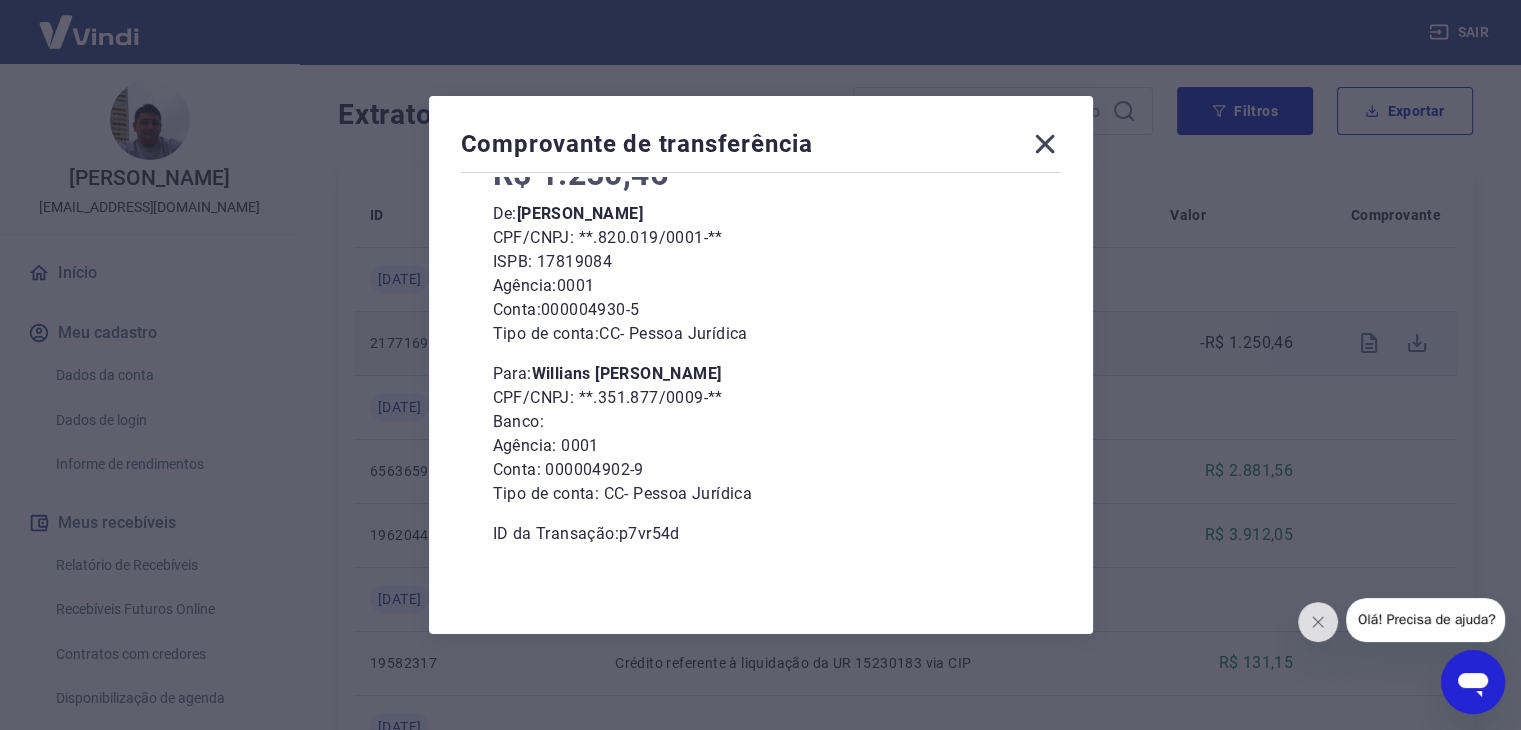 click 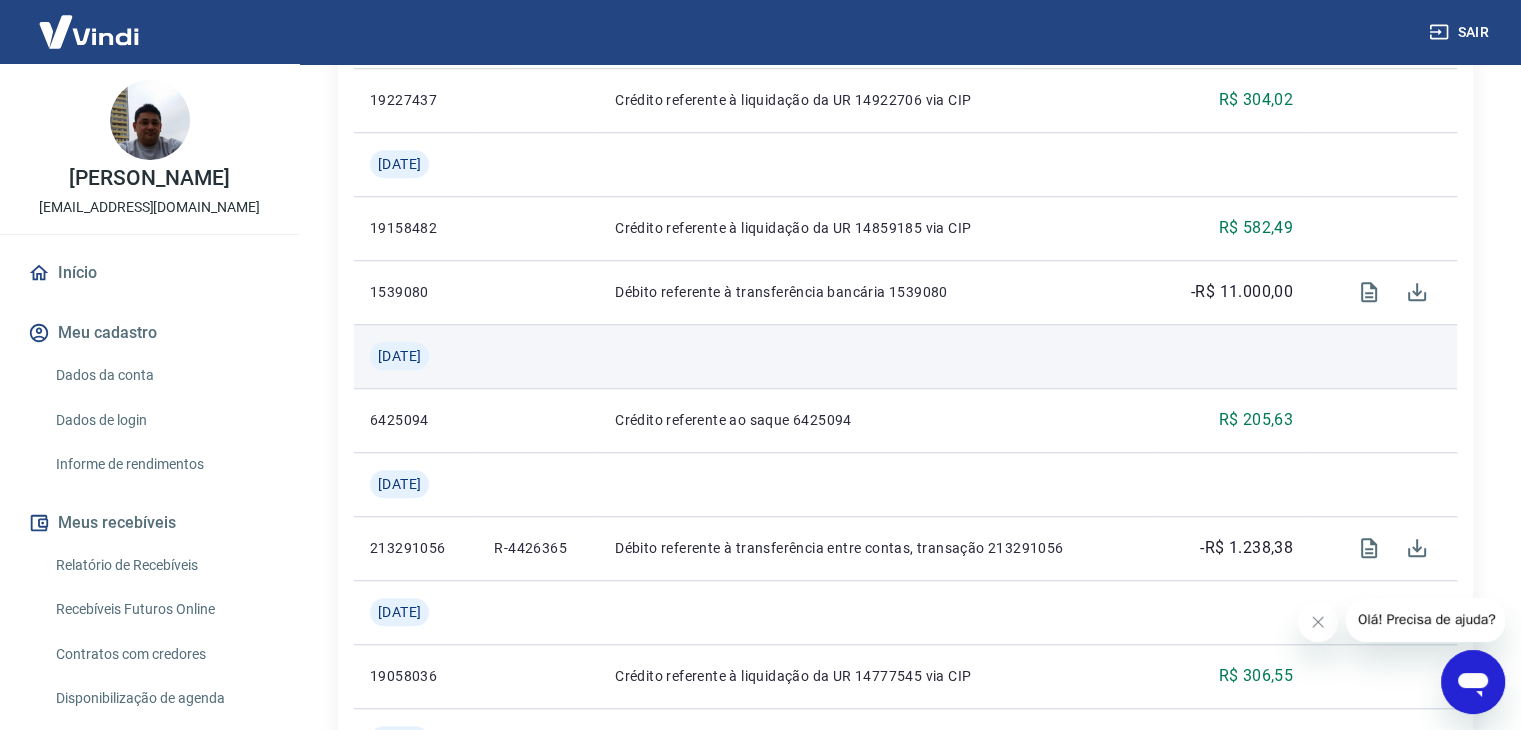 scroll, scrollTop: 1576, scrollLeft: 0, axis: vertical 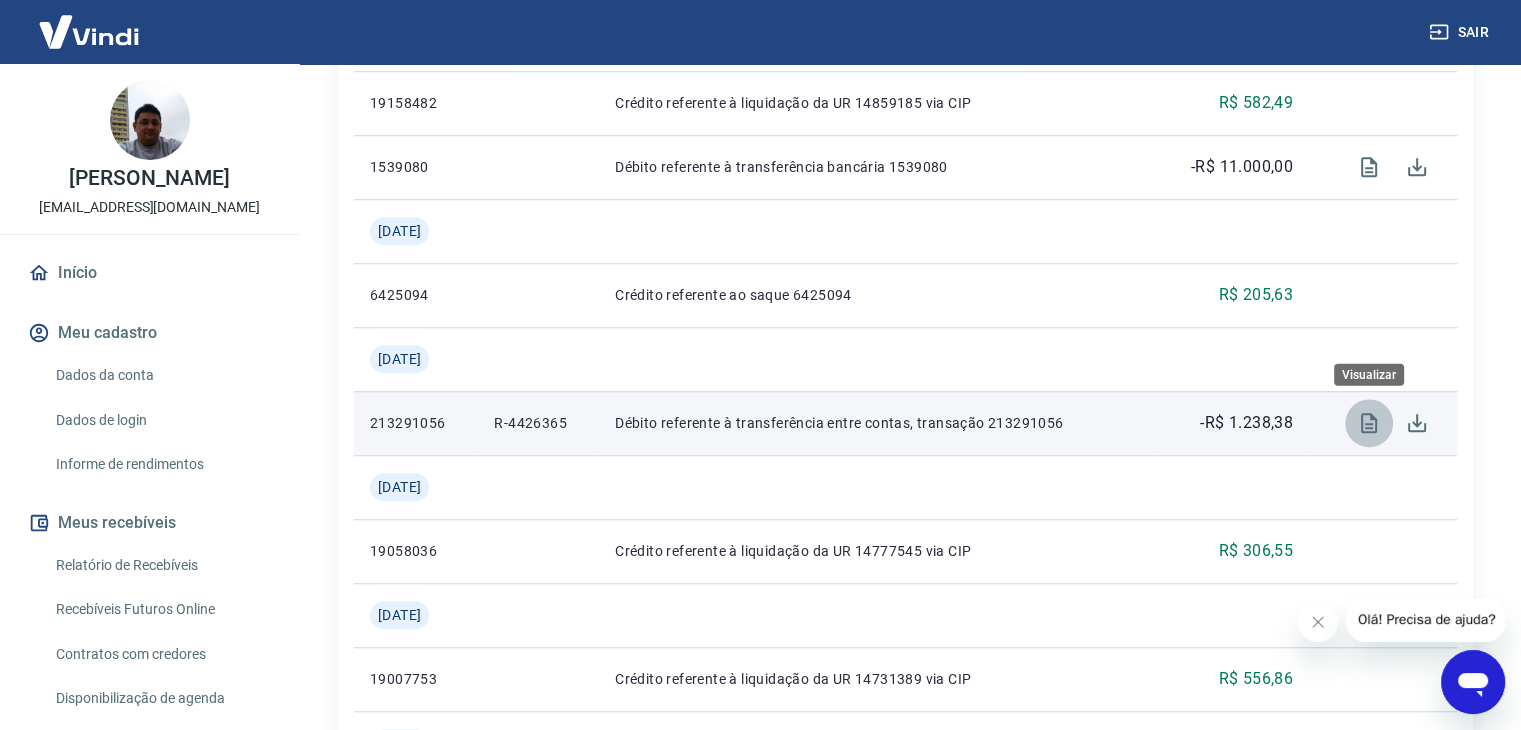 click 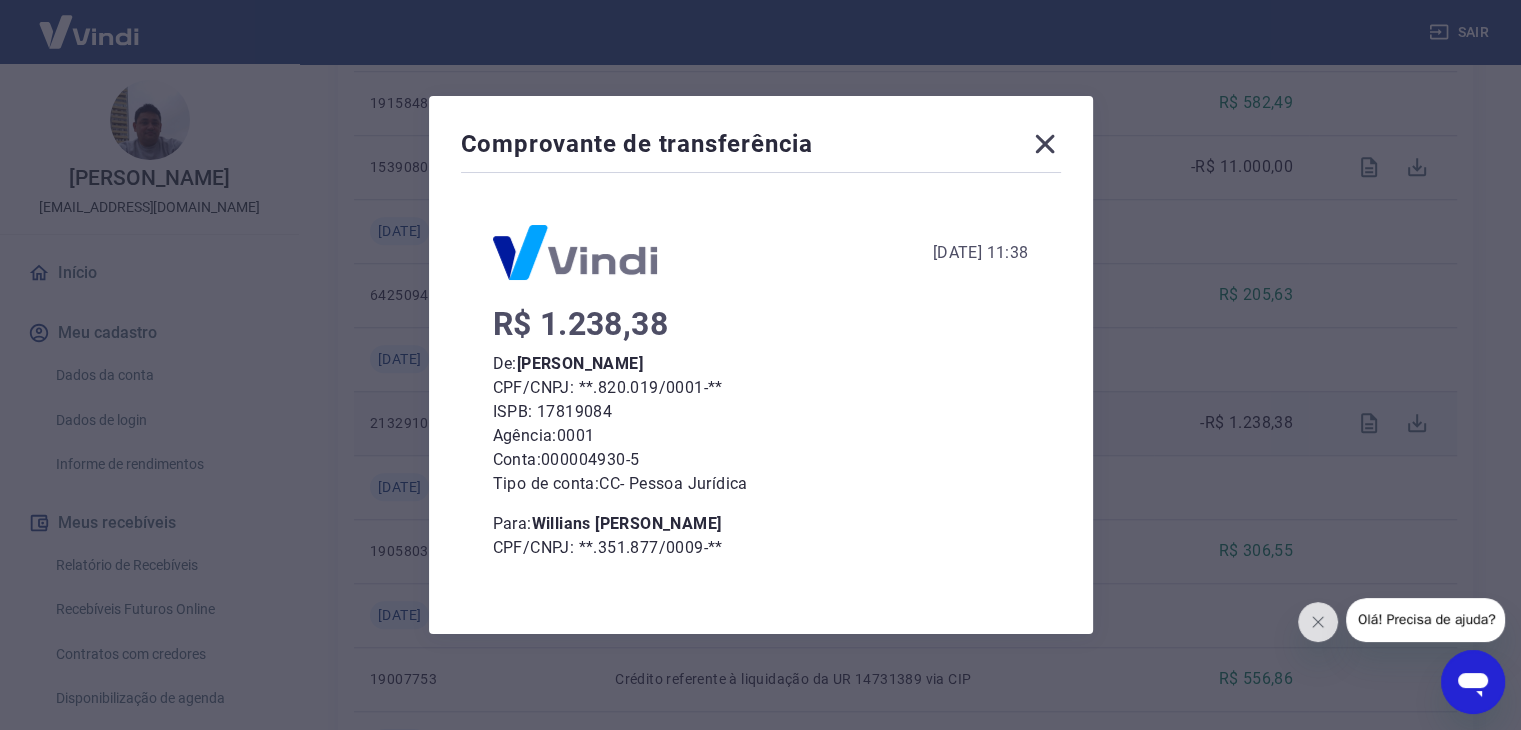 click 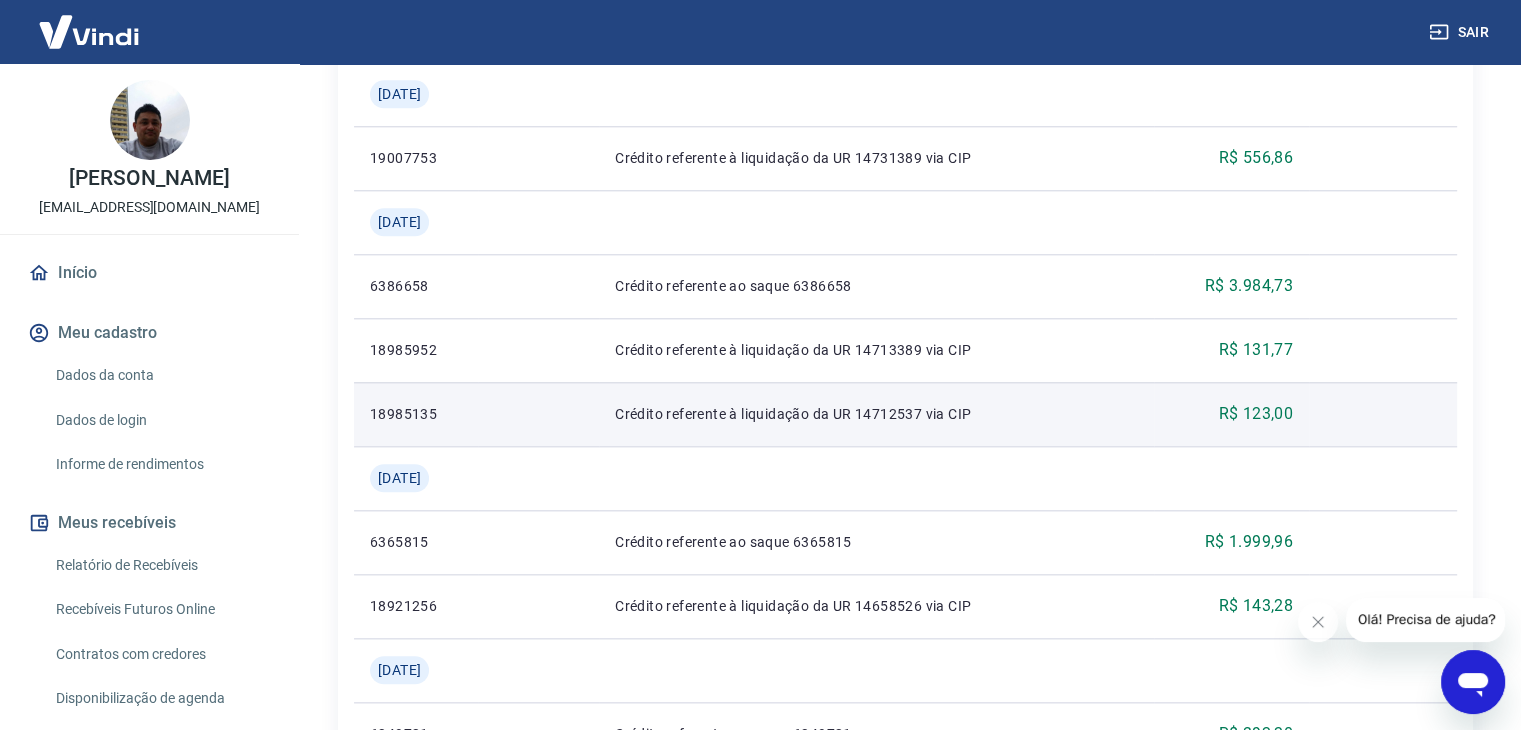 scroll, scrollTop: 2324, scrollLeft: 0, axis: vertical 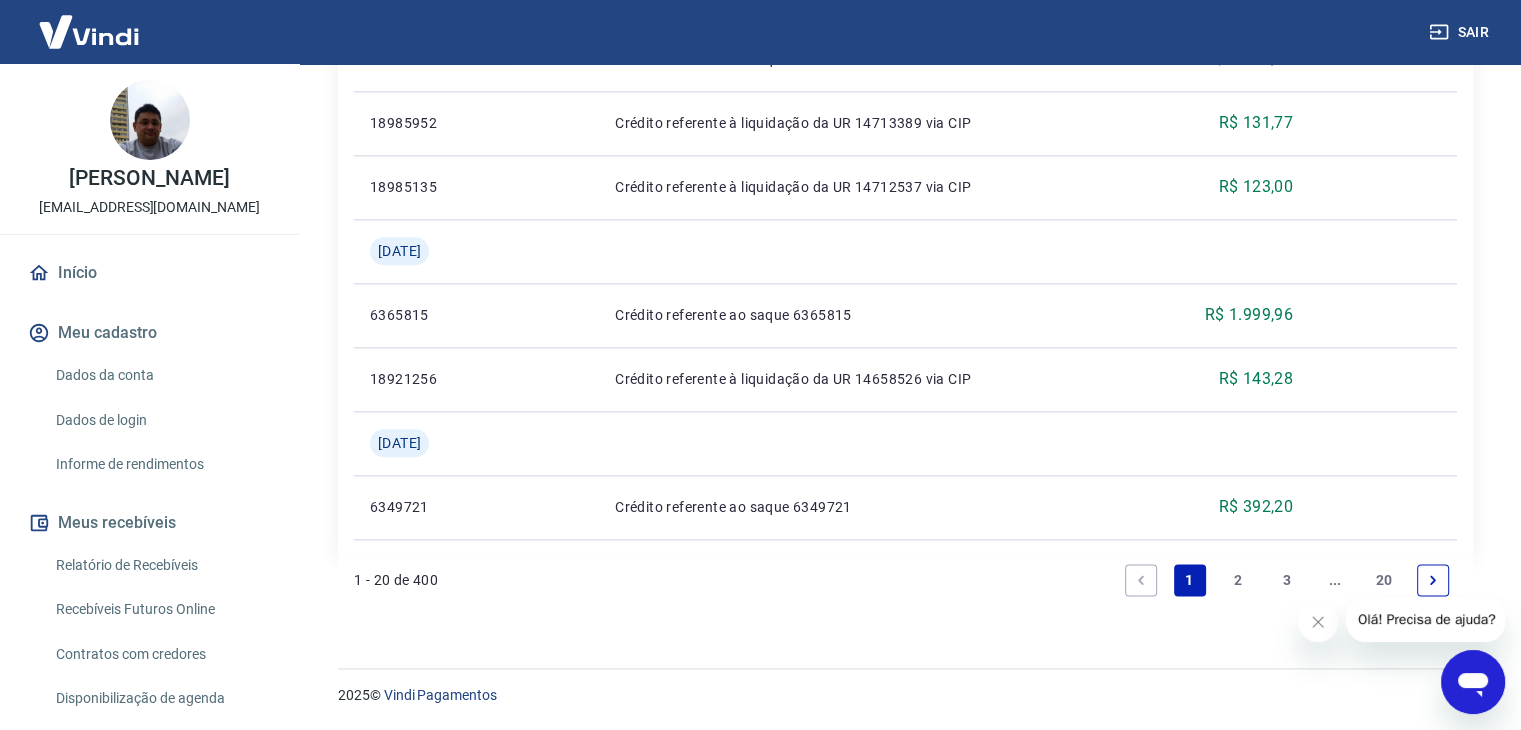 click on "2" at bounding box center [1238, 580] 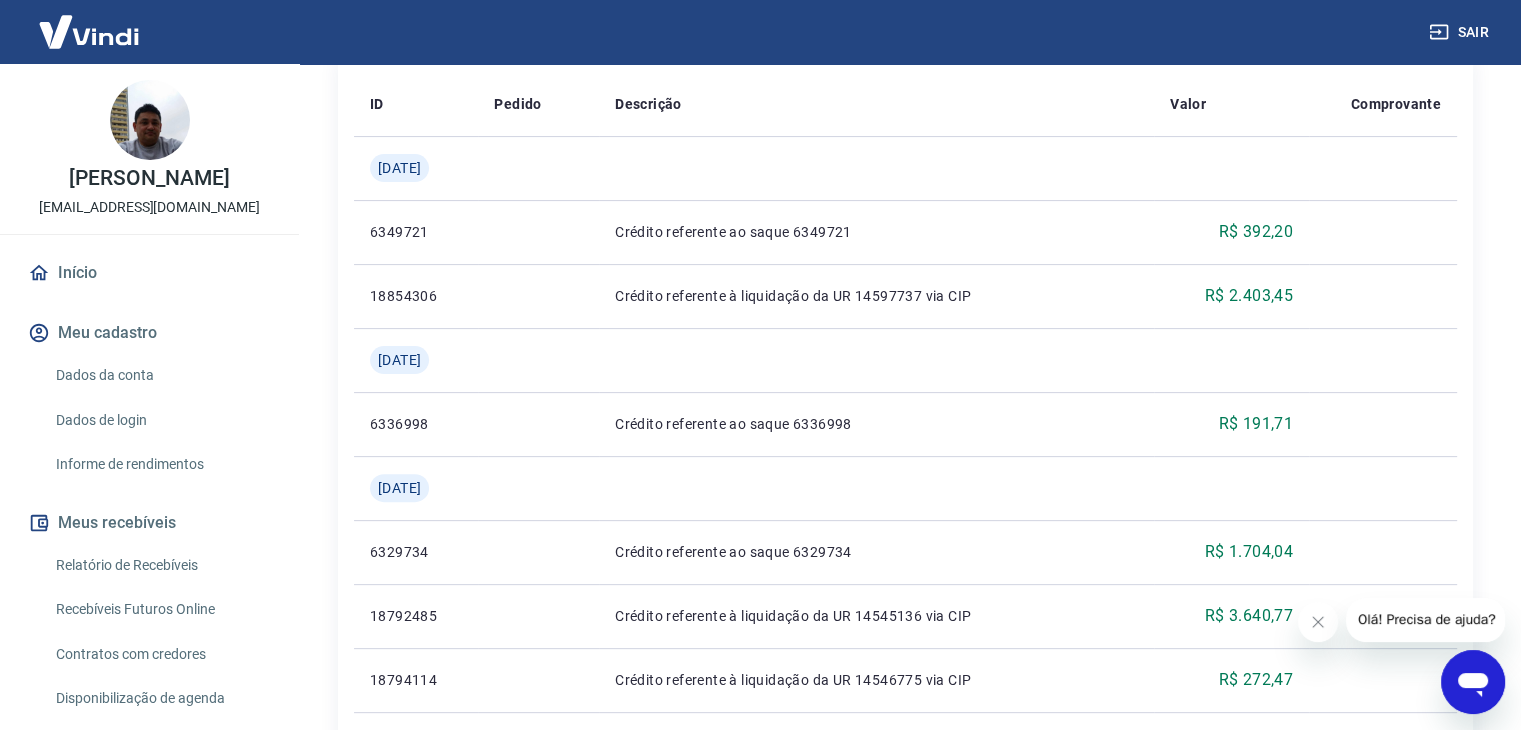 scroll, scrollTop: 800, scrollLeft: 0, axis: vertical 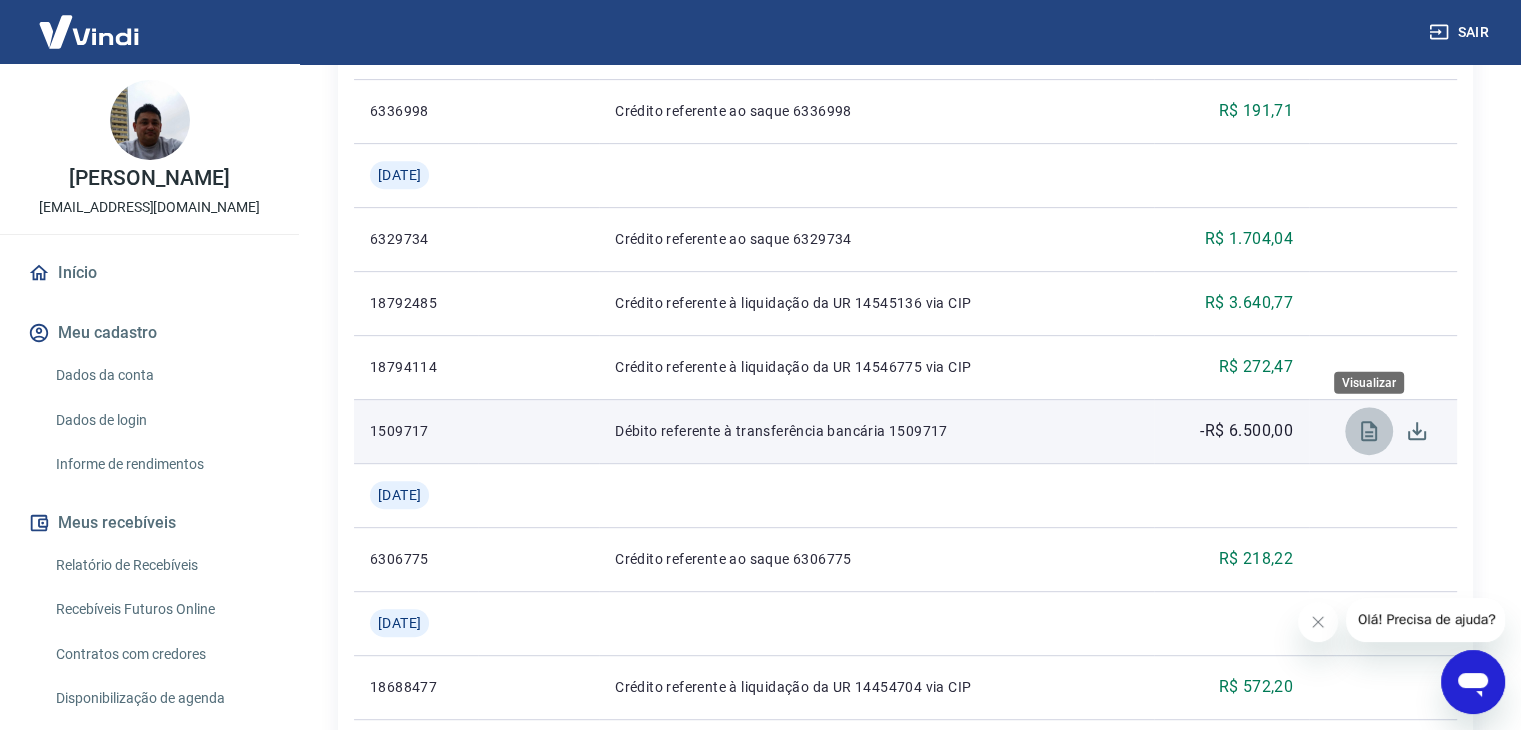 click 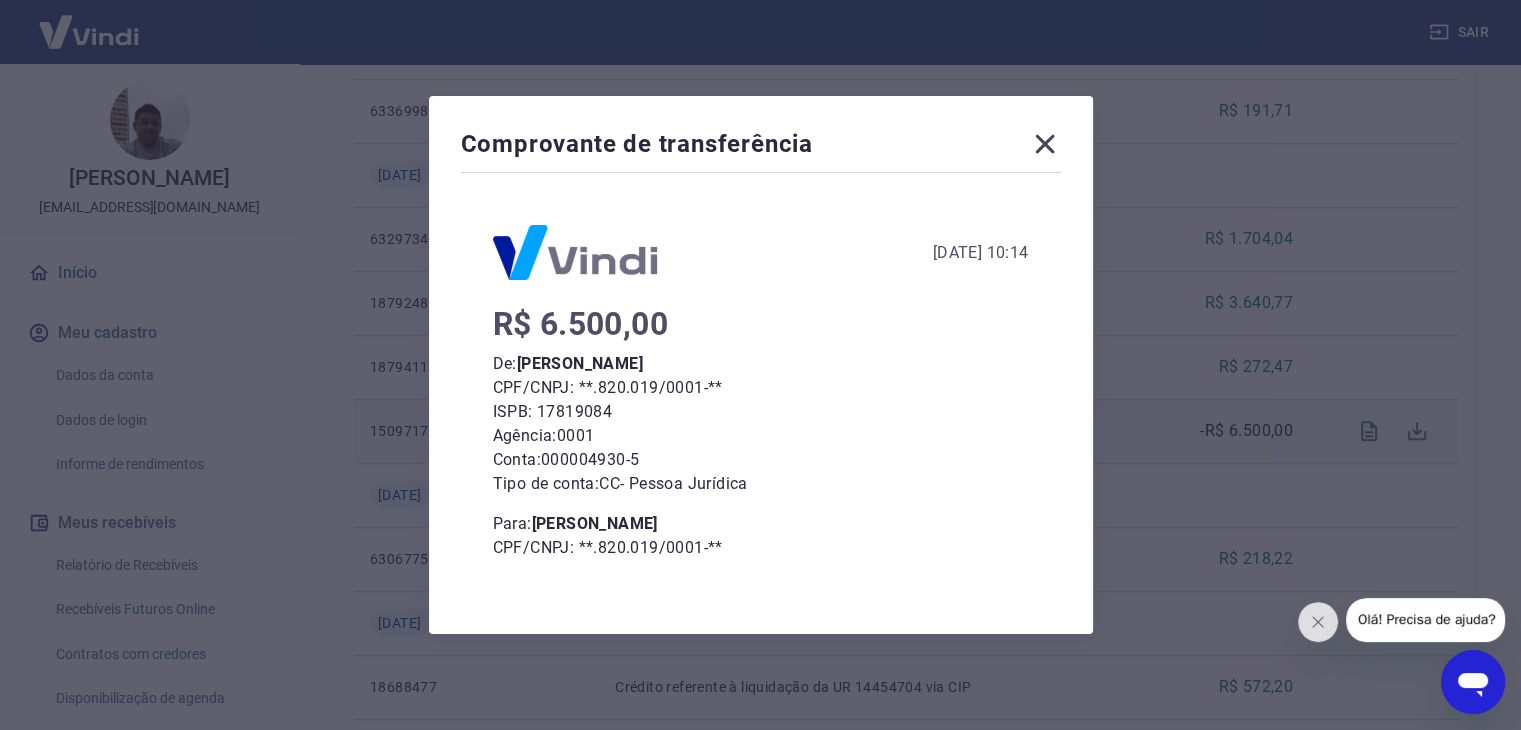 click 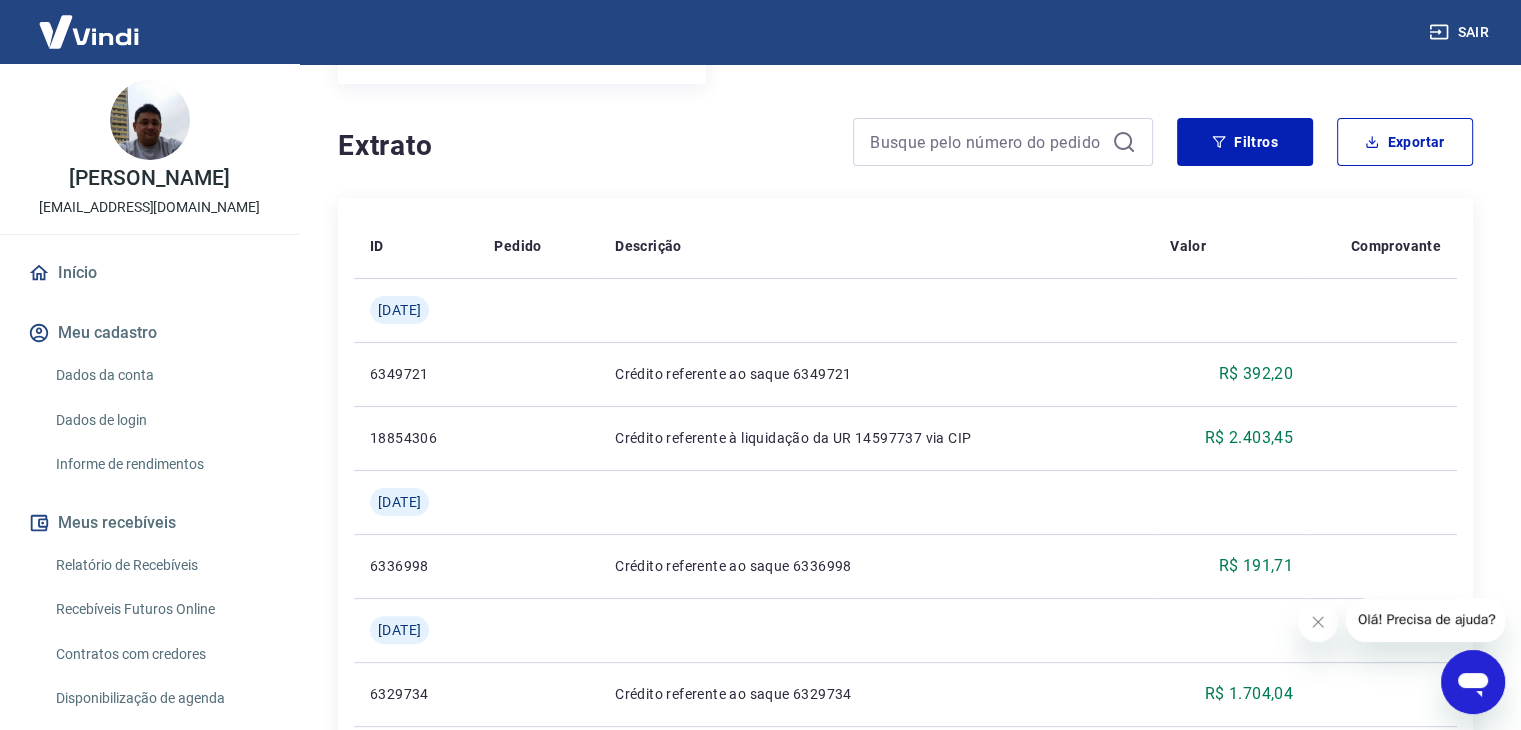 scroll, scrollTop: 200, scrollLeft: 0, axis: vertical 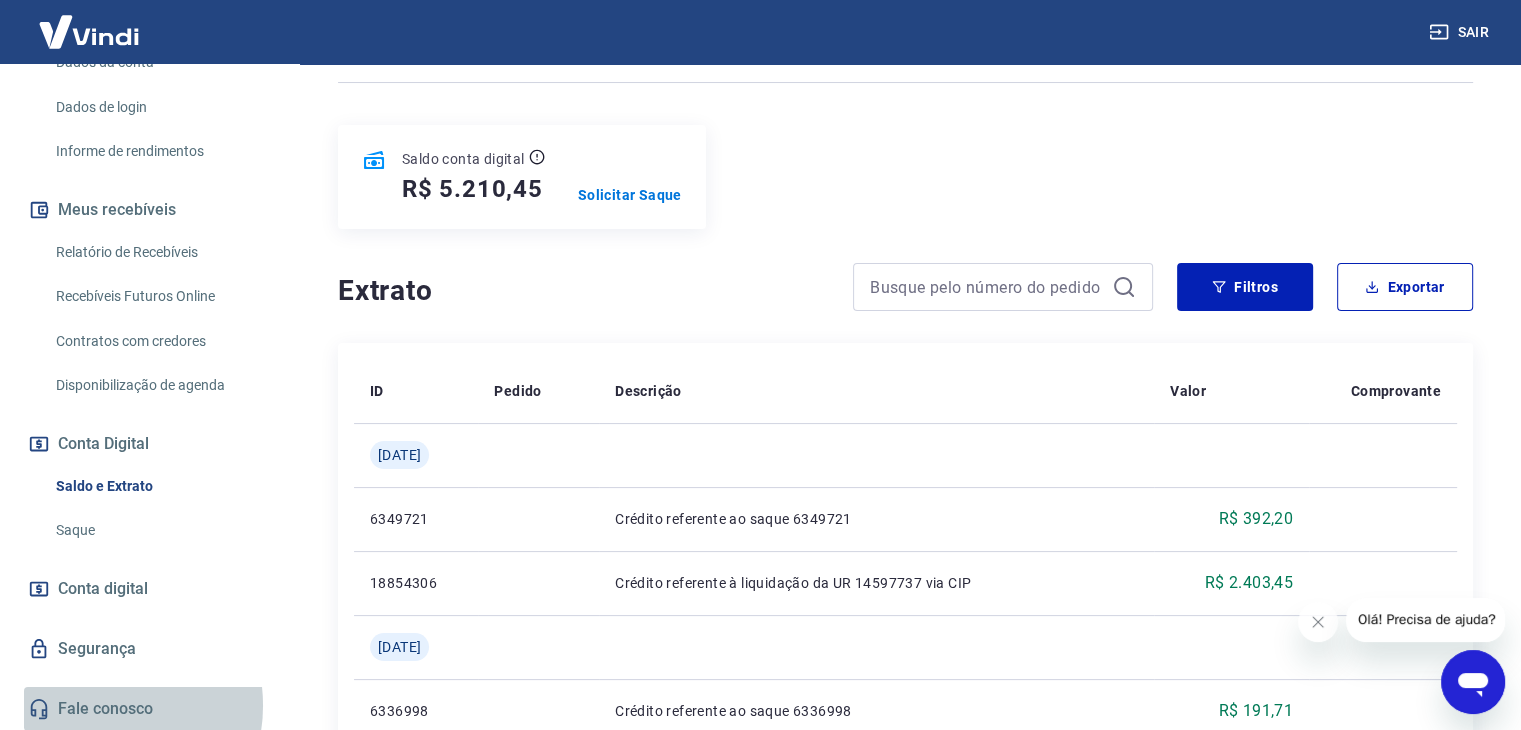 click on "Fale conosco" at bounding box center (149, 709) 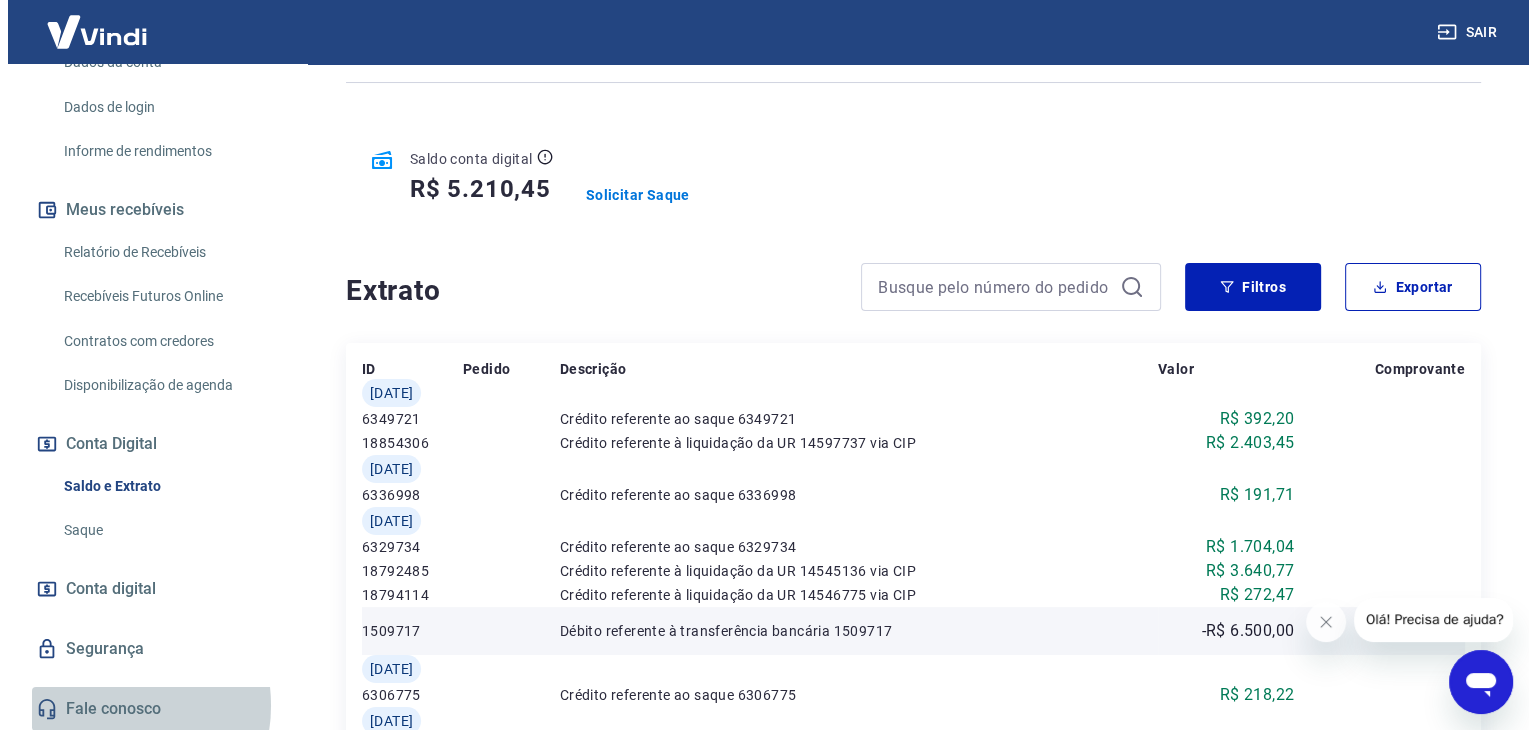 scroll, scrollTop: 0, scrollLeft: 0, axis: both 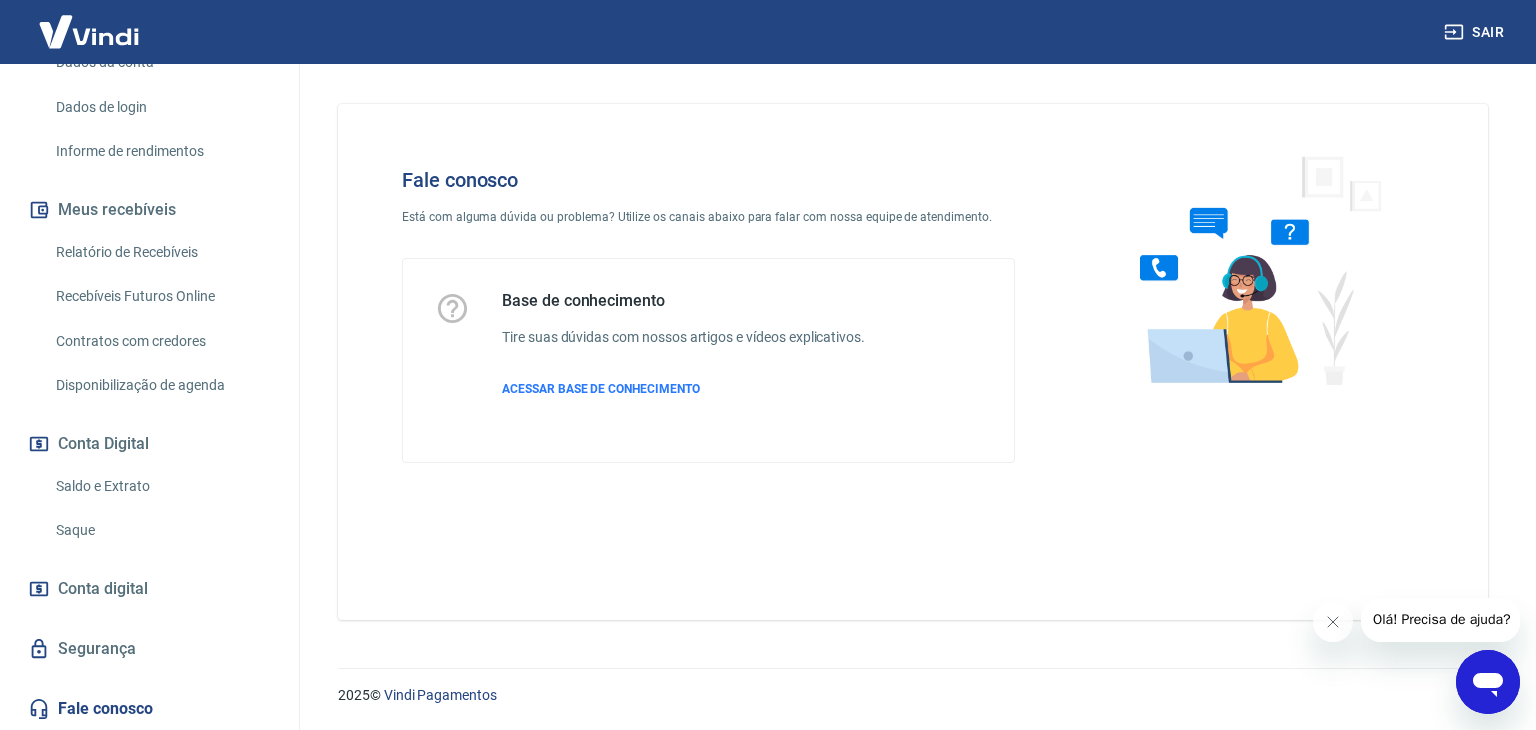 click 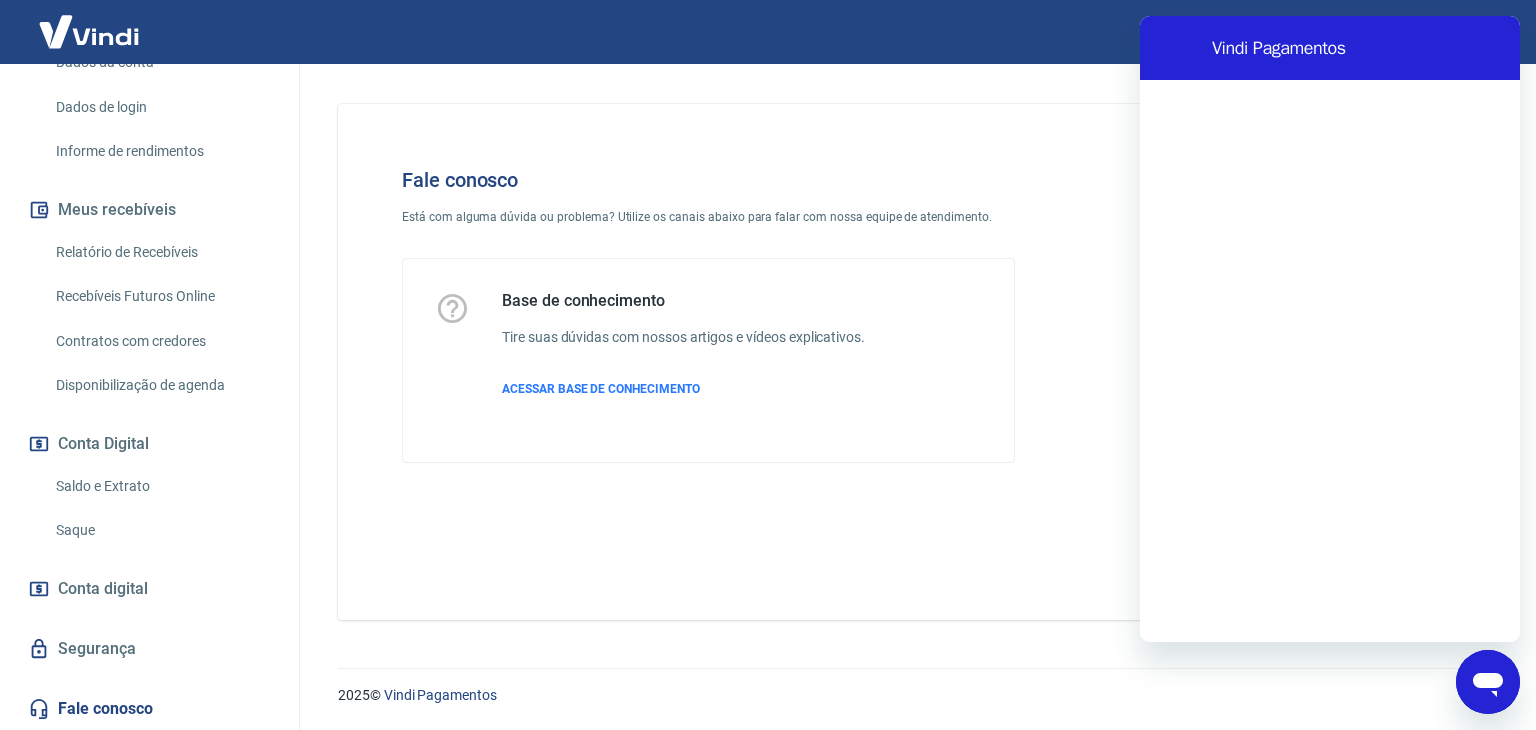 scroll, scrollTop: 0, scrollLeft: 0, axis: both 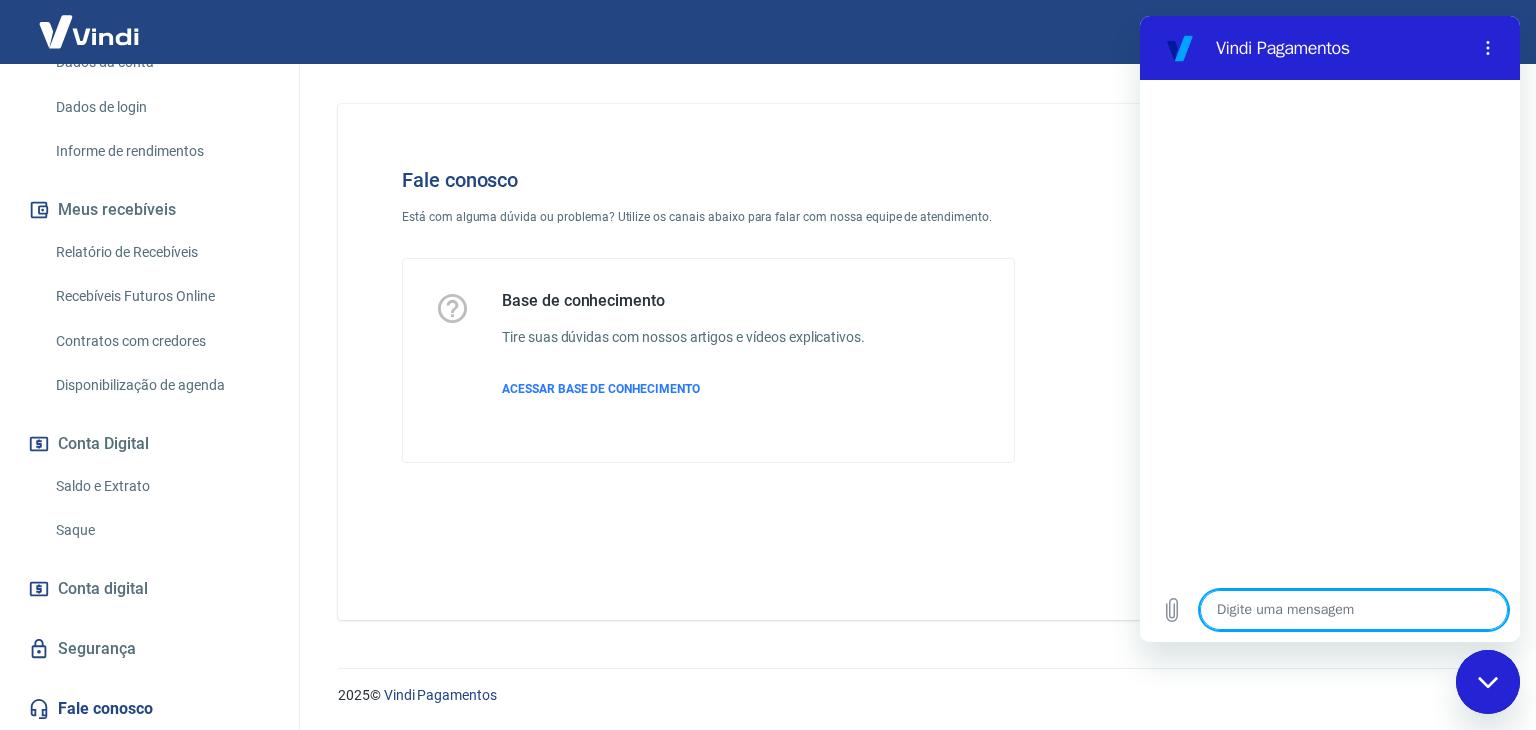 type on "D" 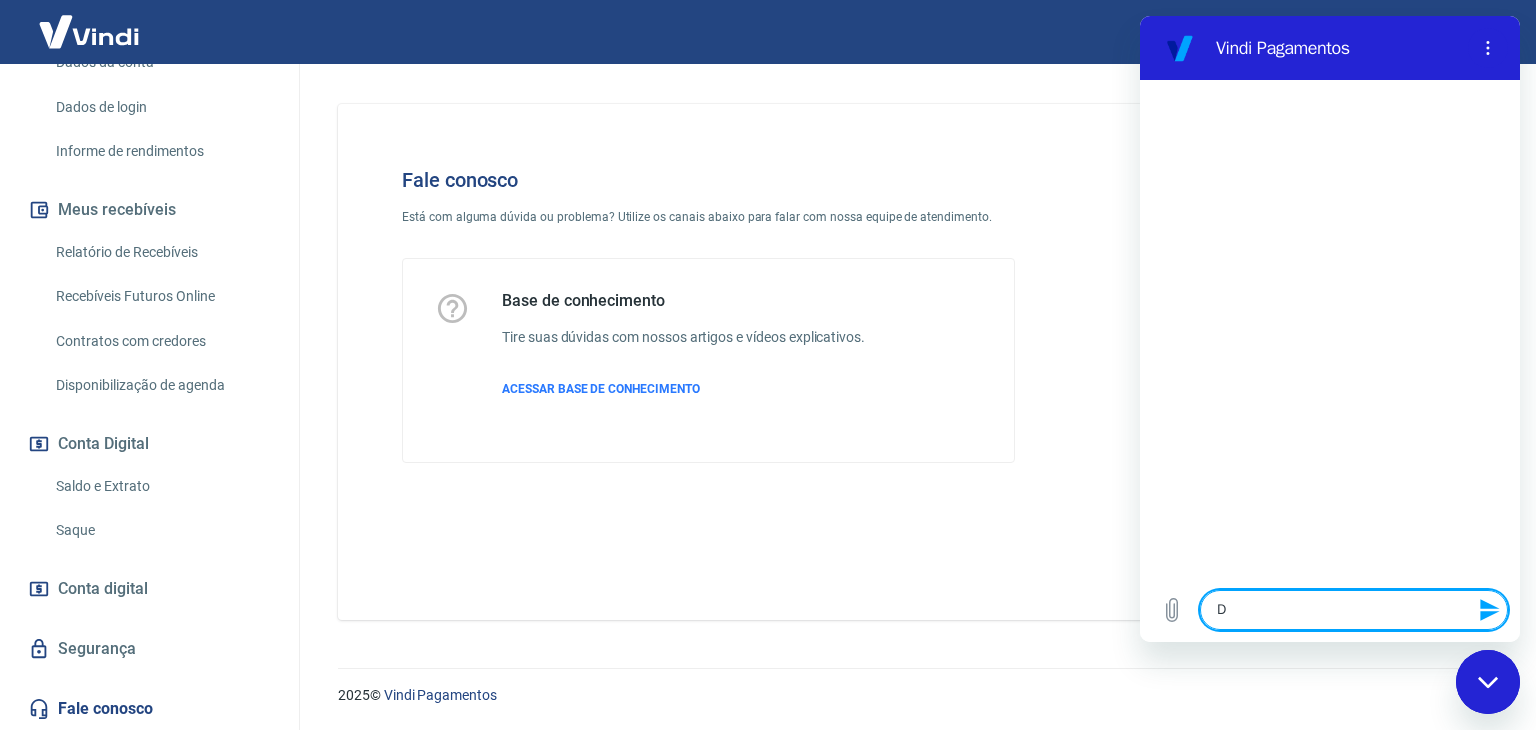 type on "DU" 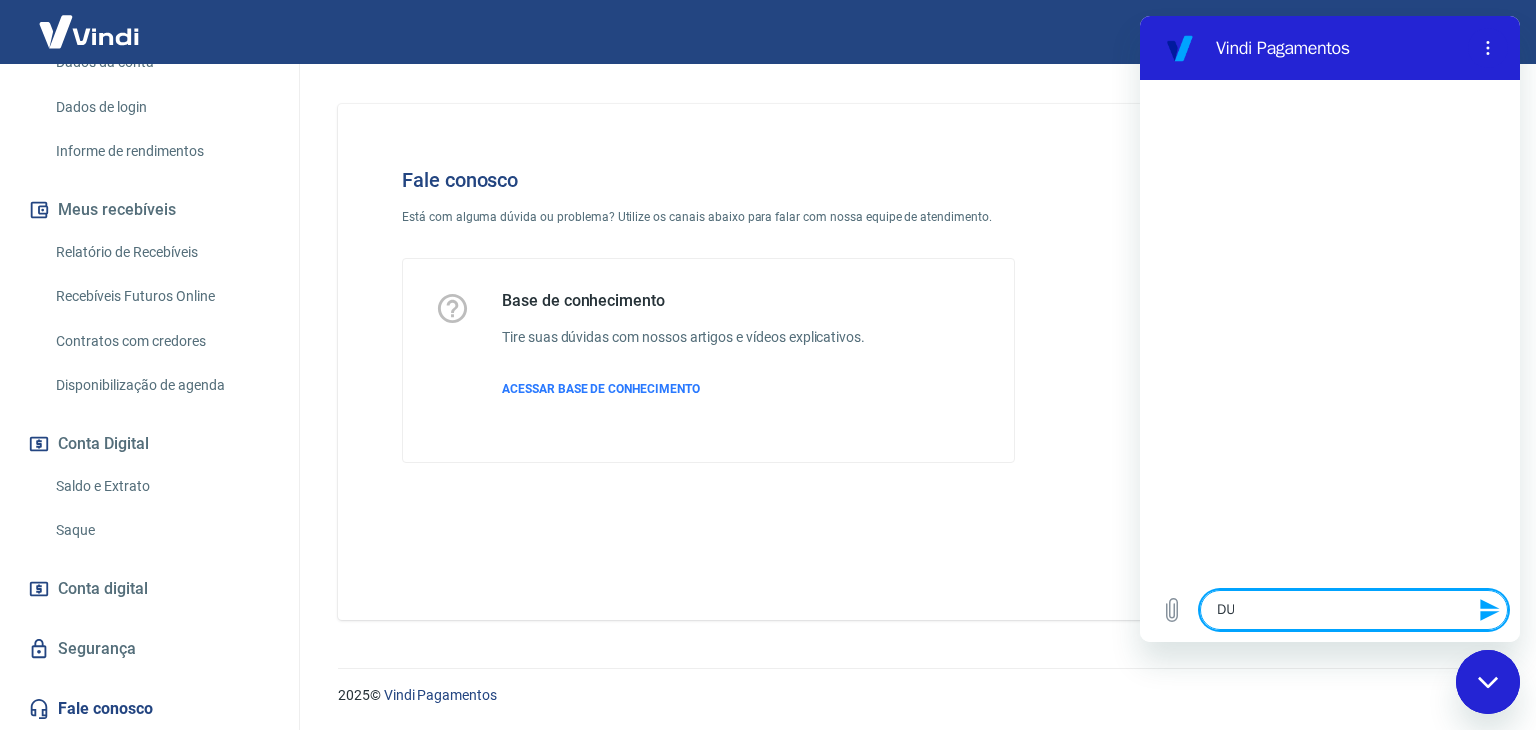 type on "DUV" 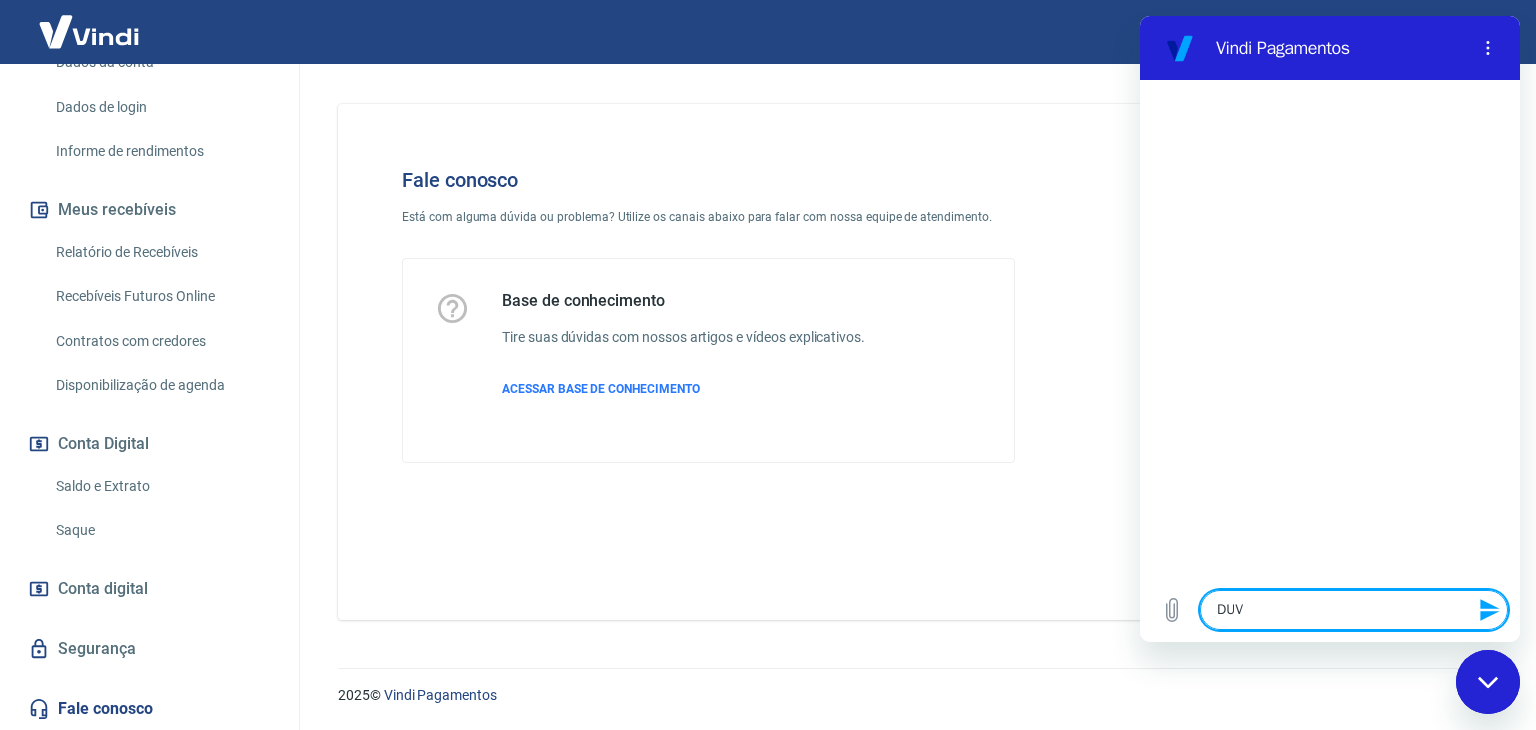 type on "DUVI" 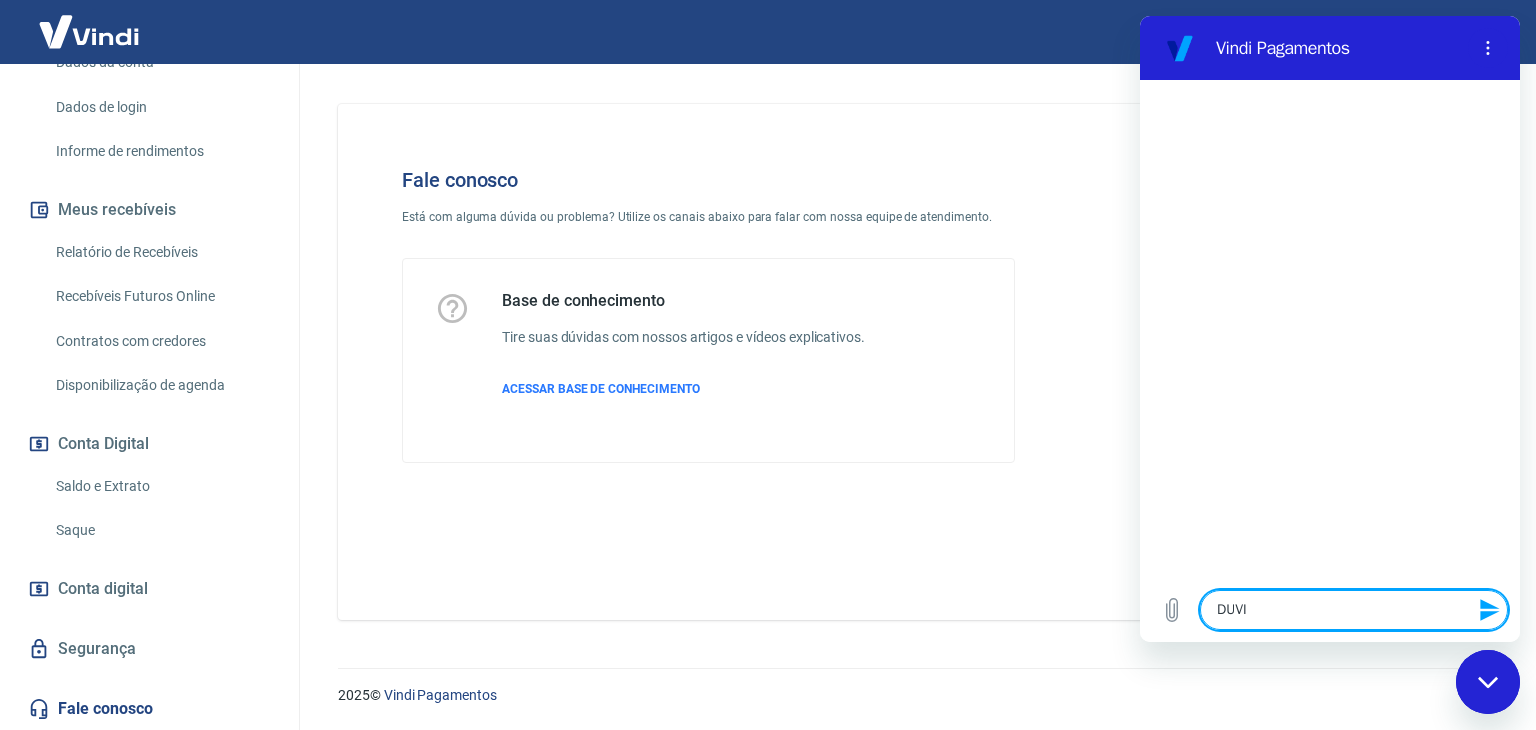 type on "DUVID" 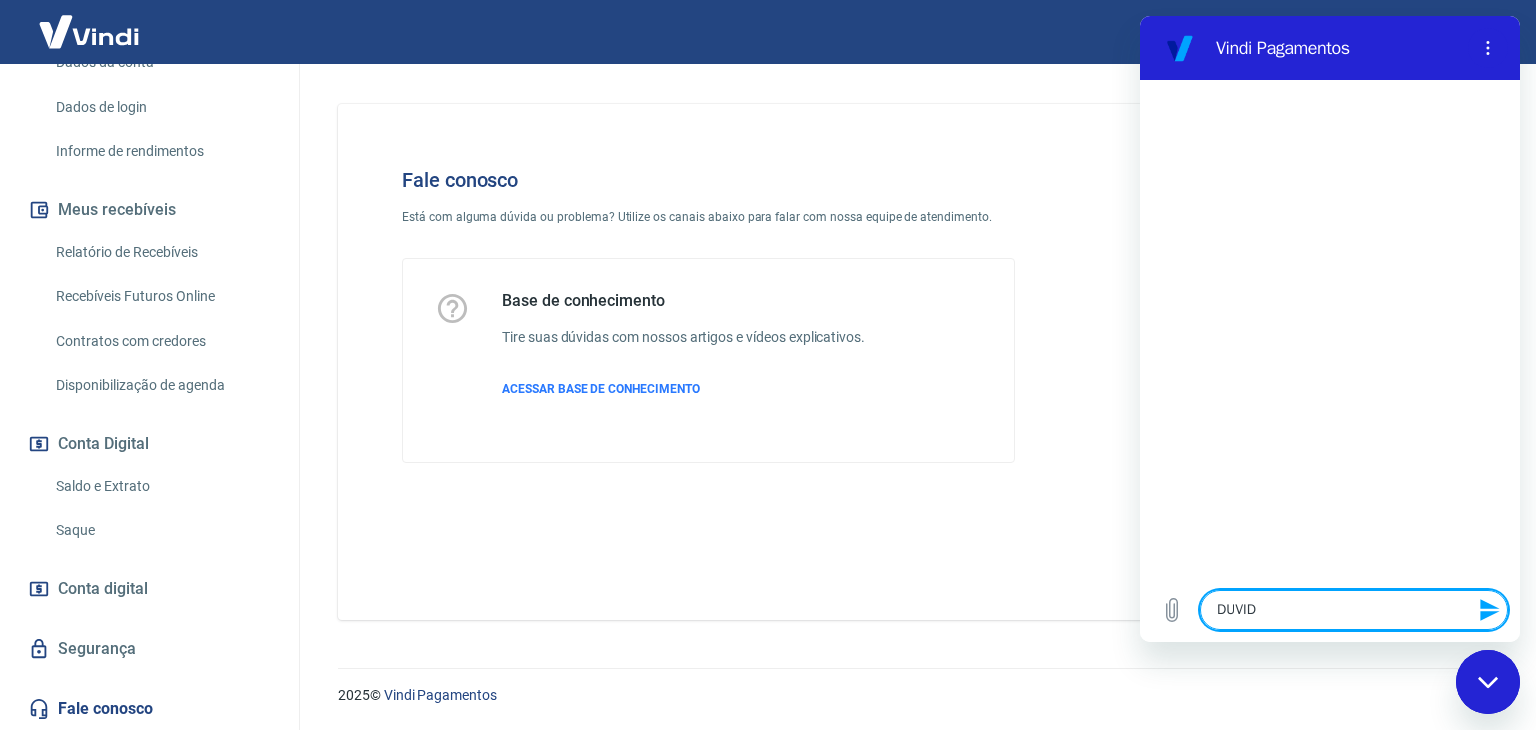 type on "DUVIDA" 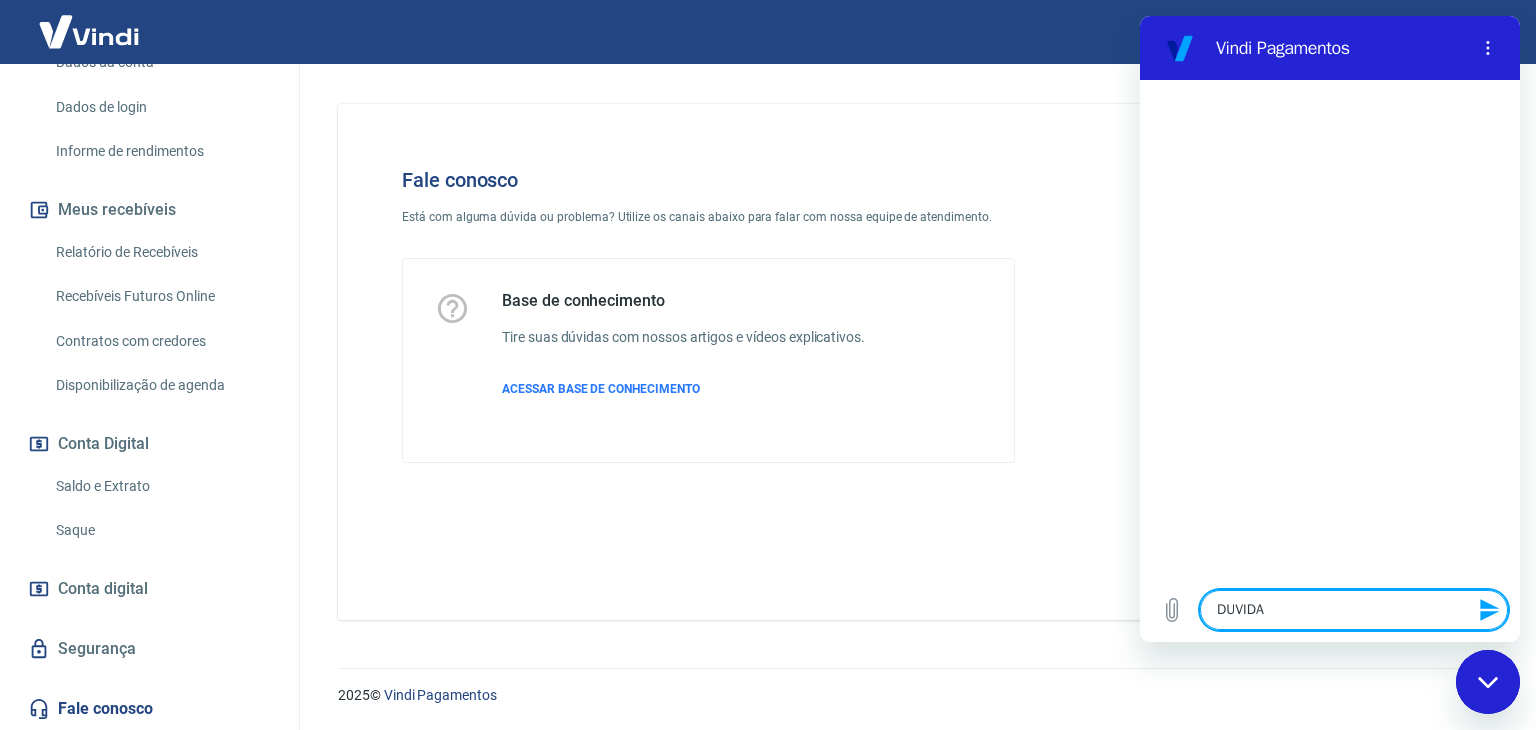 type on "DUVIDA" 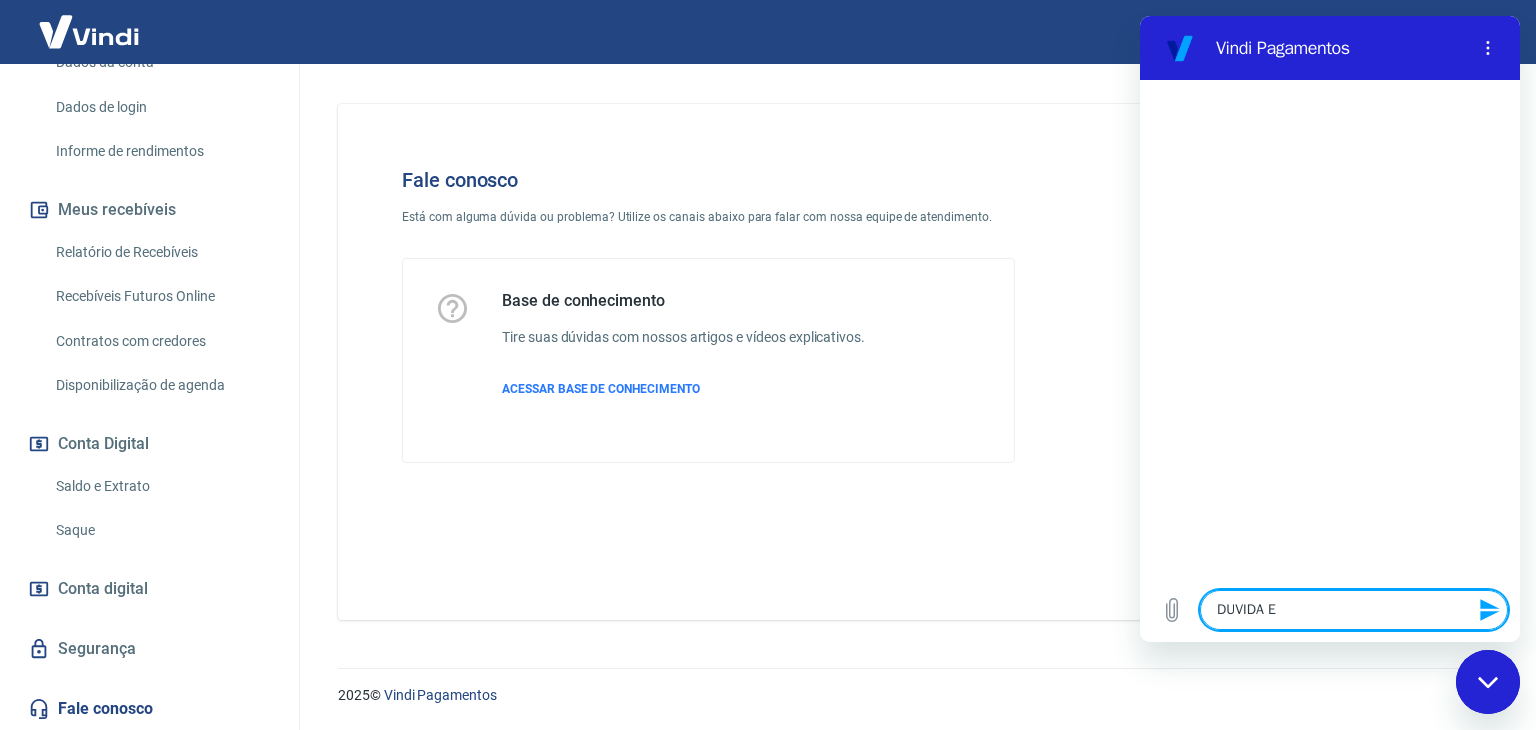 type on "DUVIDA EX" 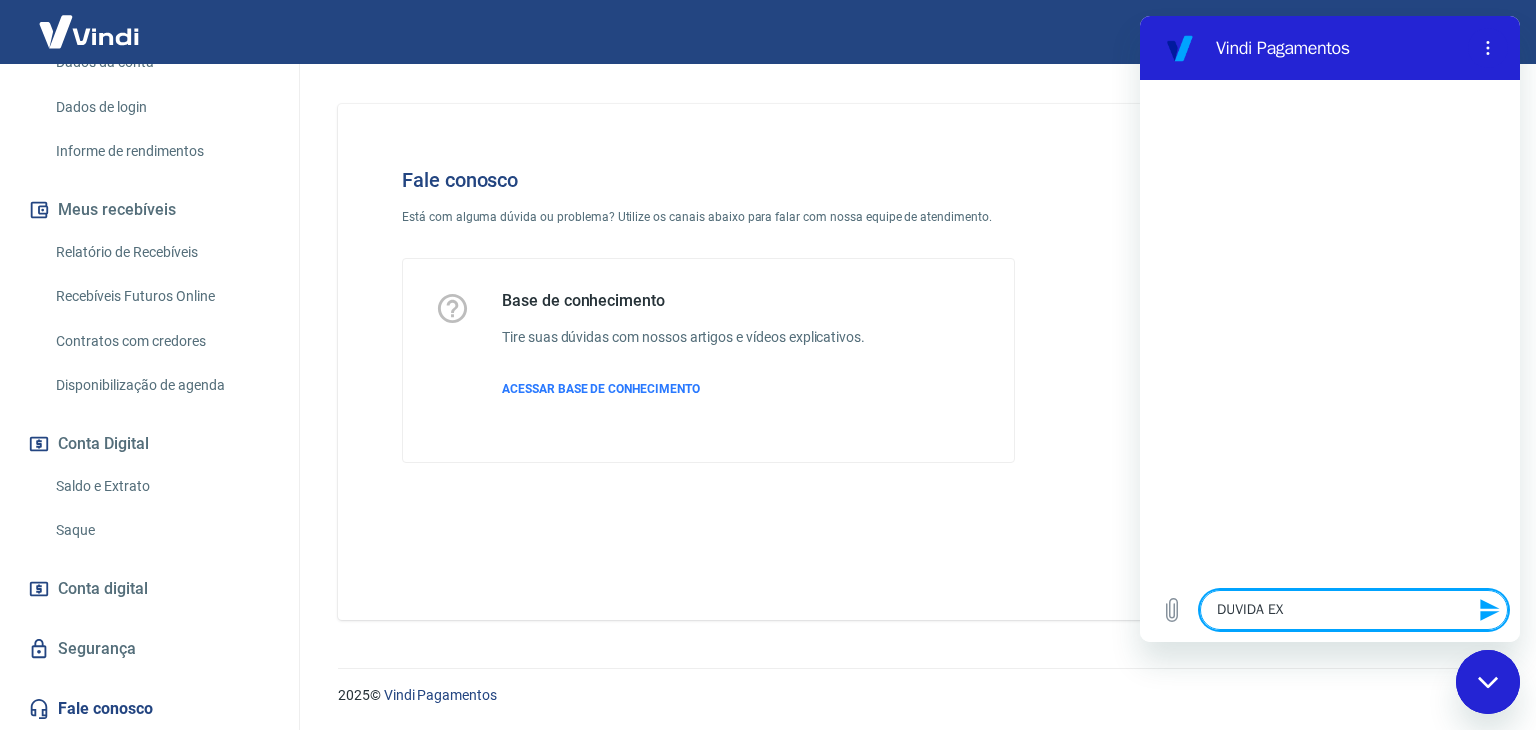 type on "DUVIDA EXT" 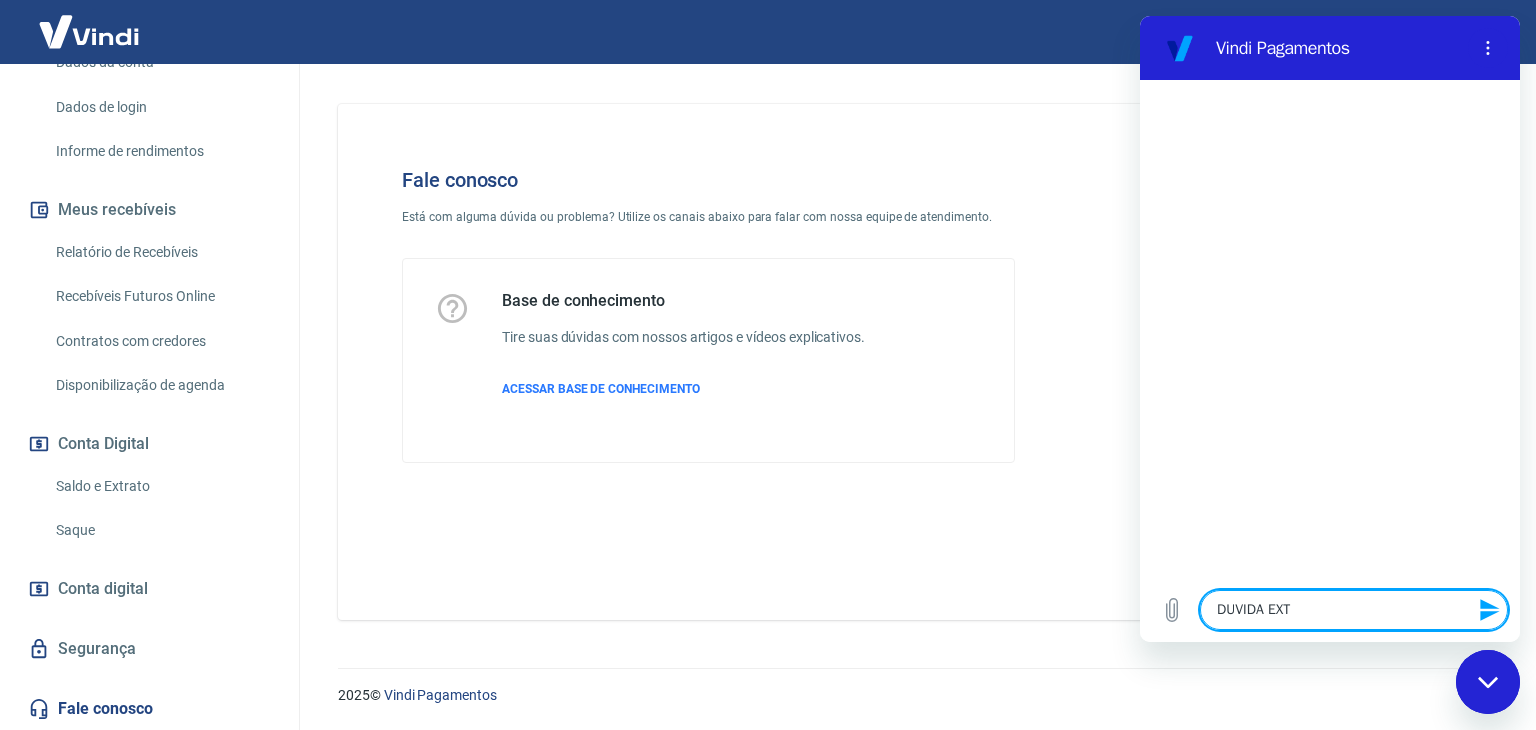 type on "DUVIDA EXTR" 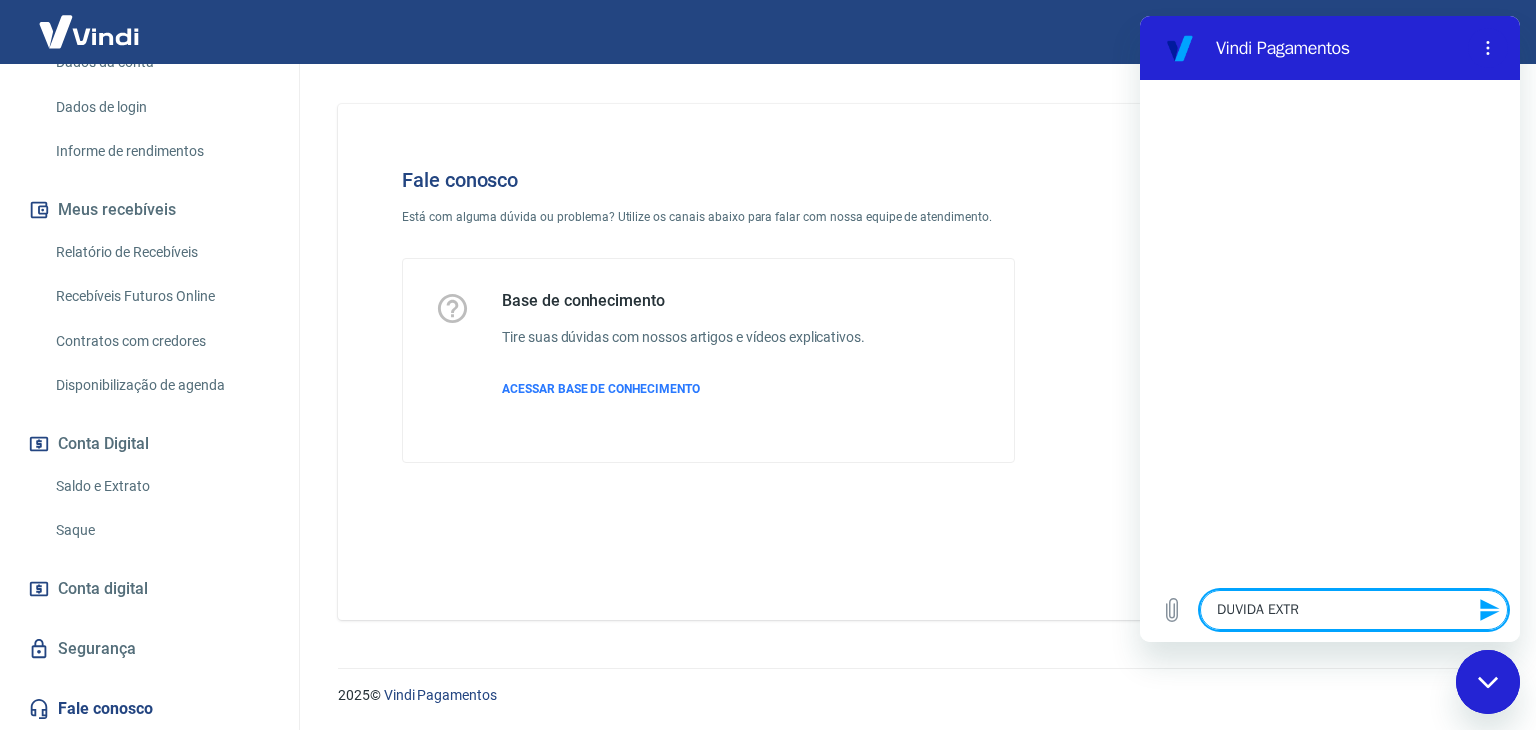 type on "DUVIDA EXTRA" 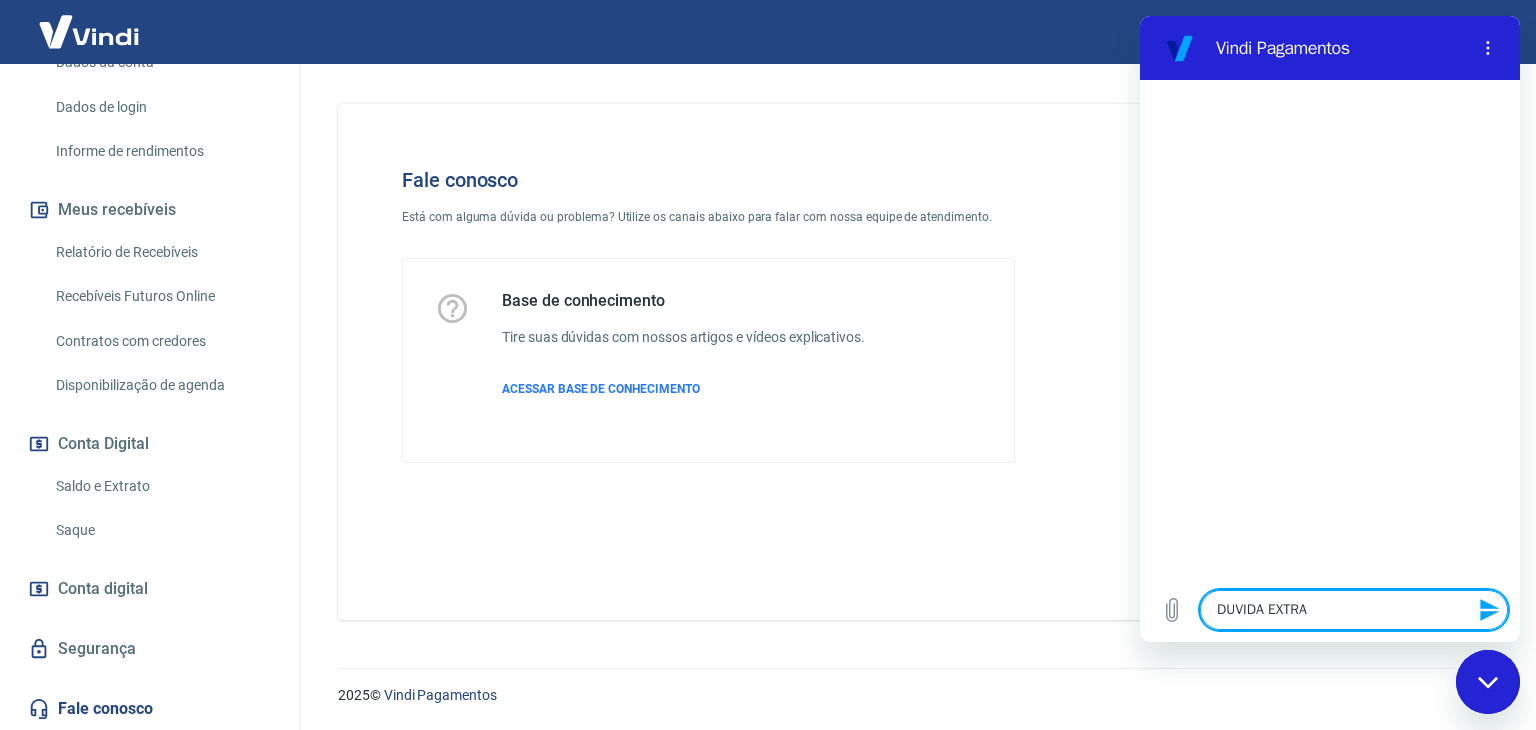 type on "DUVIDA EXTRAT" 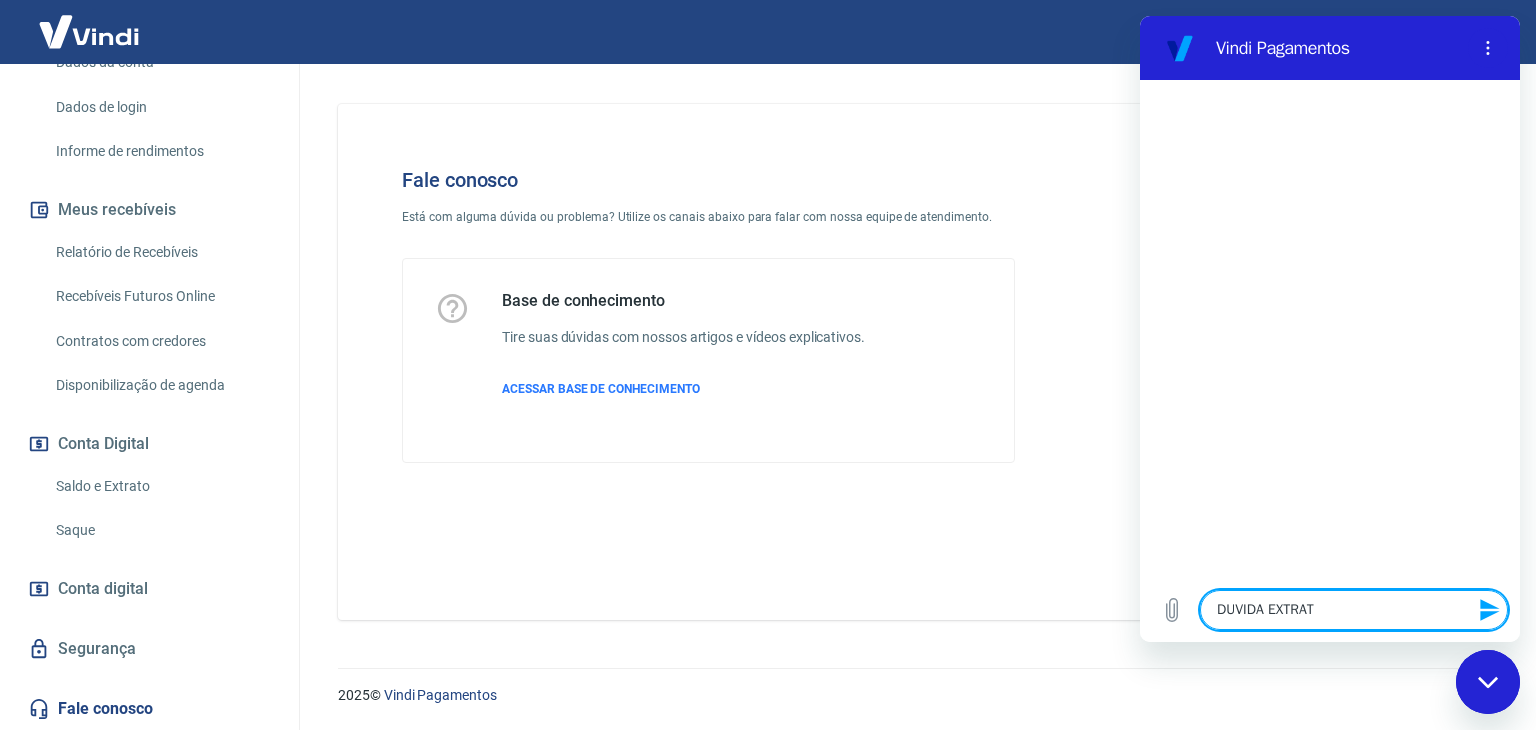 type on "DUVIDA EXTRATO" 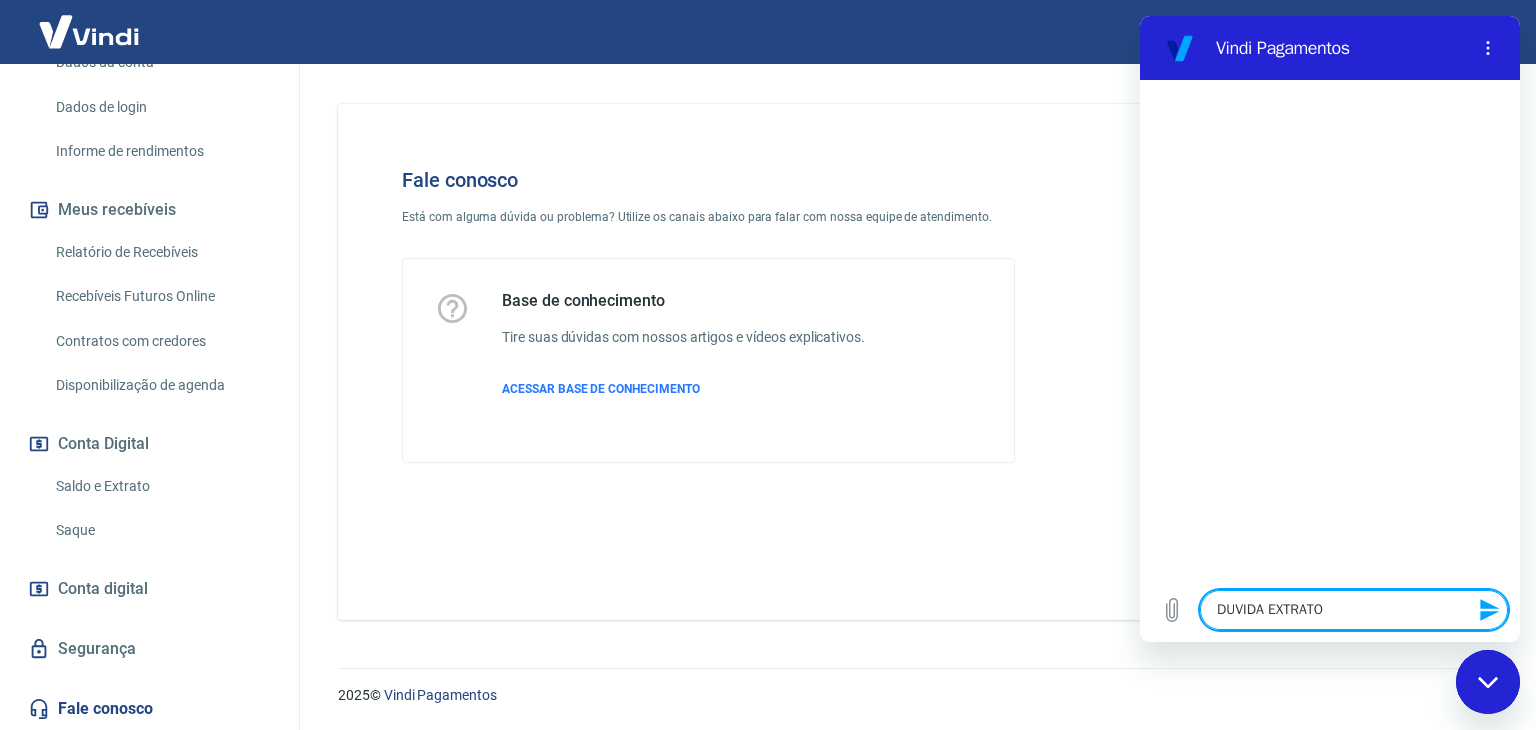 type 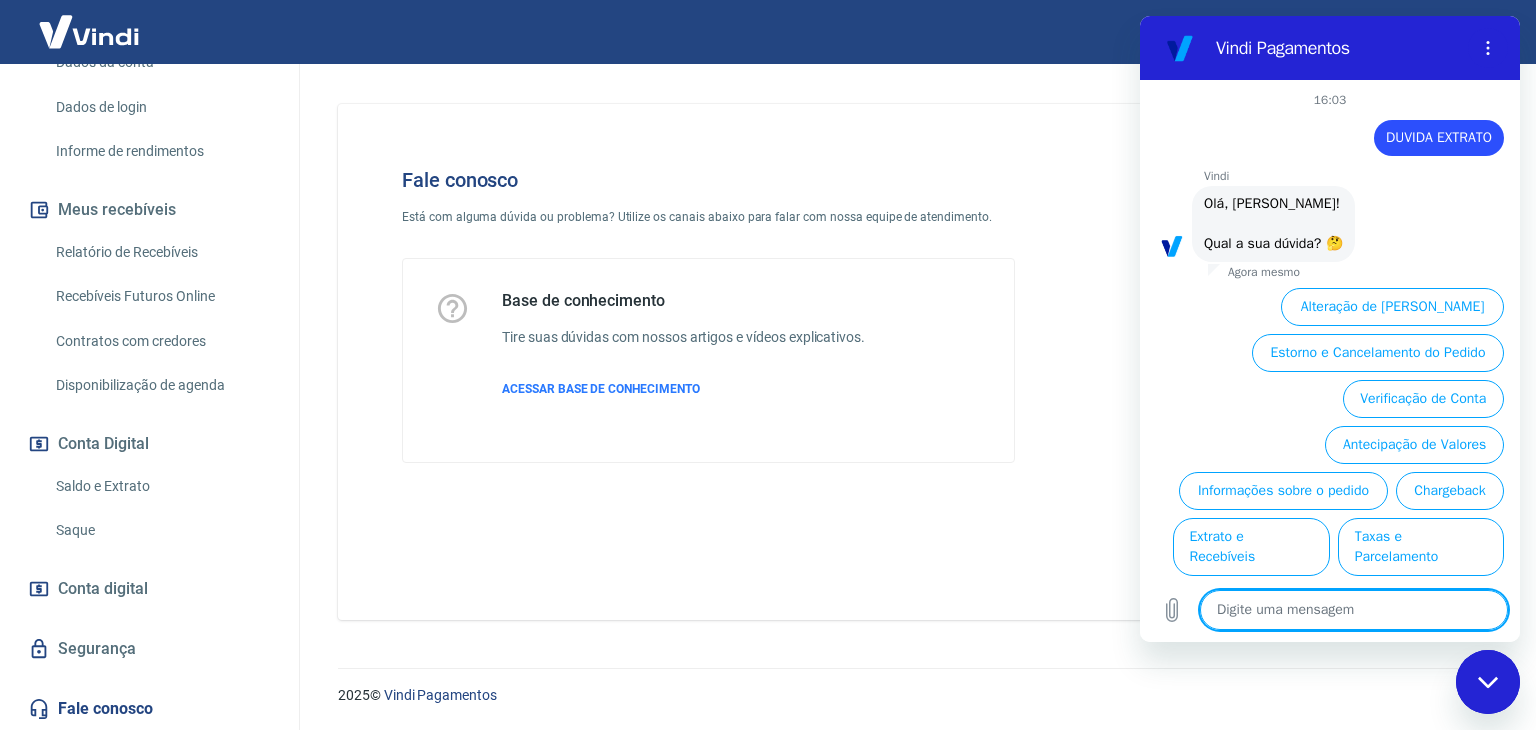 scroll, scrollTop: 72, scrollLeft: 0, axis: vertical 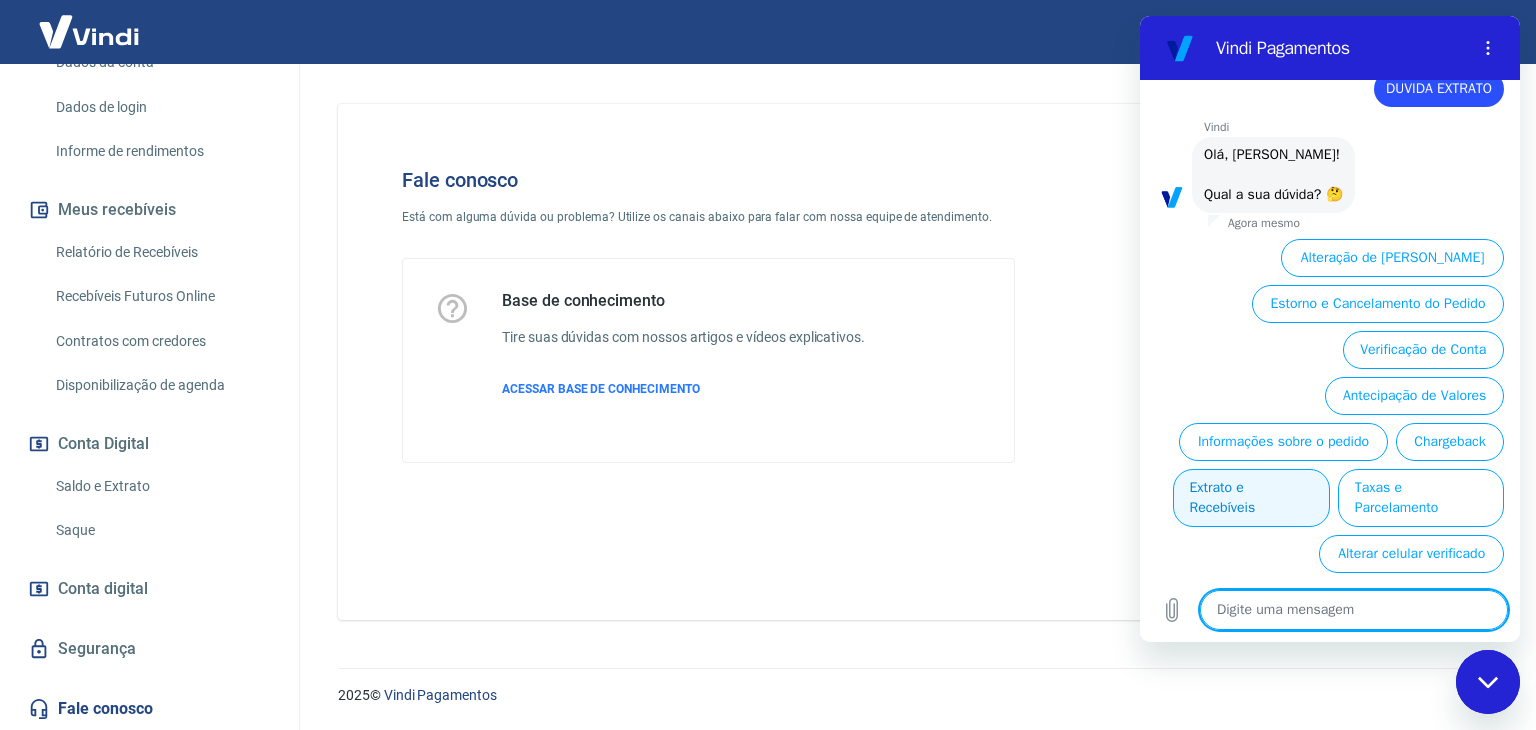 click on "Extrato e Recebíveis" at bounding box center [1251, 498] 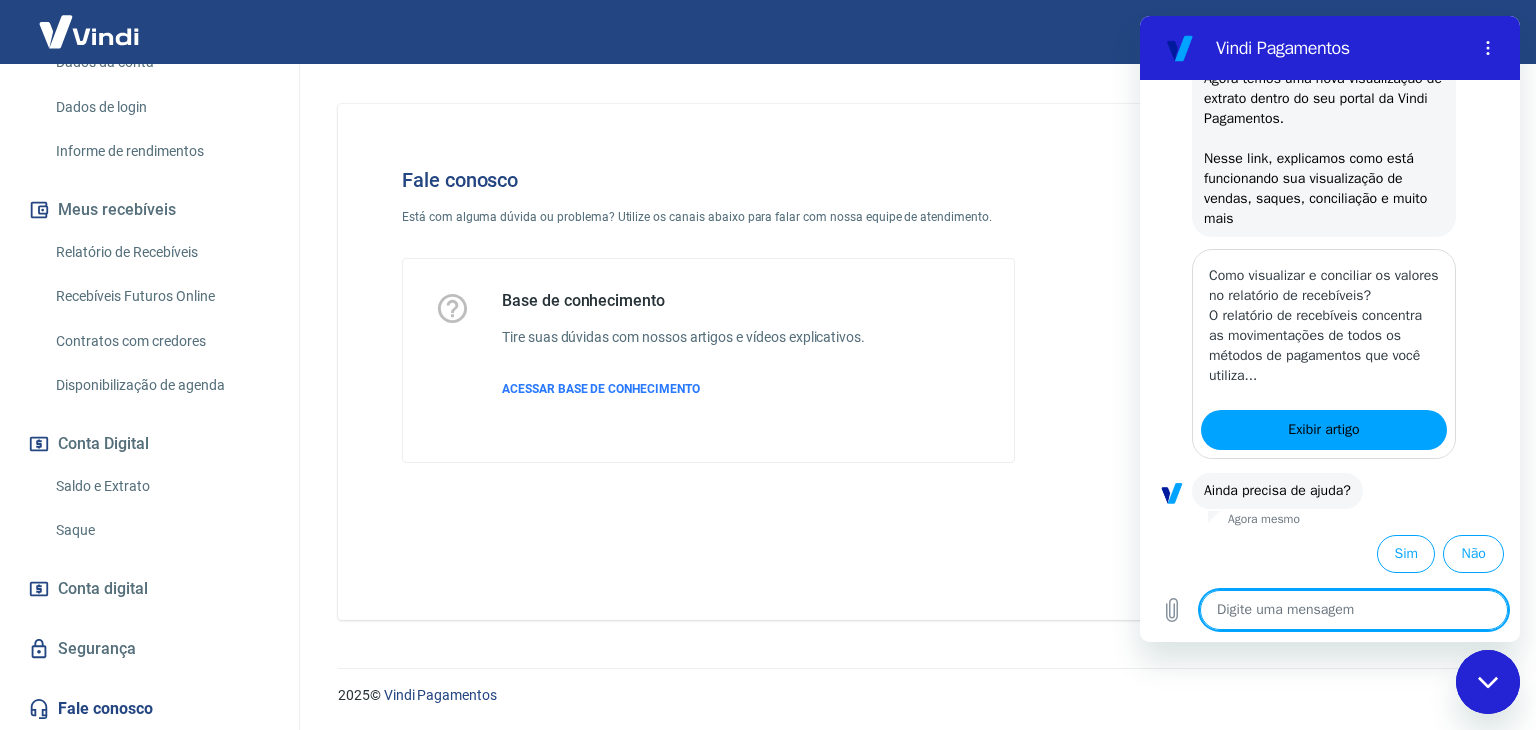 scroll, scrollTop: 298, scrollLeft: 0, axis: vertical 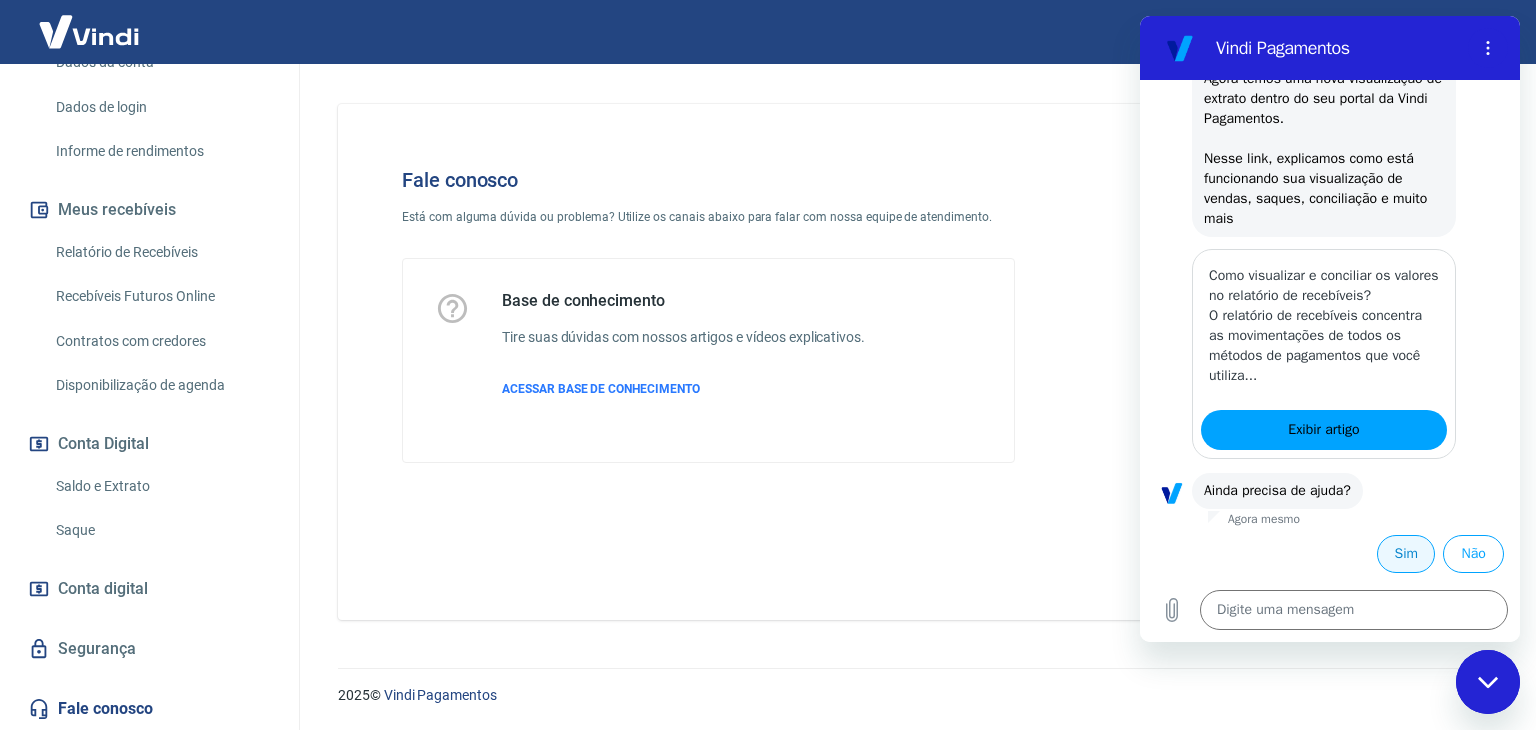 click on "Sim" at bounding box center [1406, 554] 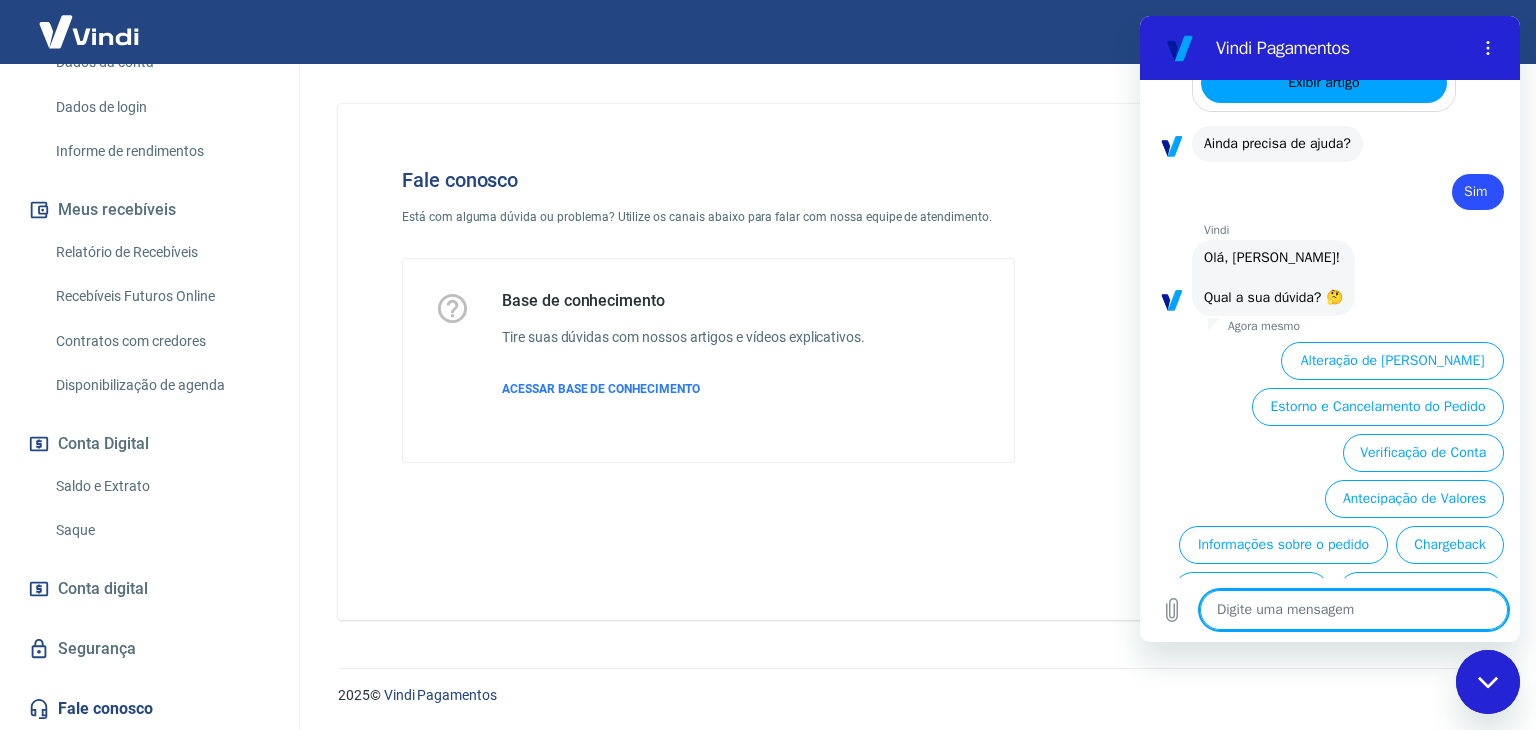 scroll, scrollTop: 772, scrollLeft: 0, axis: vertical 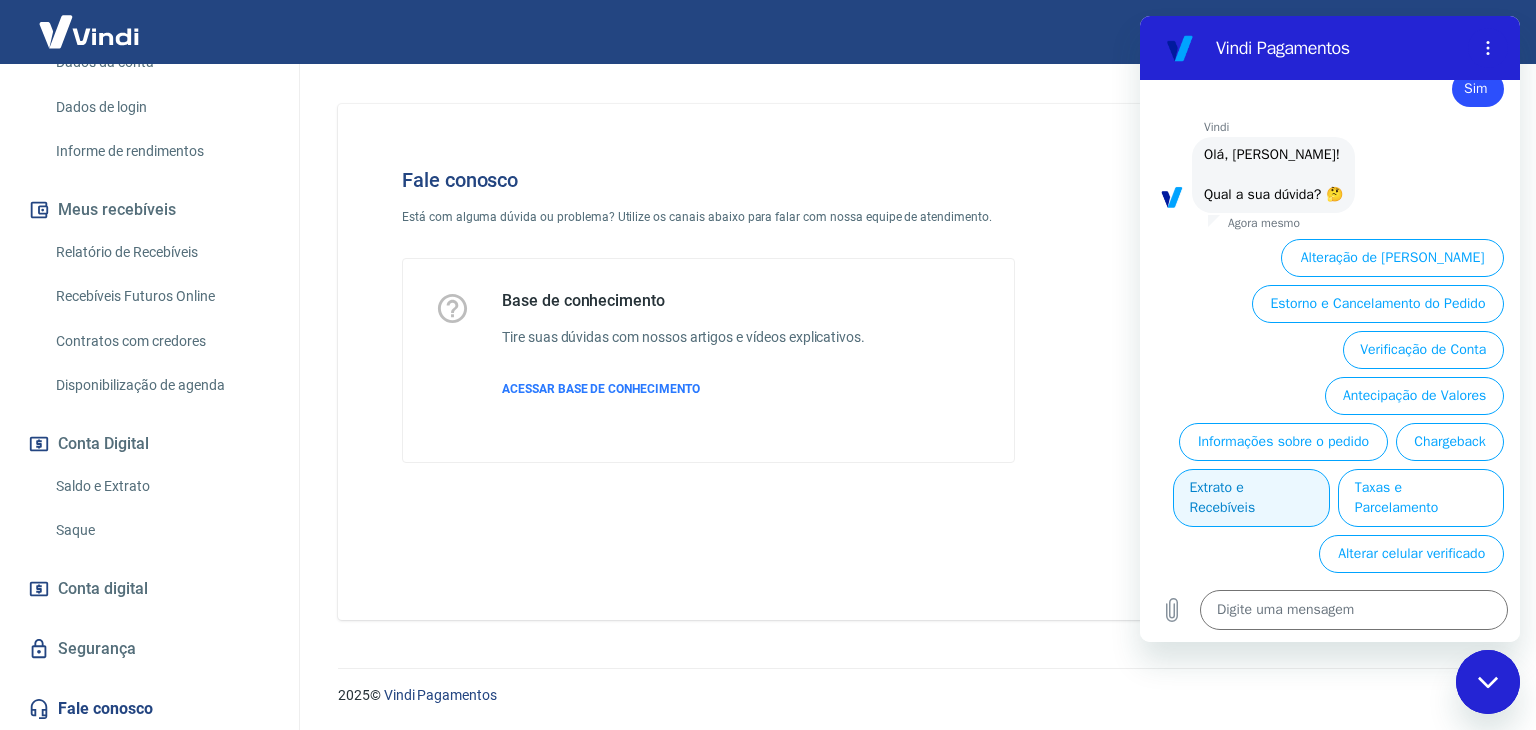 click on "Extrato e Recebíveis" at bounding box center (1251, 498) 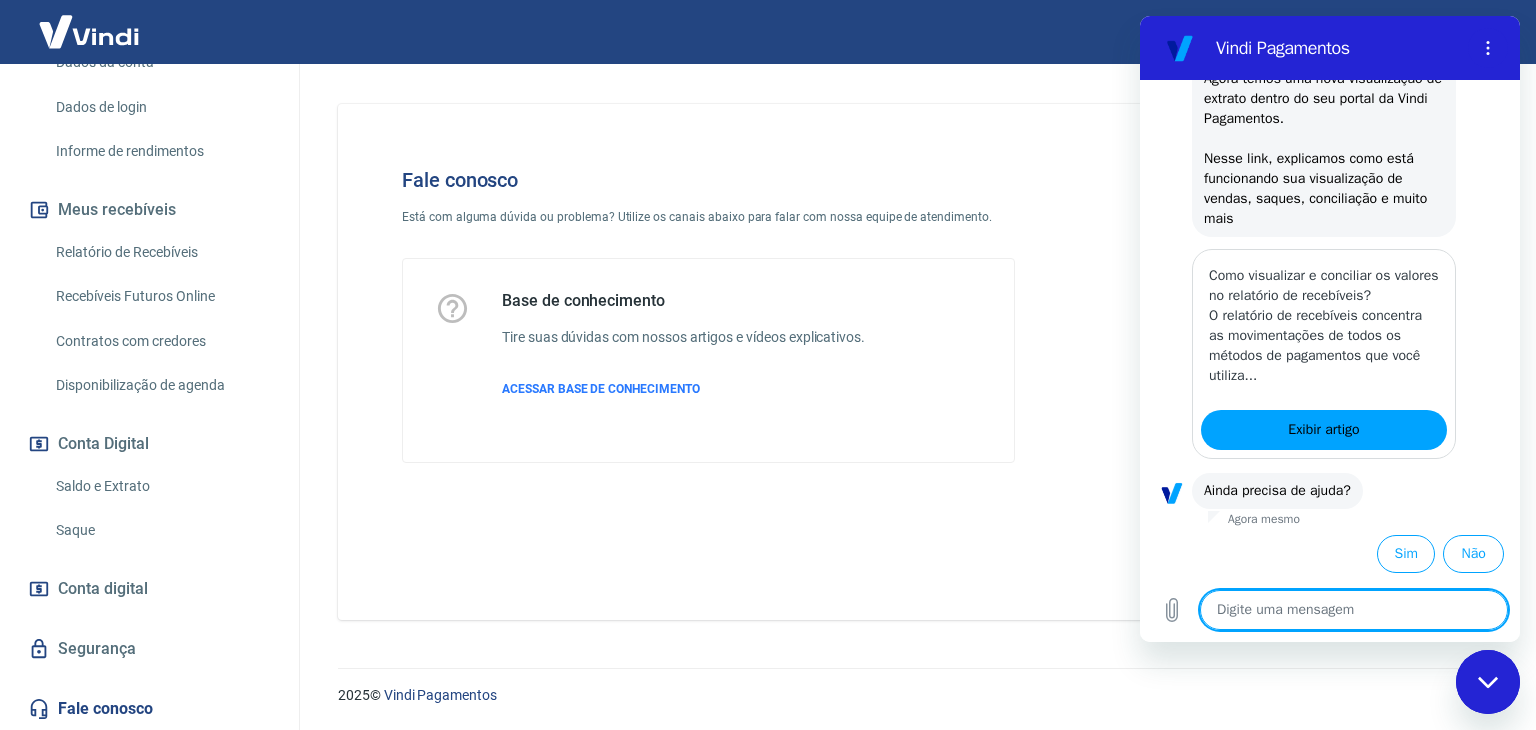 scroll, scrollTop: 998, scrollLeft: 0, axis: vertical 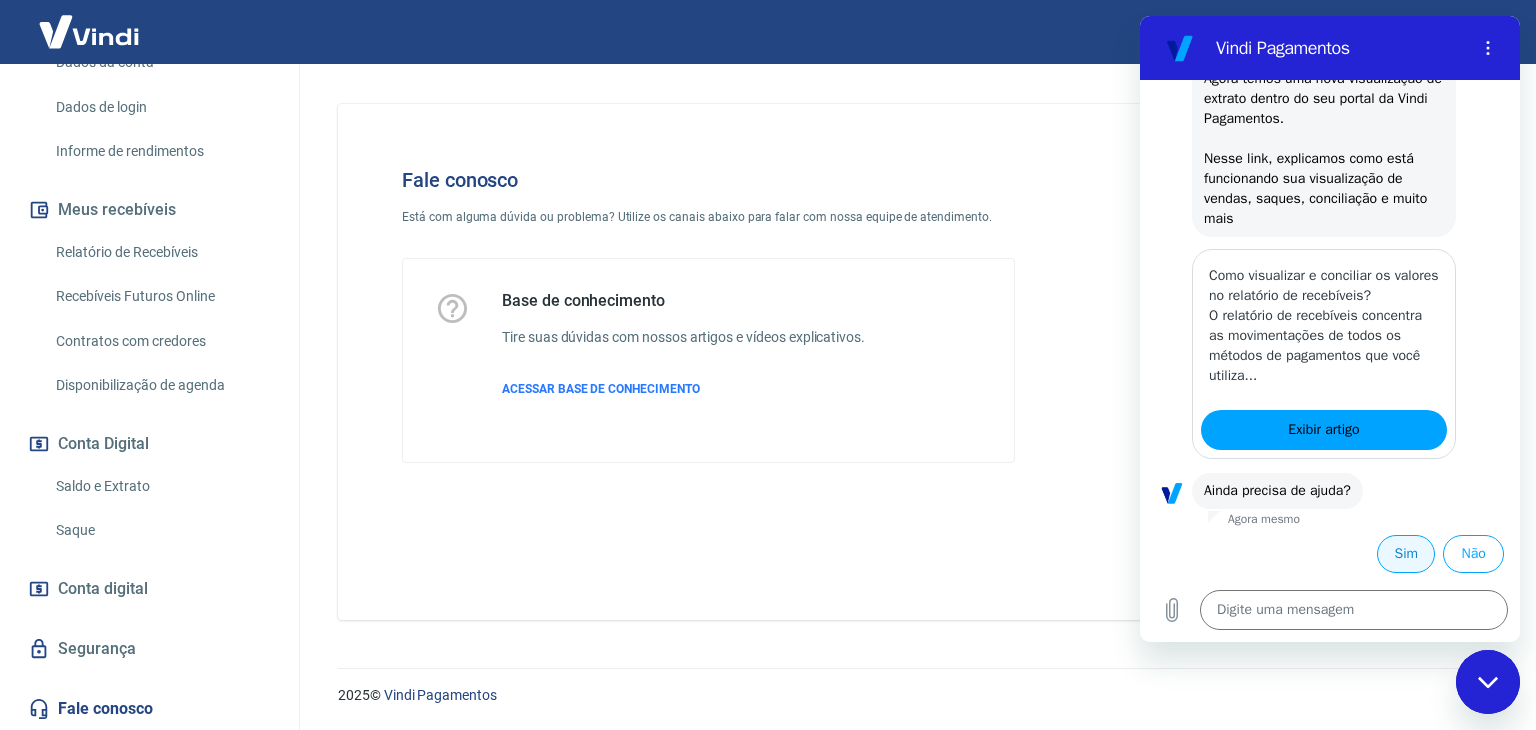 click on "Sim" at bounding box center [1406, 554] 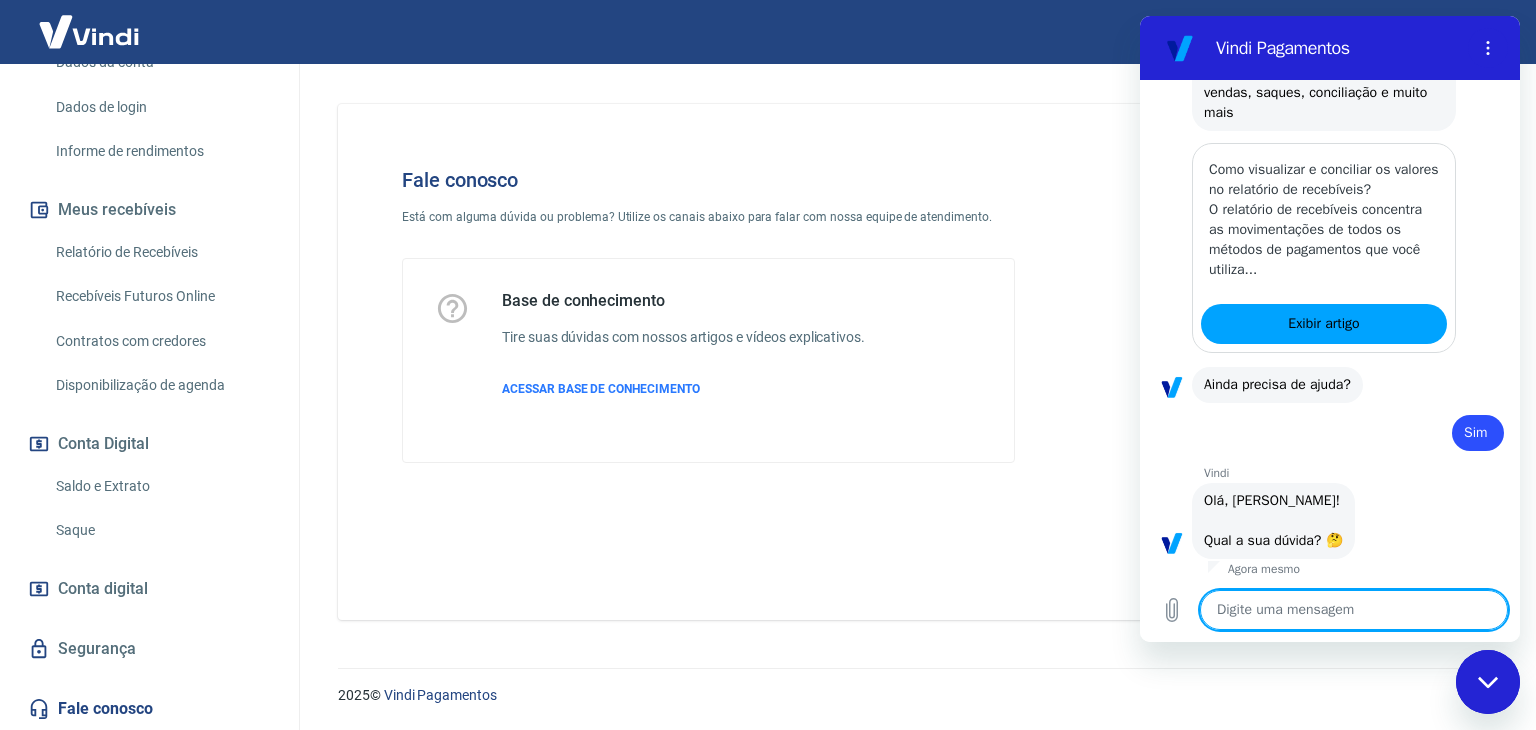 type on "x" 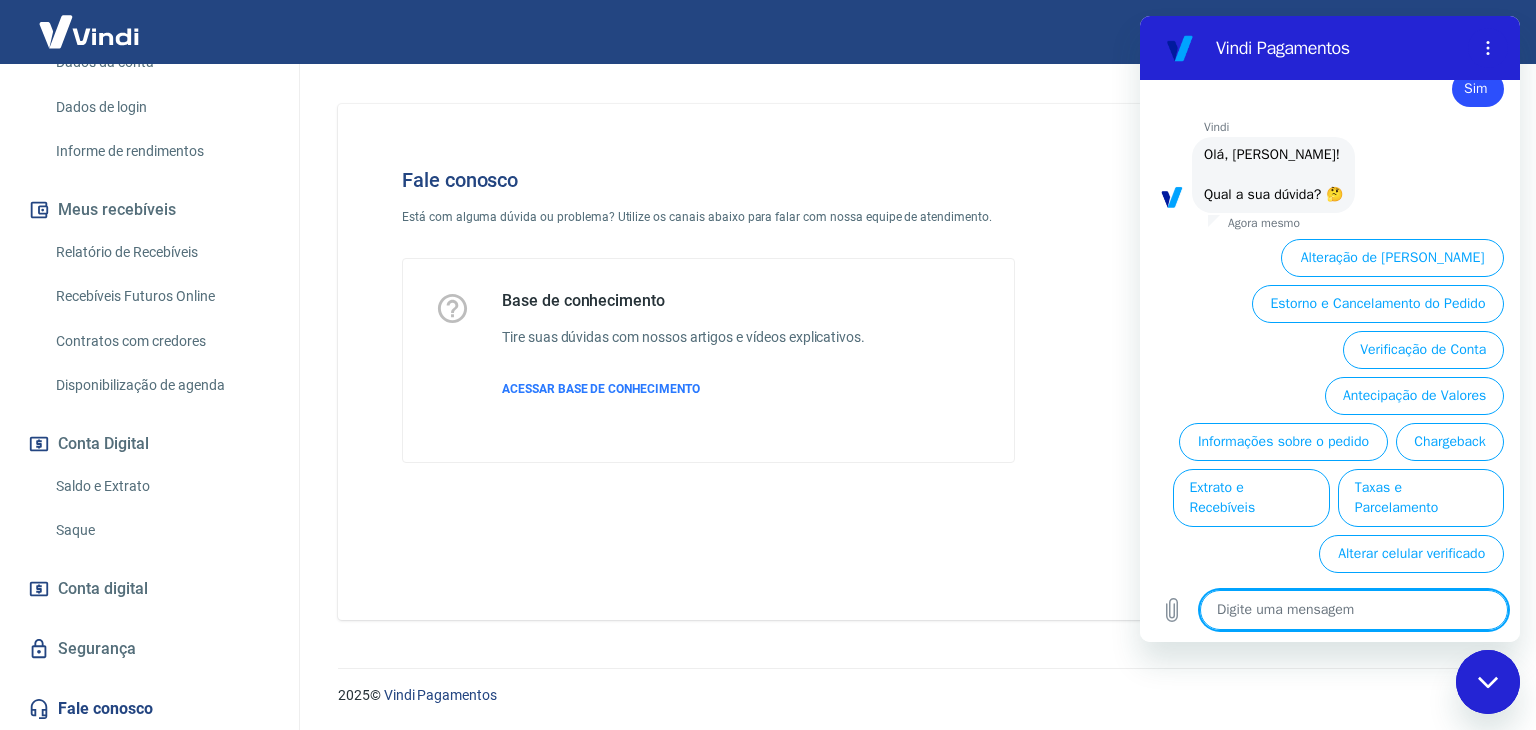 scroll, scrollTop: 1471, scrollLeft: 0, axis: vertical 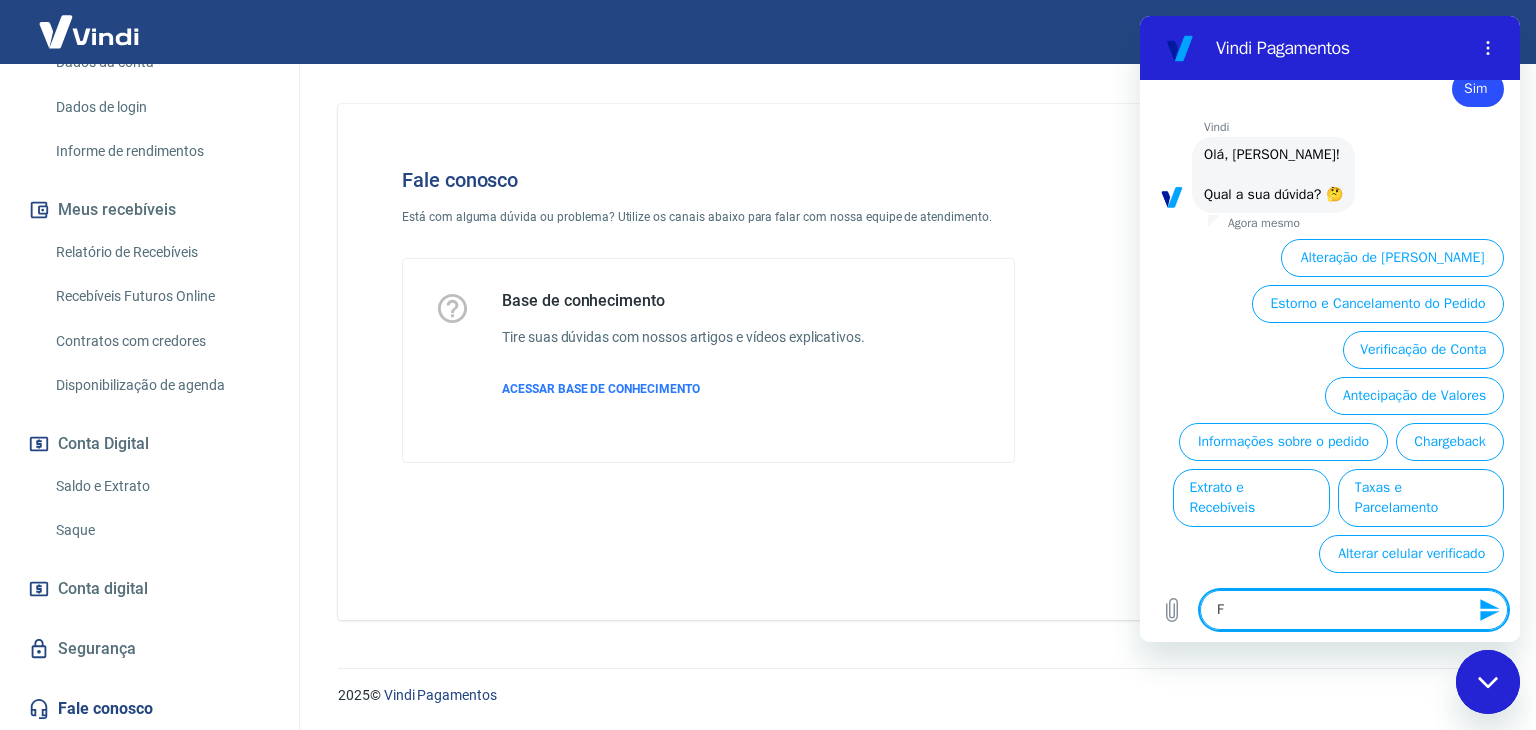 type on "FA" 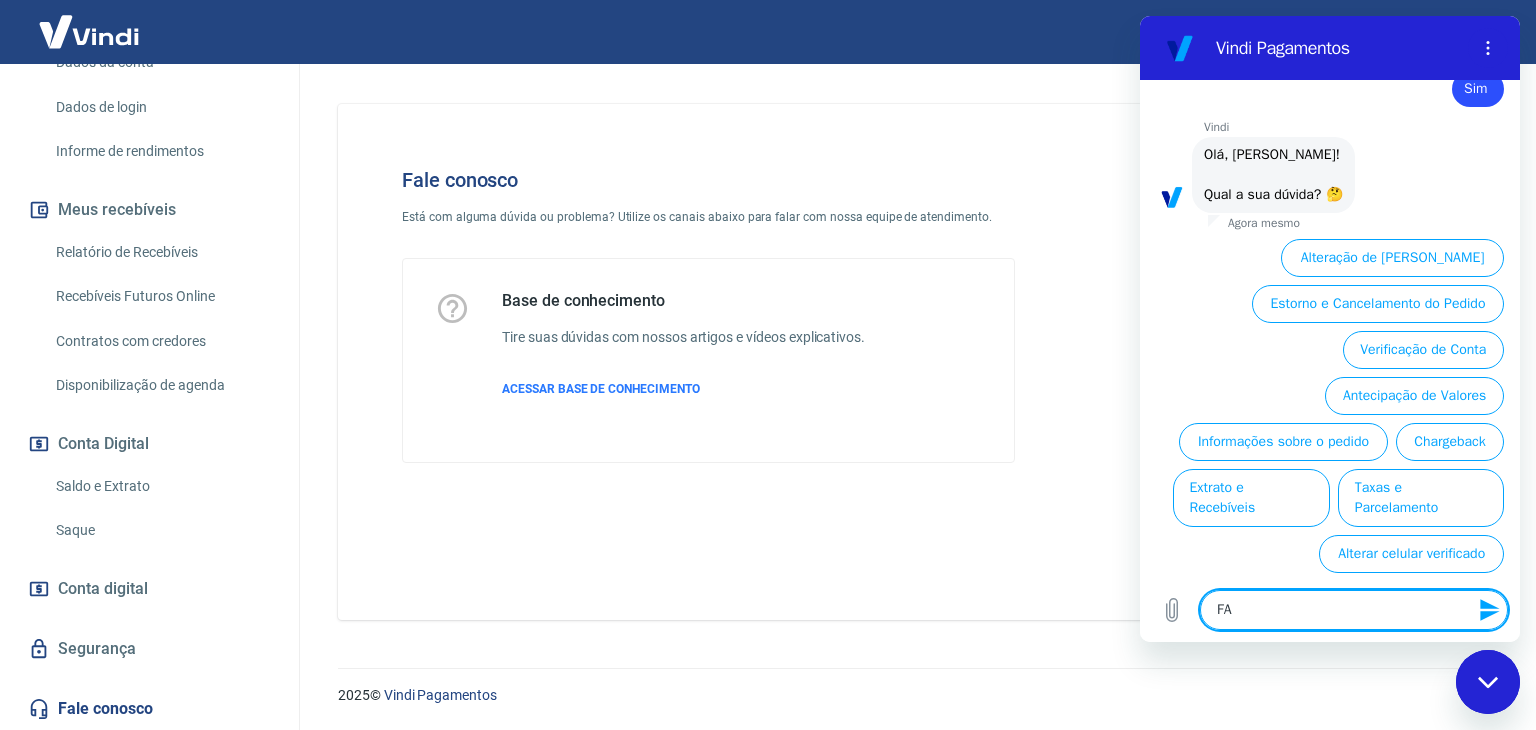 type on "FAL" 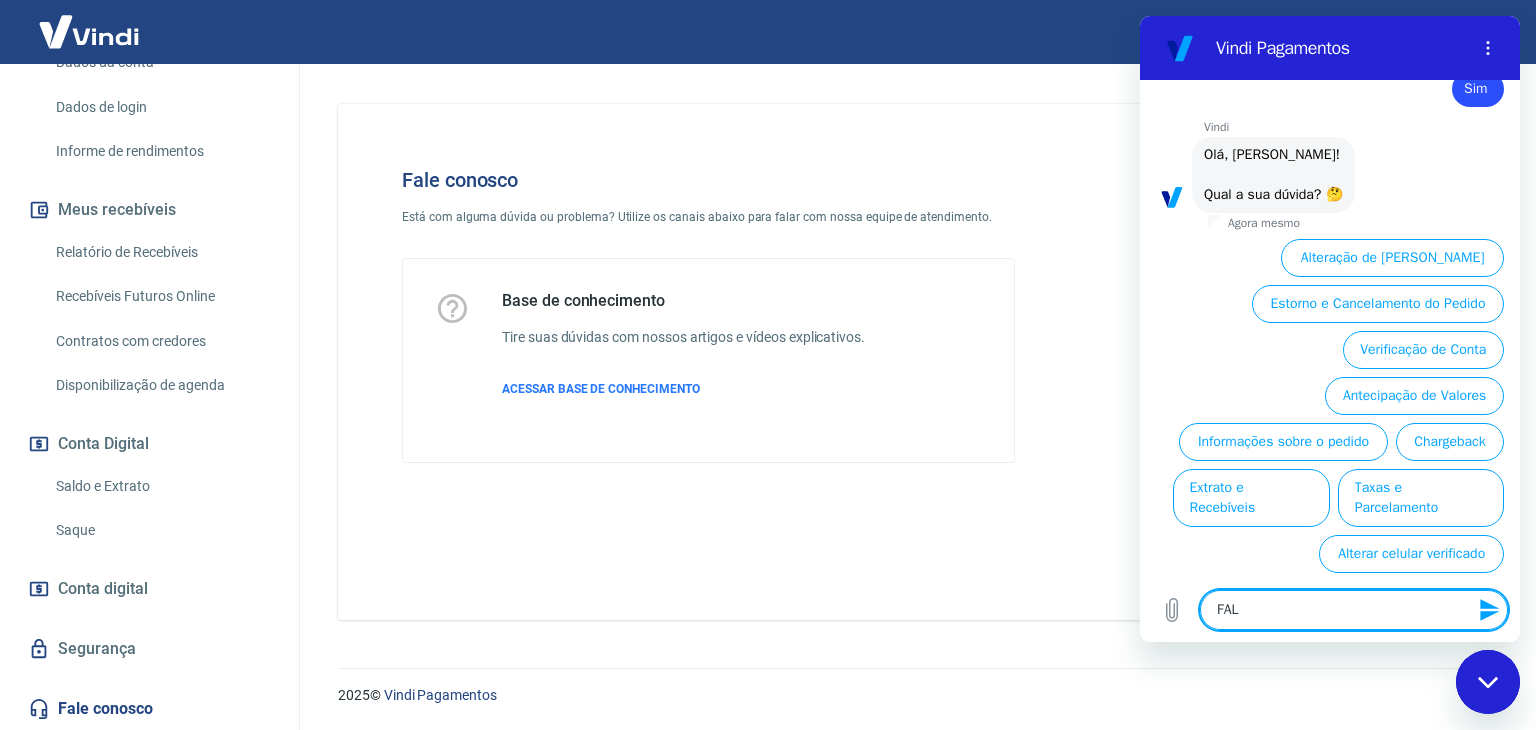 type on "FALA" 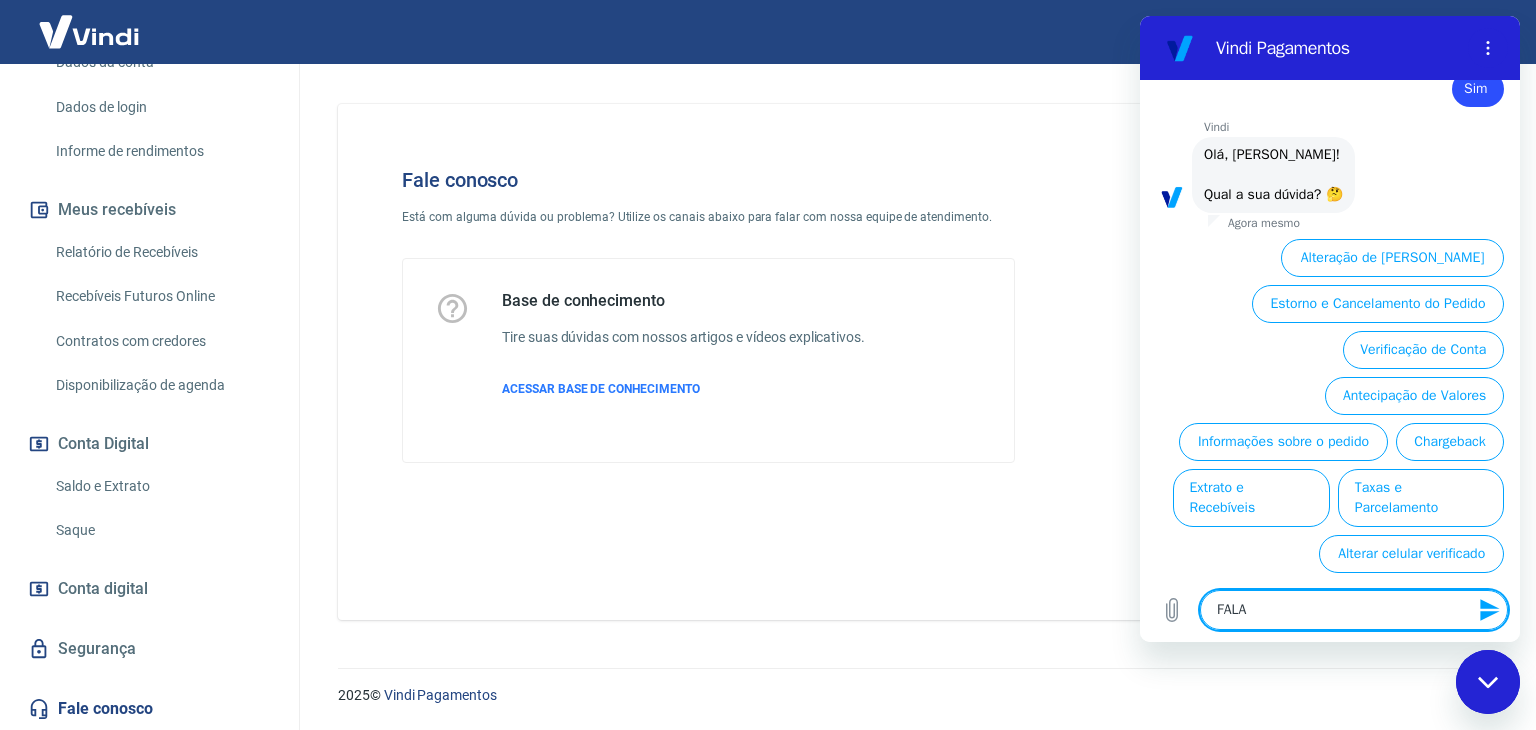 type on "x" 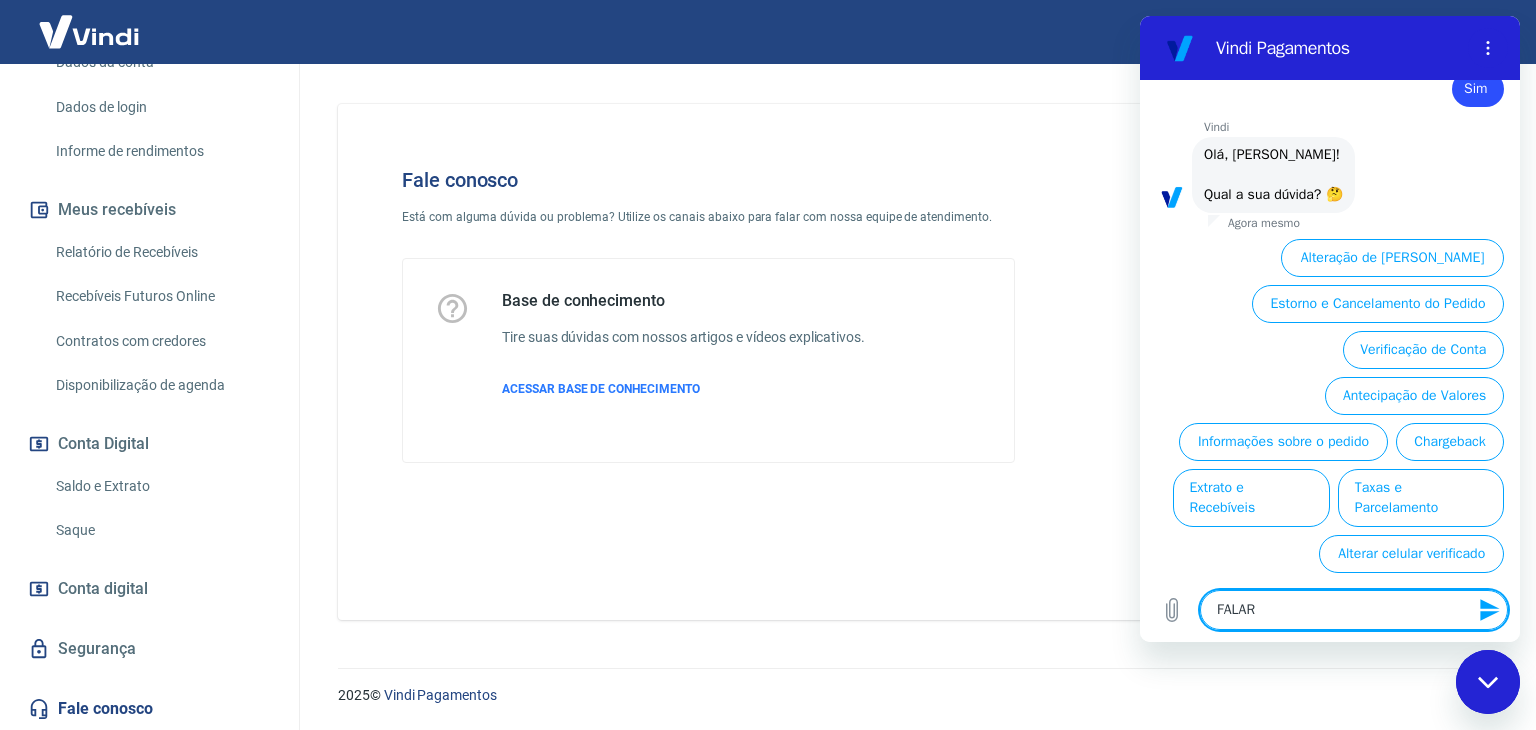 type on "x" 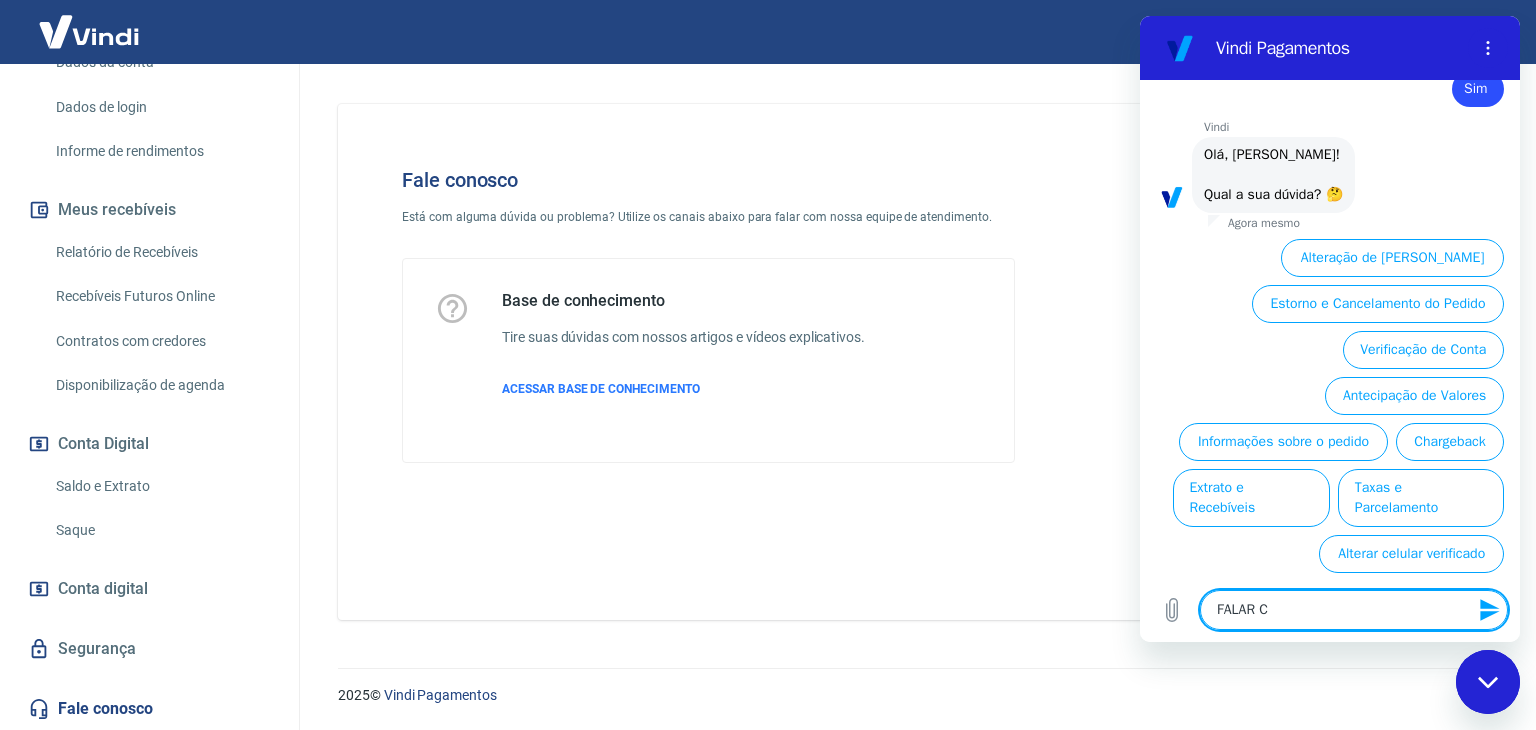 type on "FALAR CO" 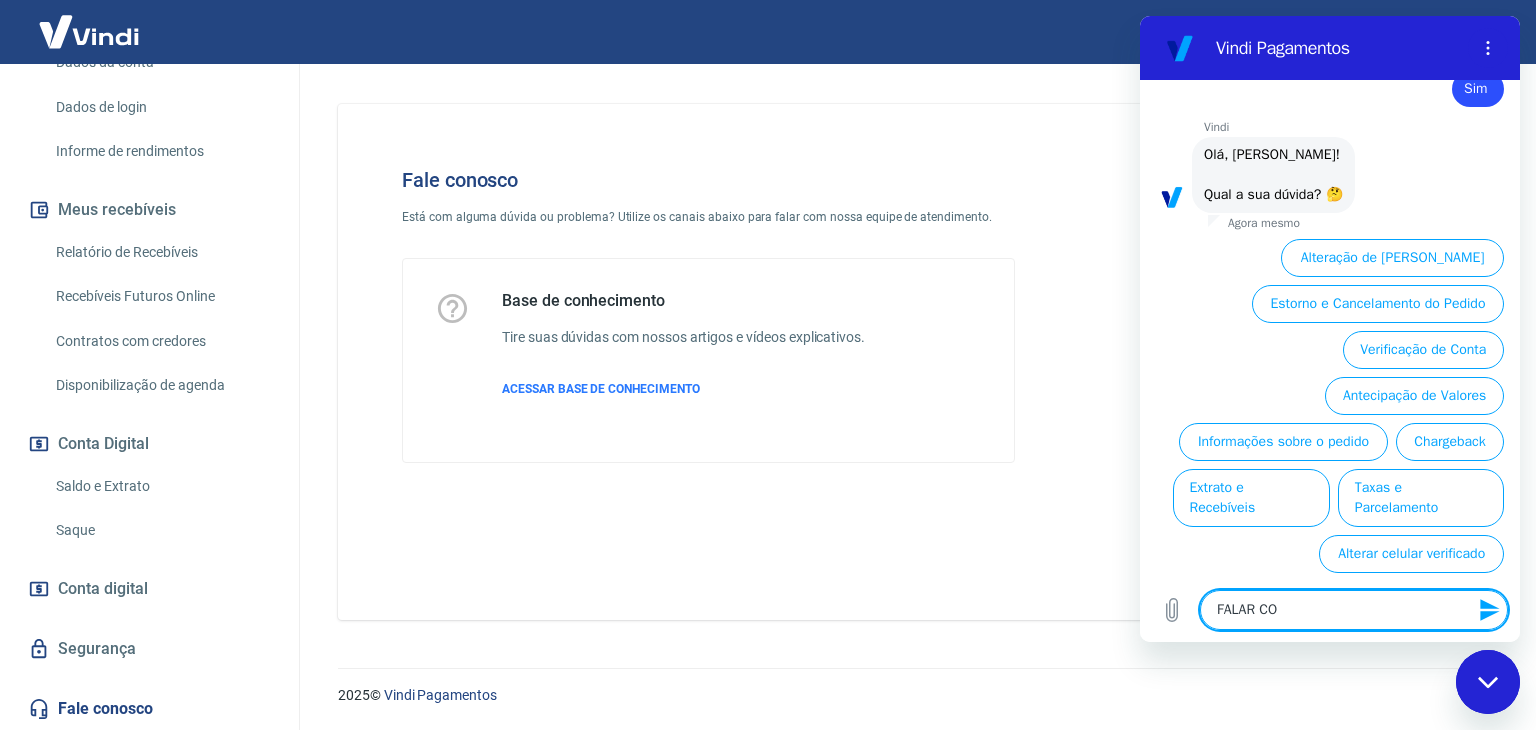 type on "FALAR COM" 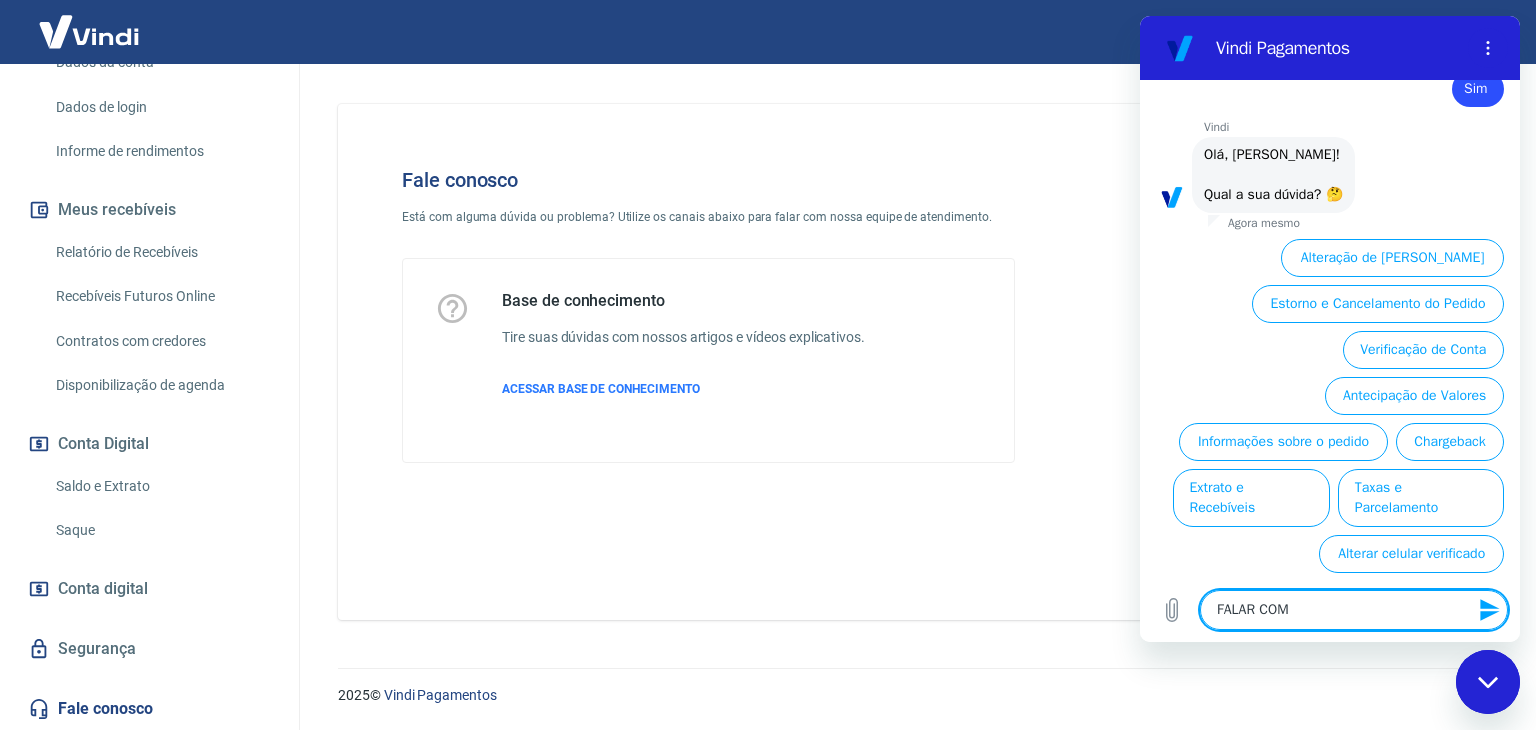 type on "FALAR COM" 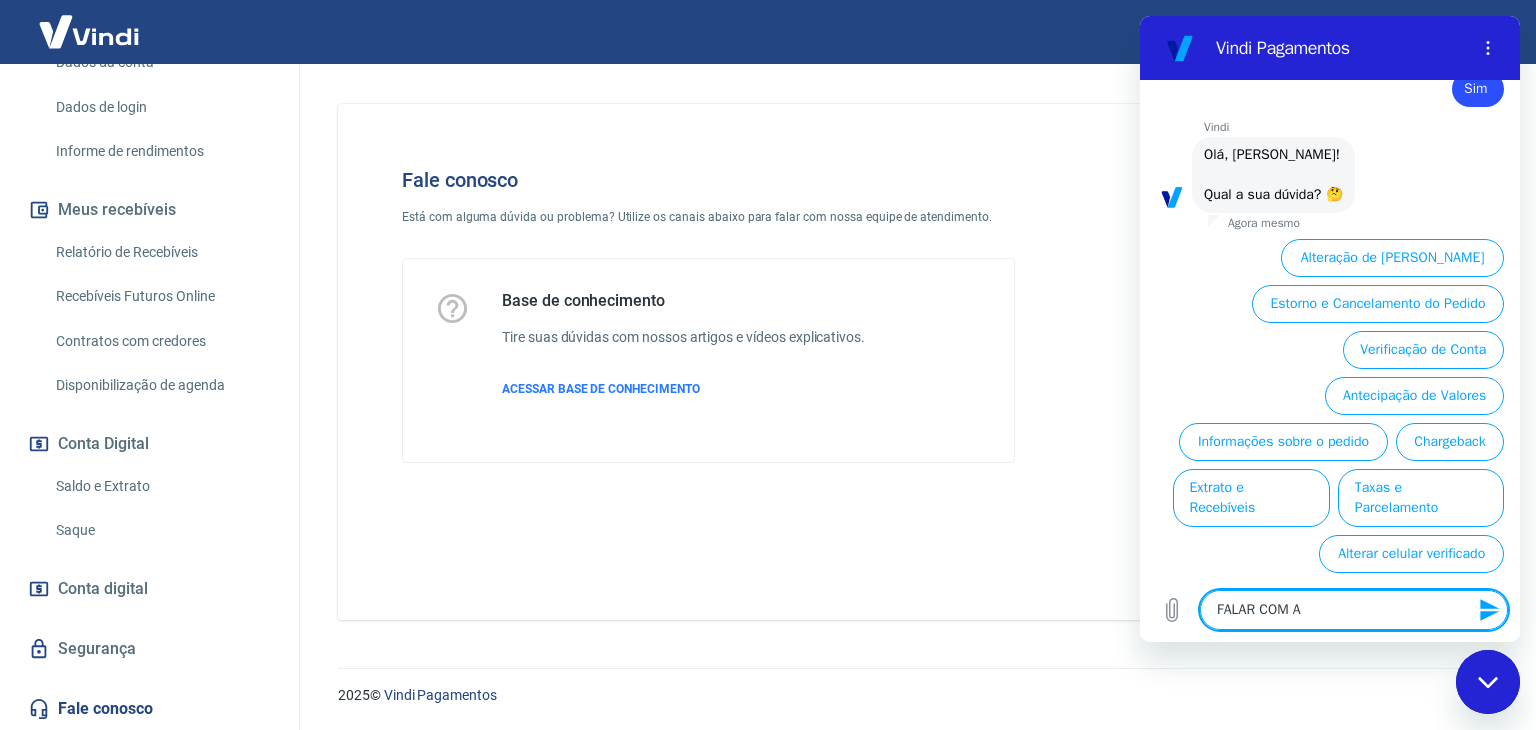 type on "FALAR COM AT" 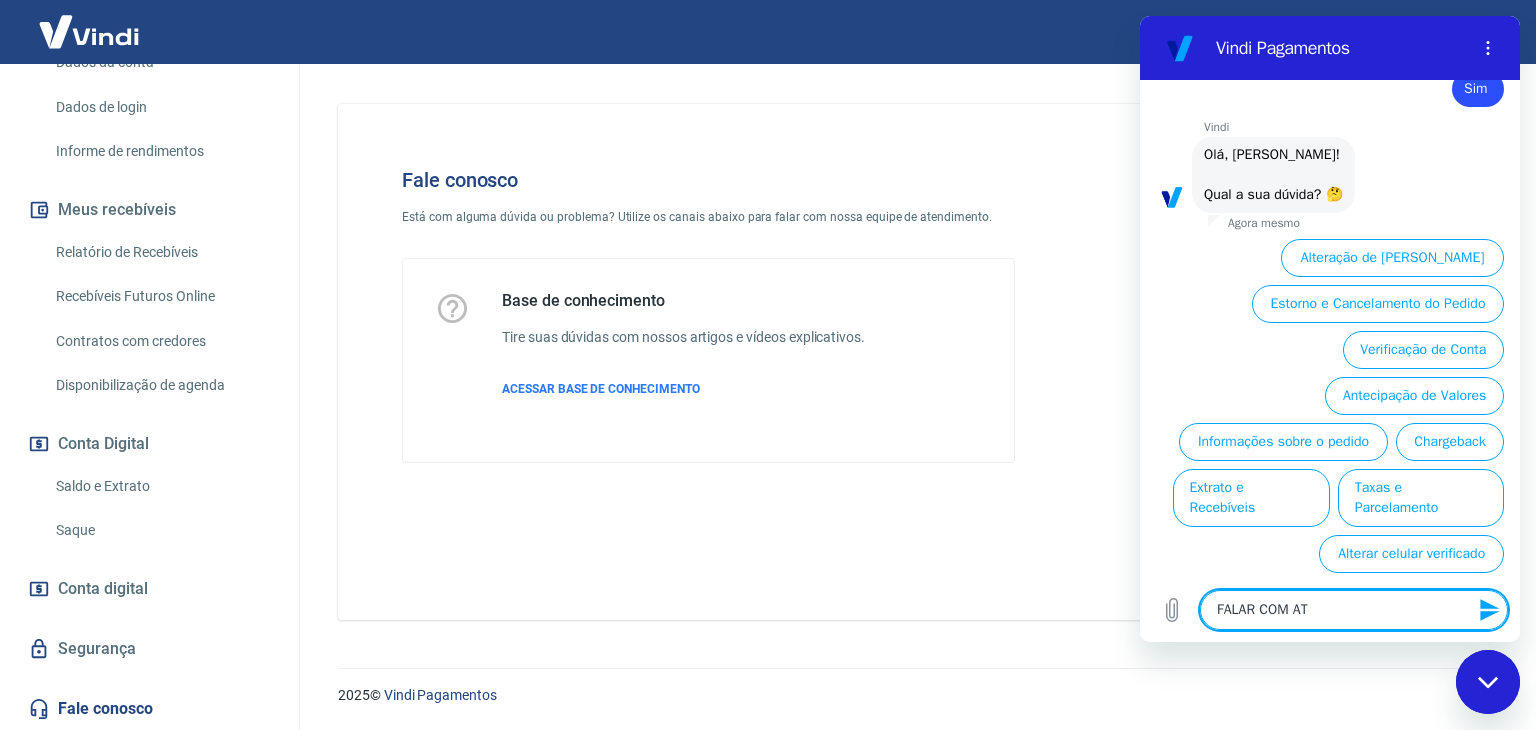 type on "FALAR COM ATE" 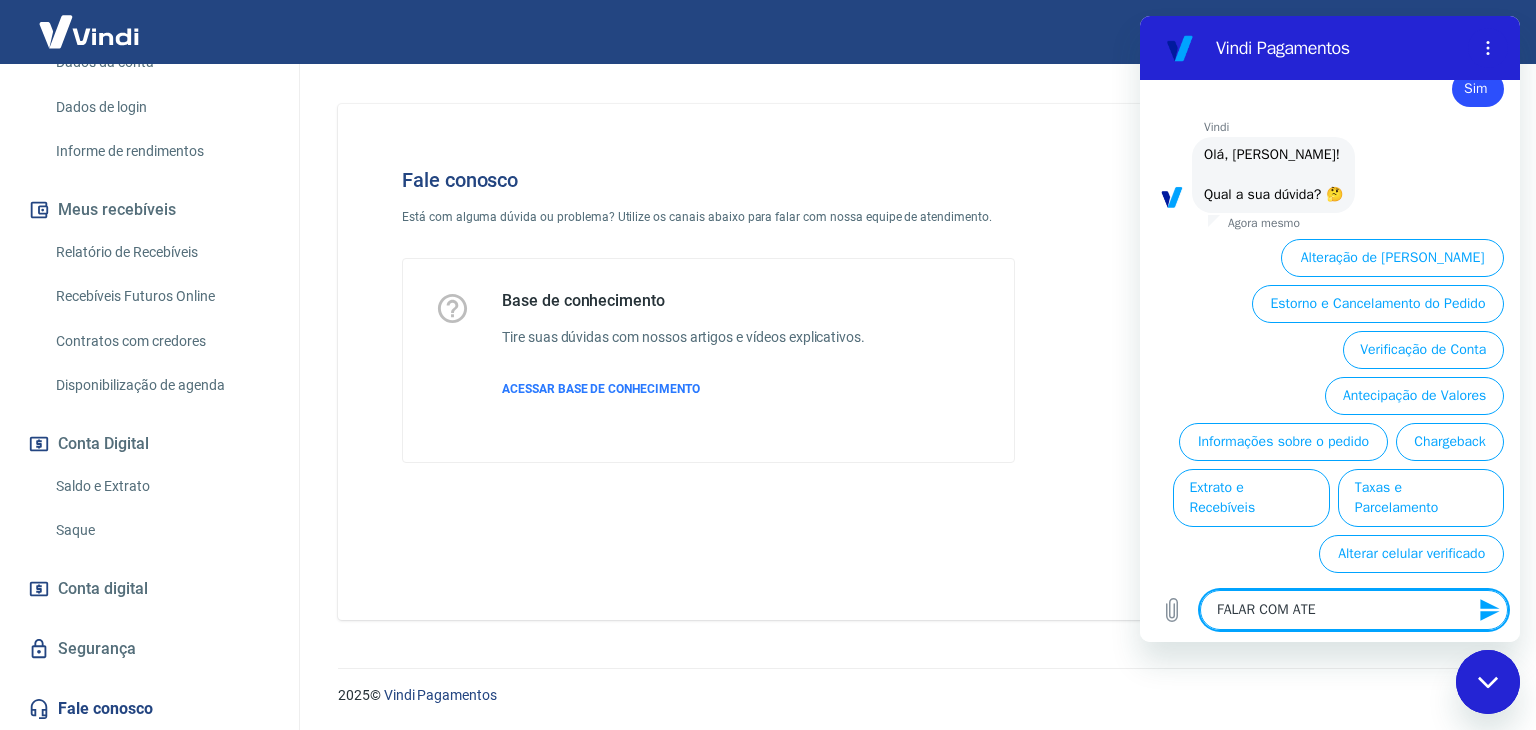 type on "FALAR COM ATEN" 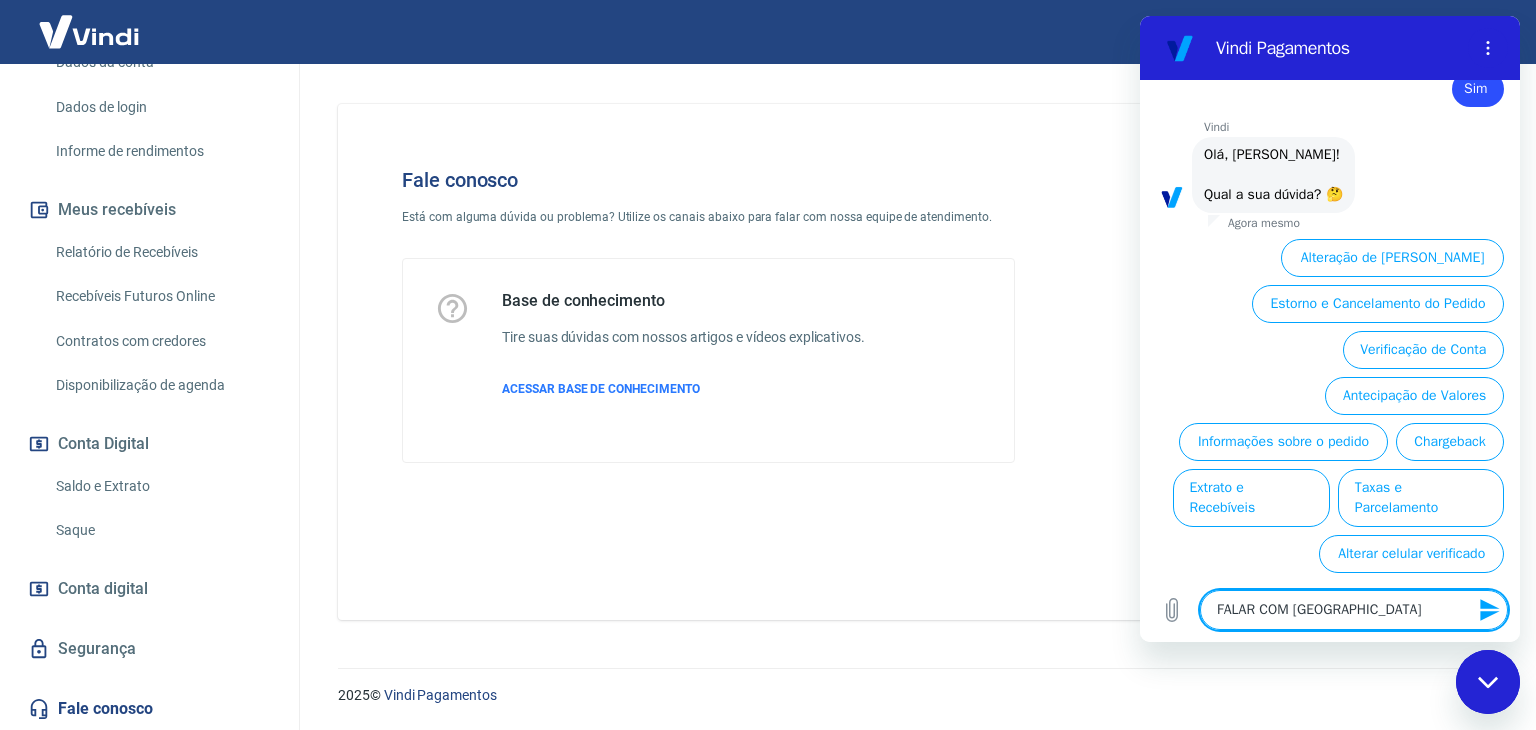 type on "x" 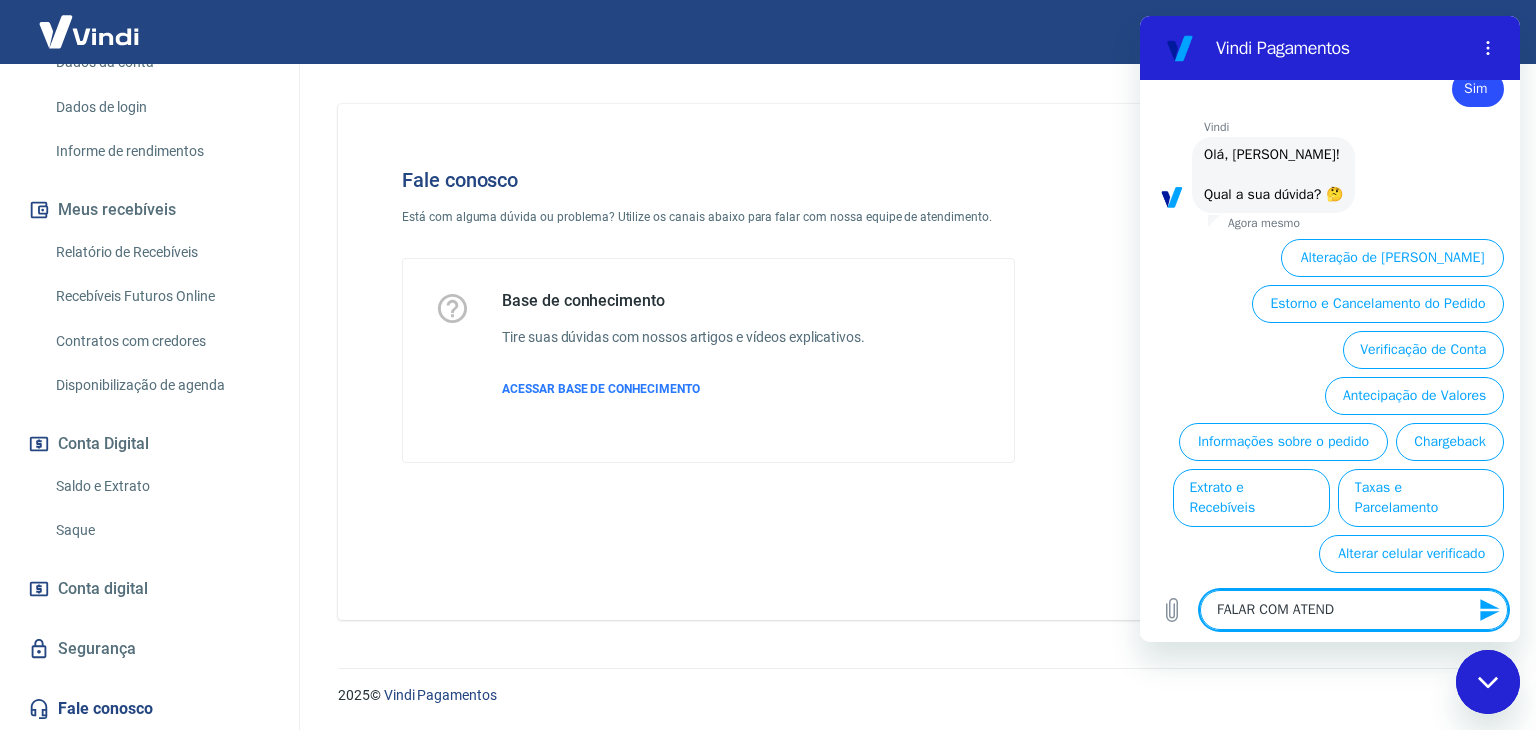 type on "FALAR COM ATENDE" 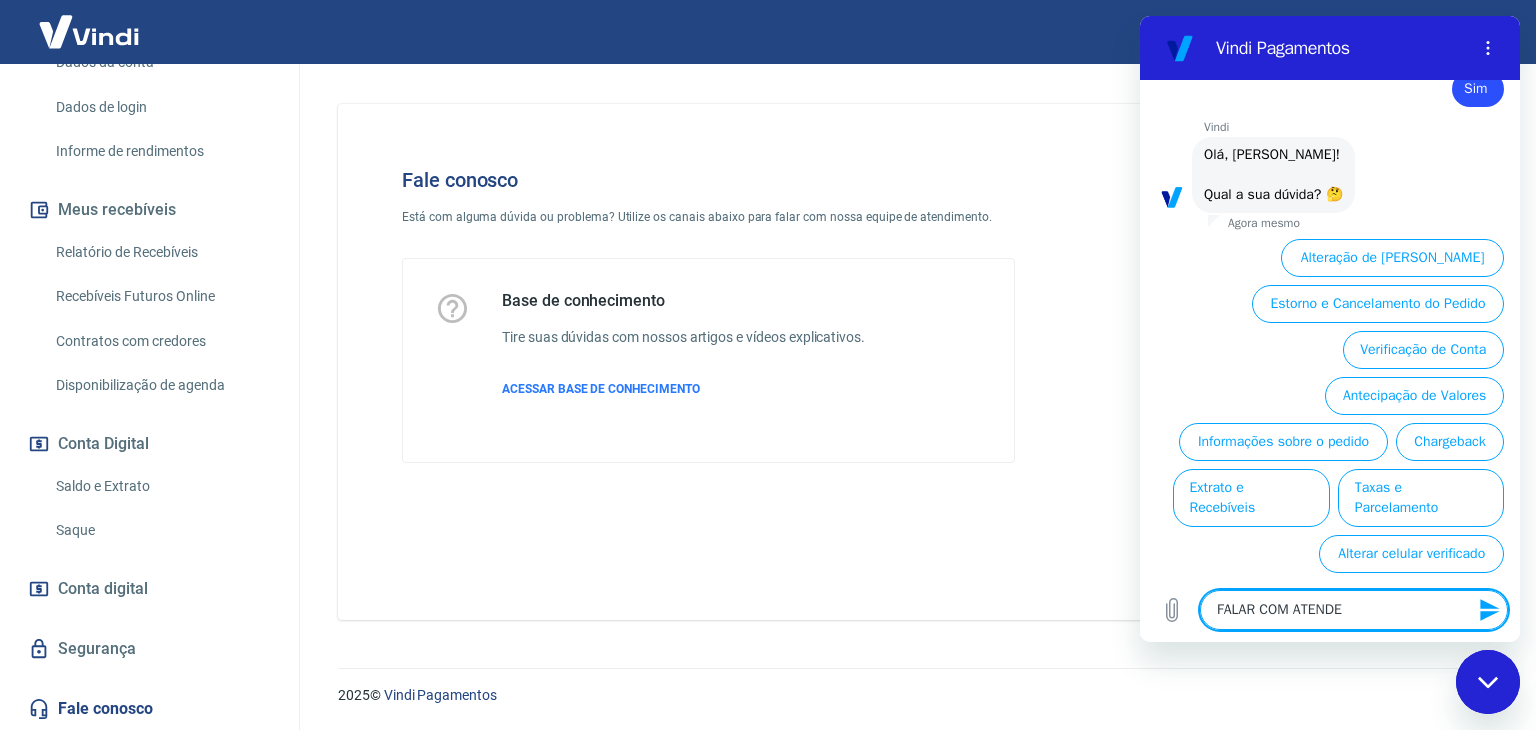 type on "FALAR COM ATENDEN" 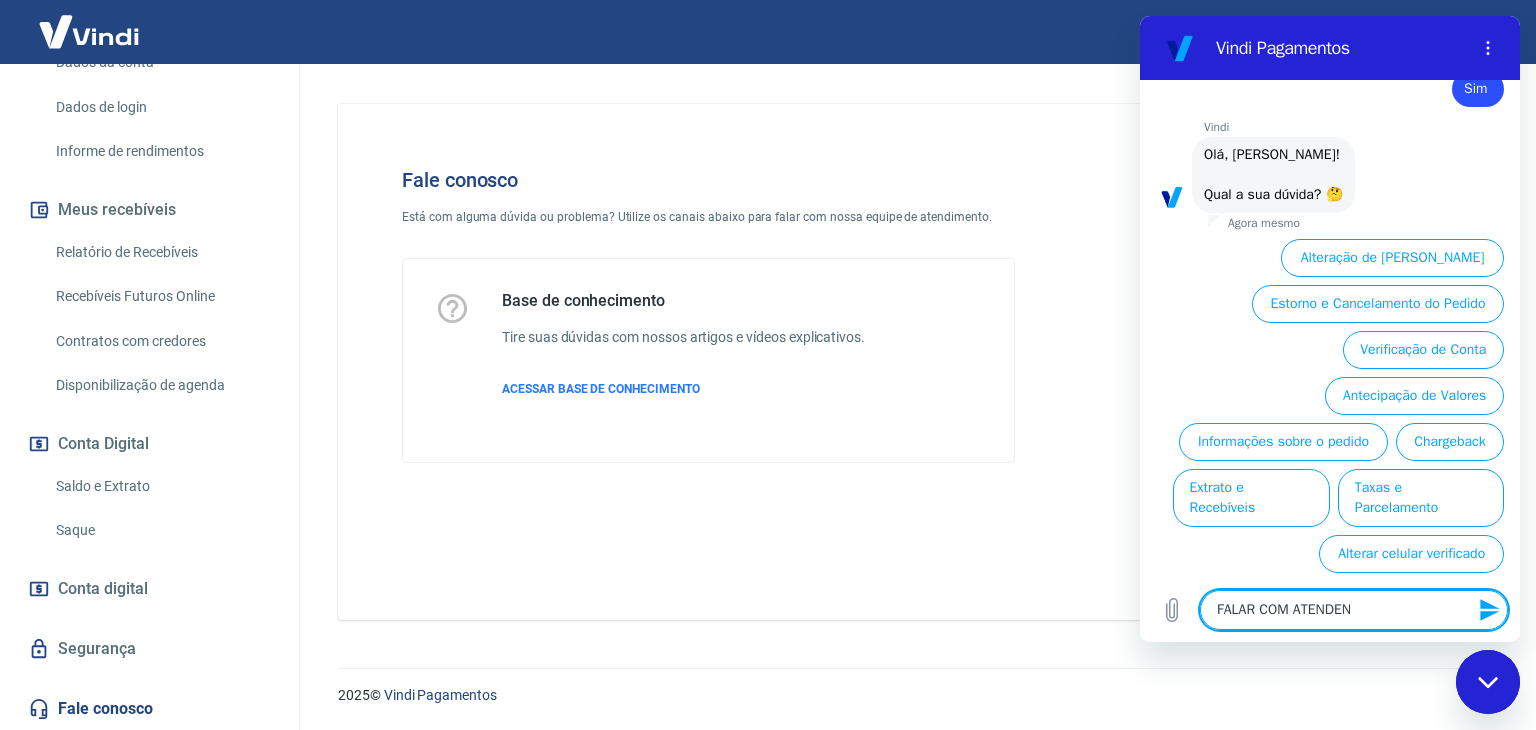 type on "FALAR COM ATENDENT" 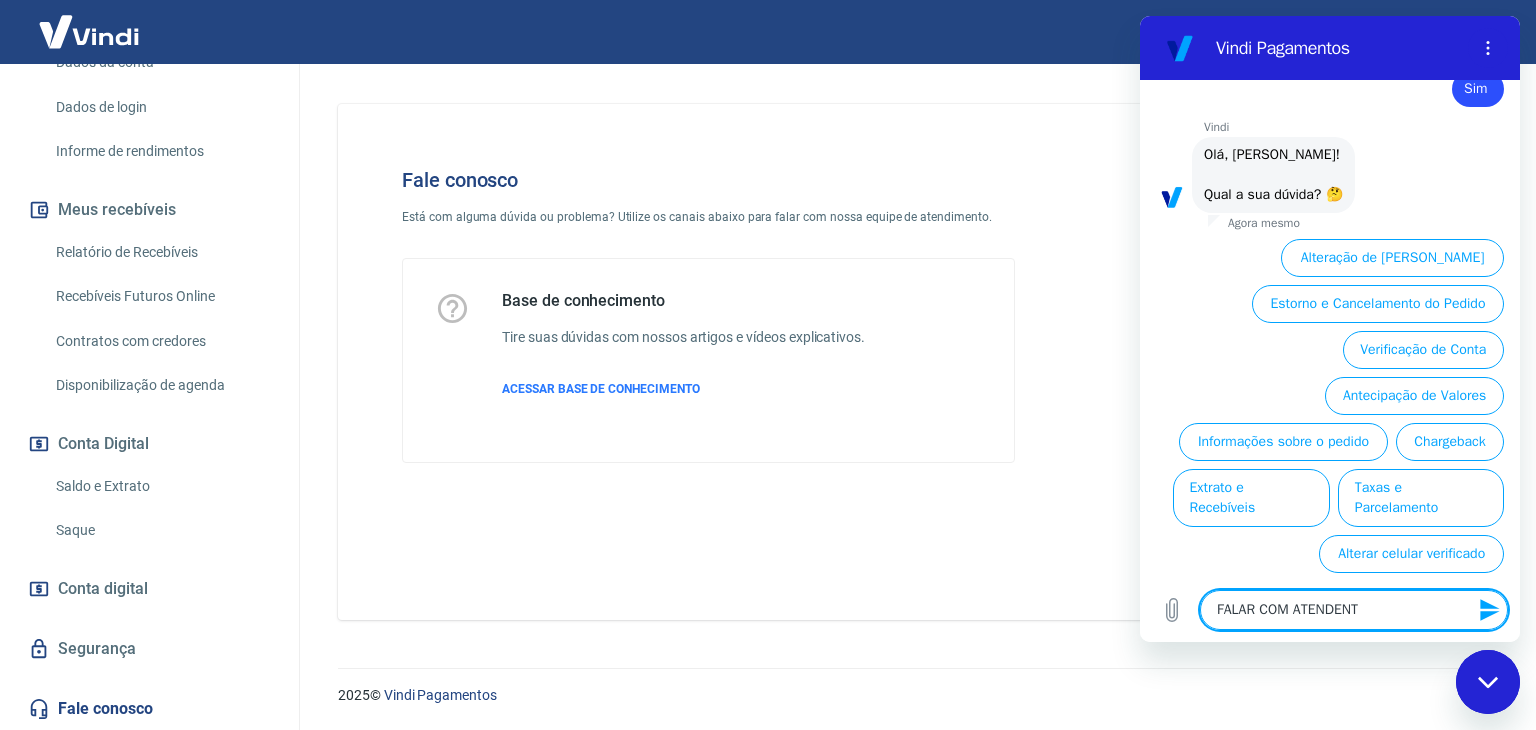 type on "FALAR COM ATENDENTE" 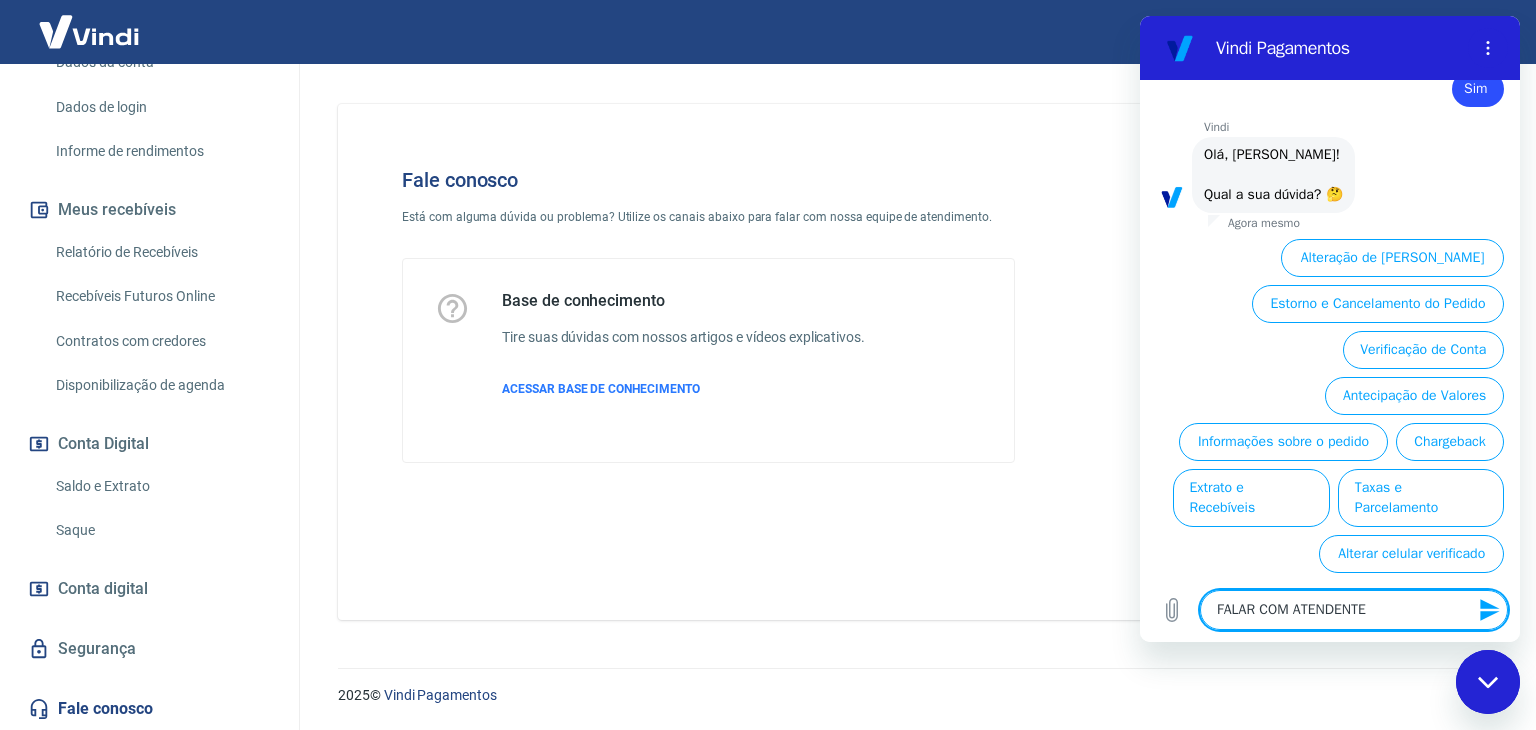 type 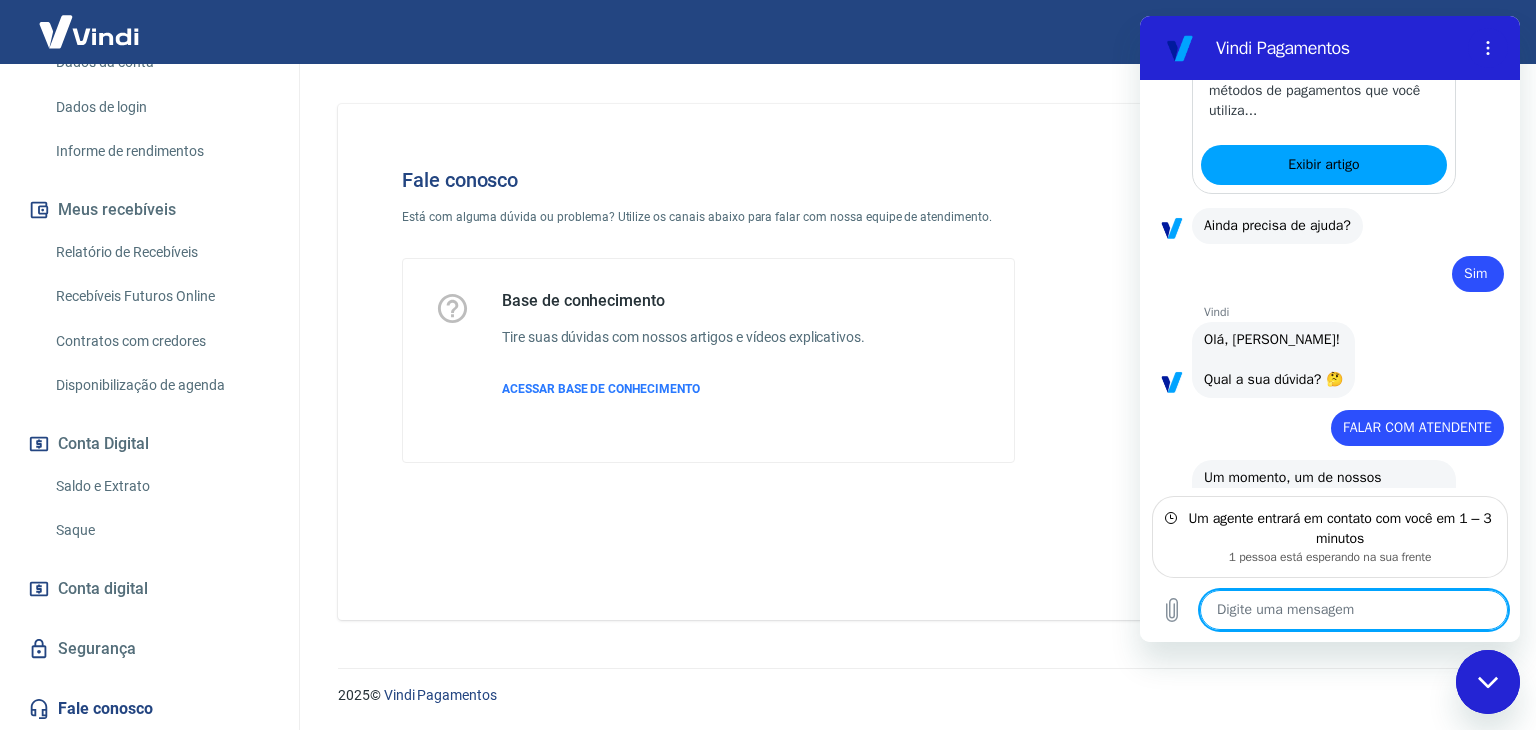 scroll, scrollTop: 1314, scrollLeft: 0, axis: vertical 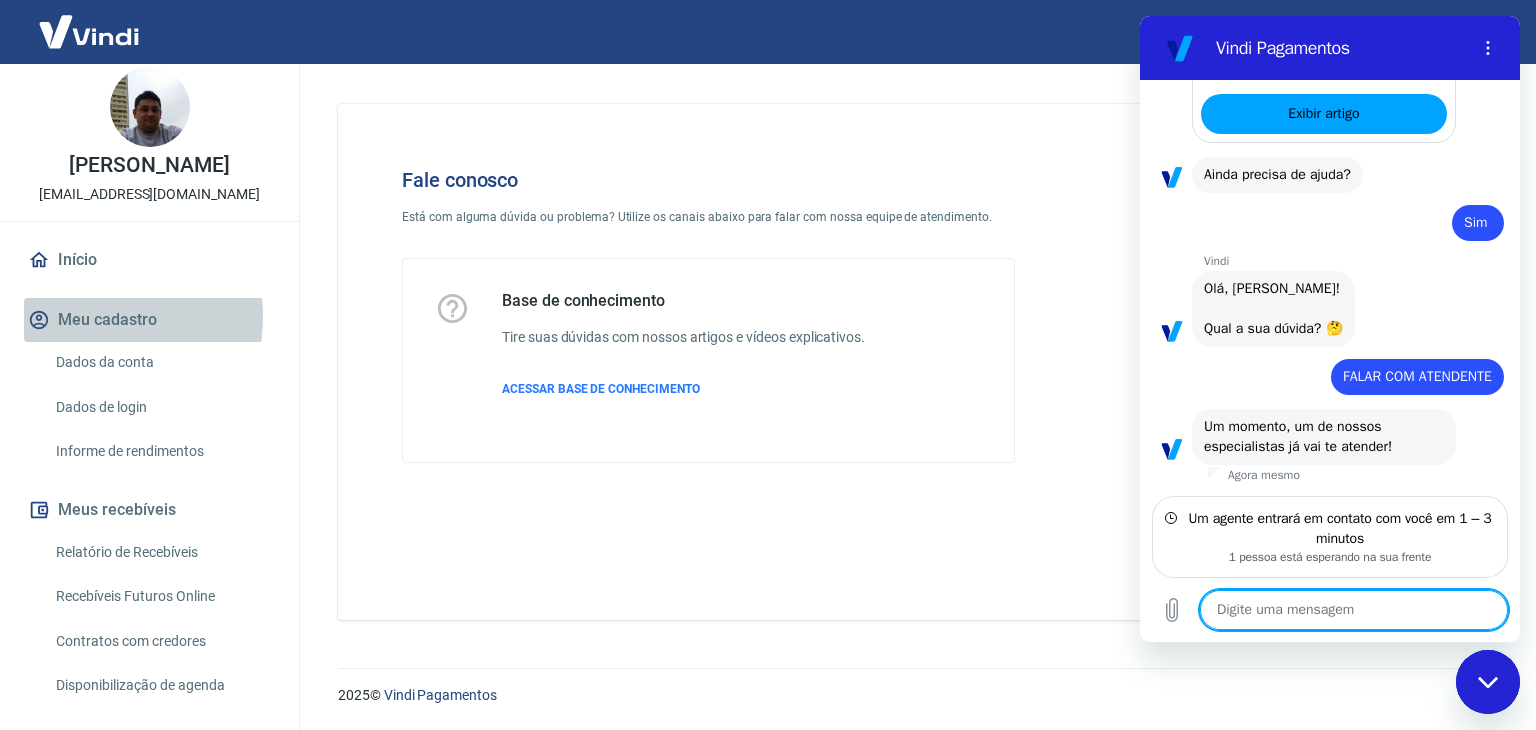 click on "Meu cadastro" at bounding box center (149, 320) 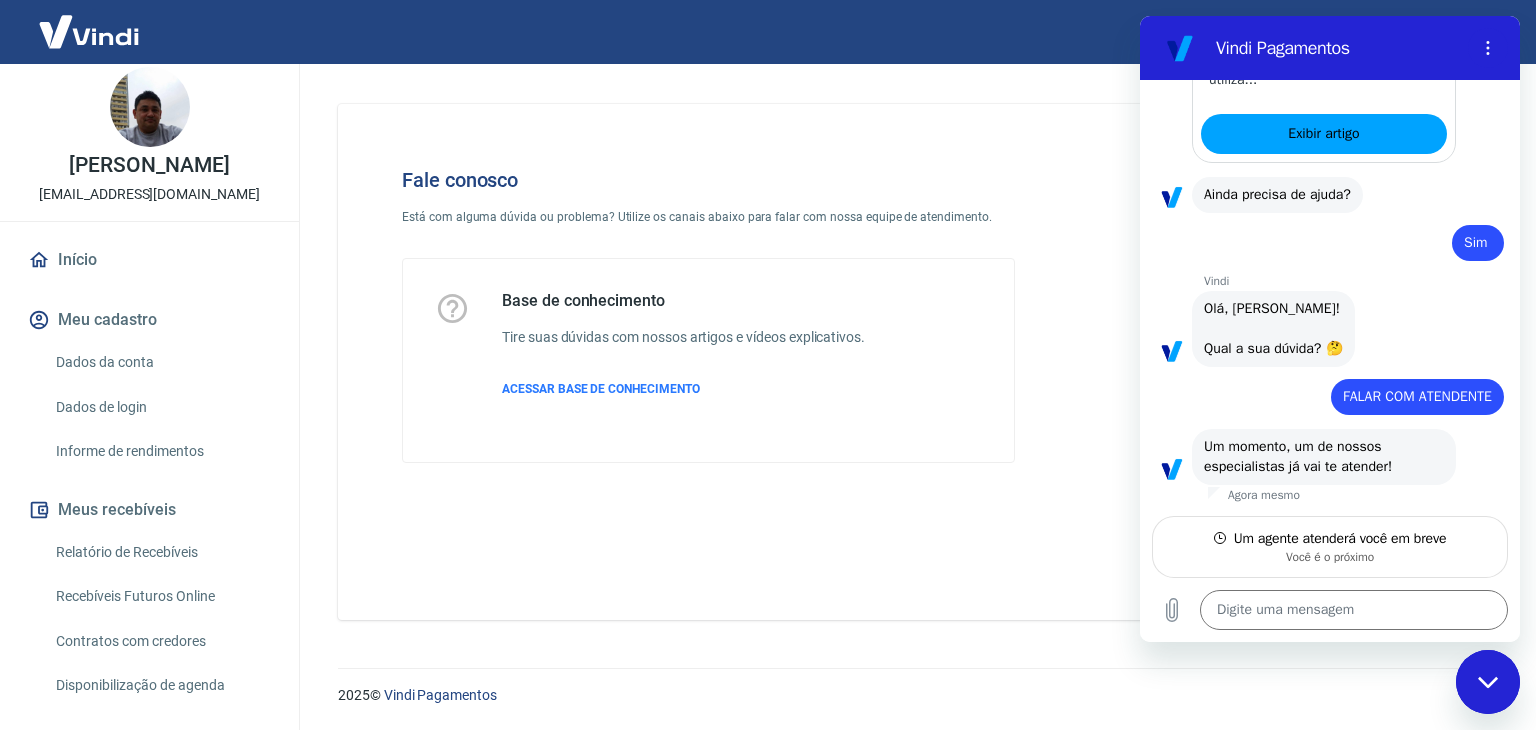 scroll, scrollTop: 1294, scrollLeft: 0, axis: vertical 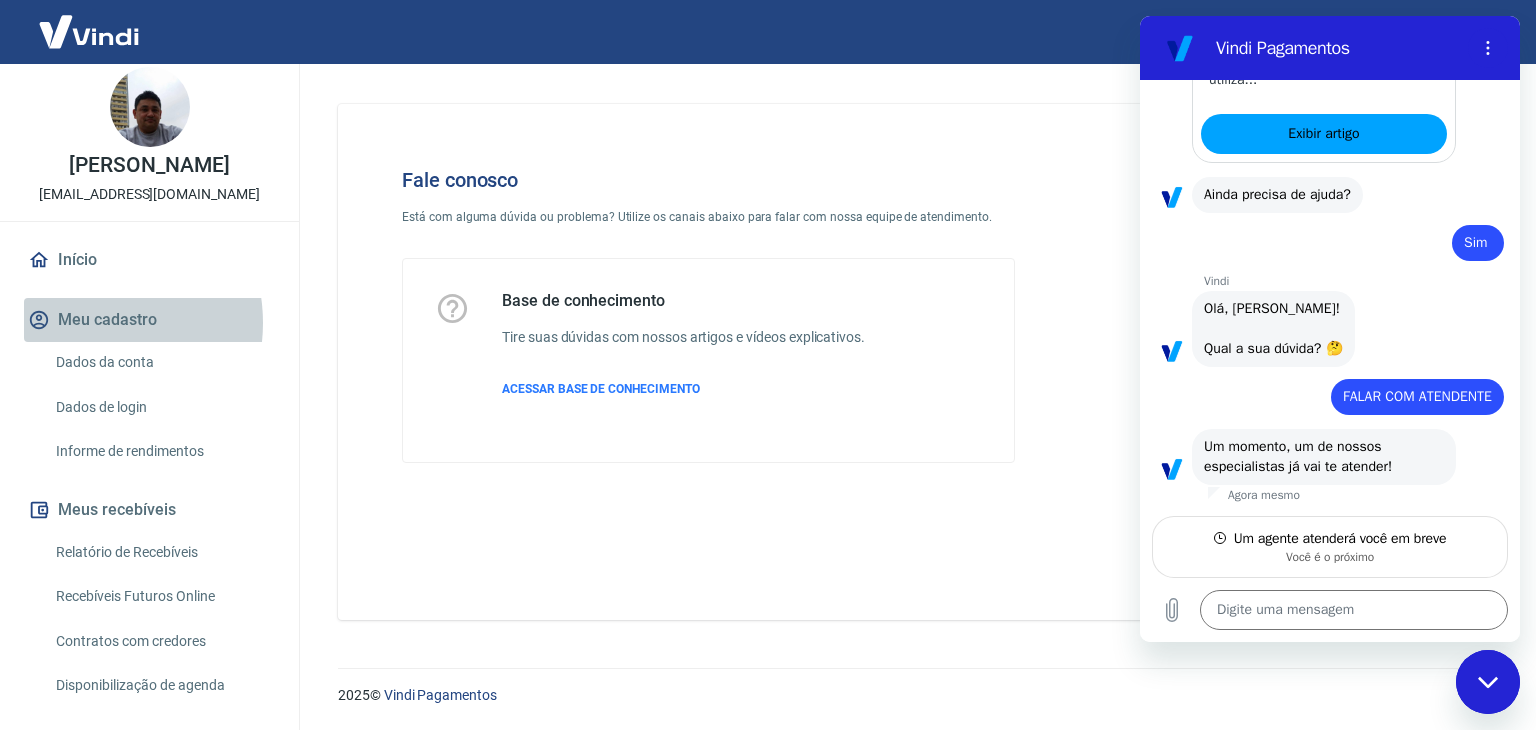 click on "Meu cadastro" at bounding box center (149, 320) 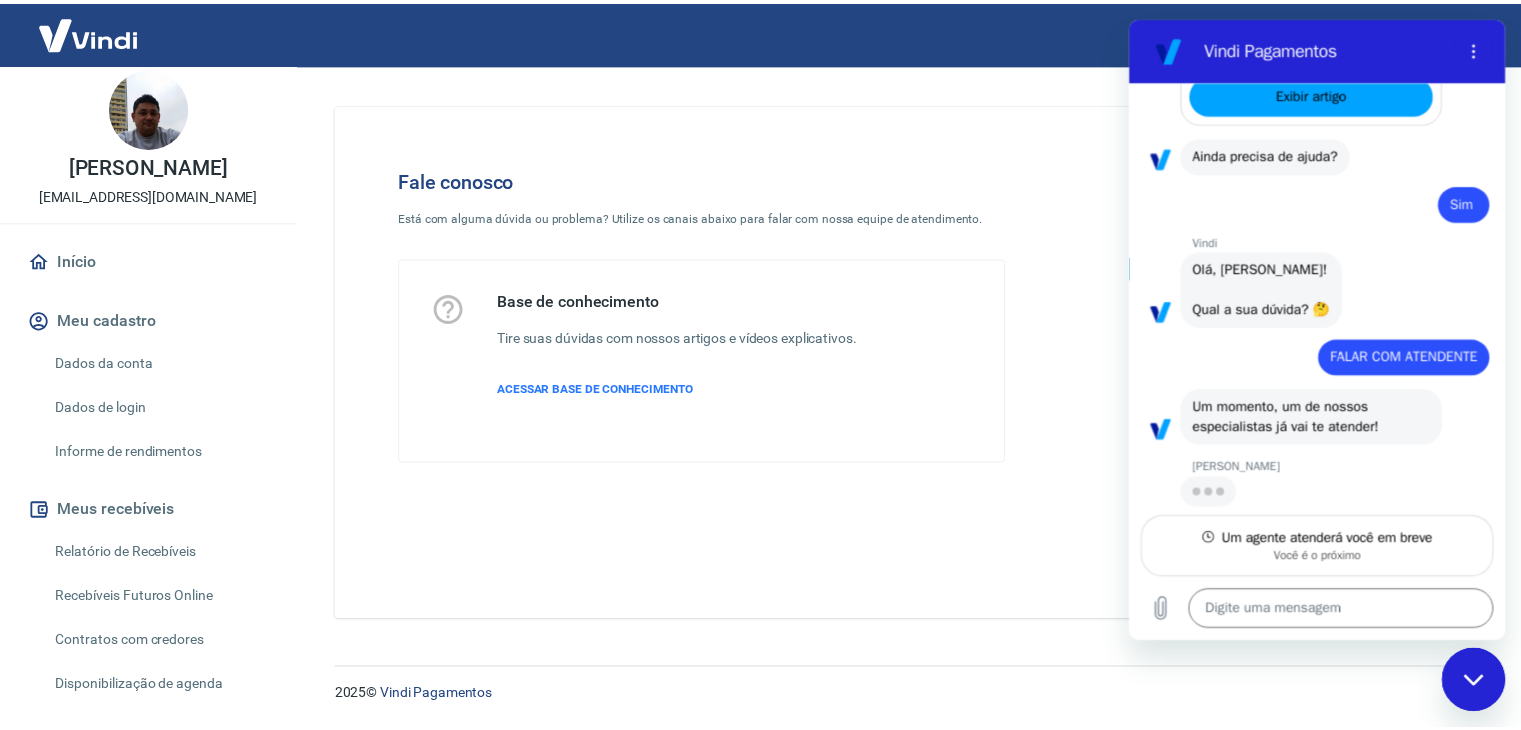 scroll, scrollTop: 1332, scrollLeft: 0, axis: vertical 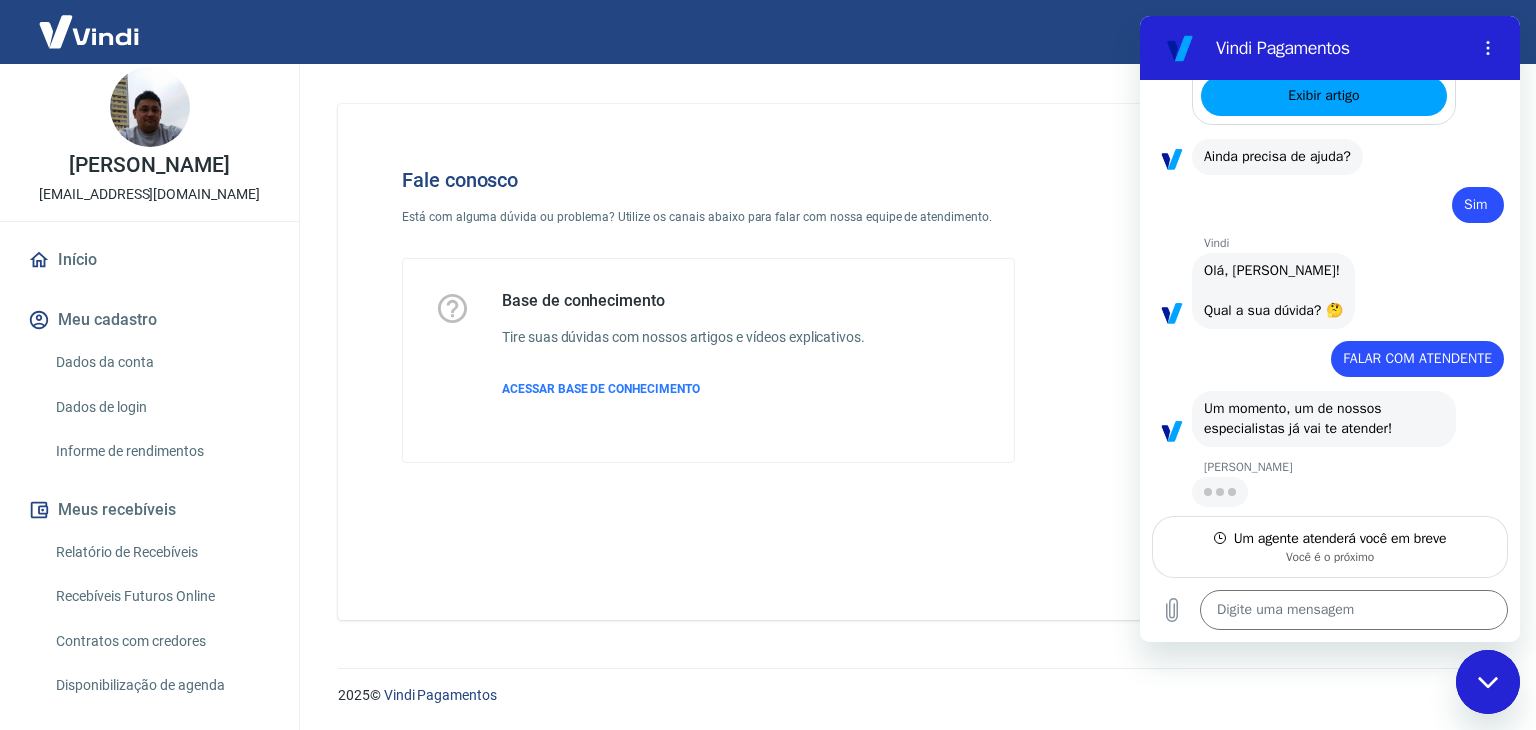 click on "Início" at bounding box center [149, 260] 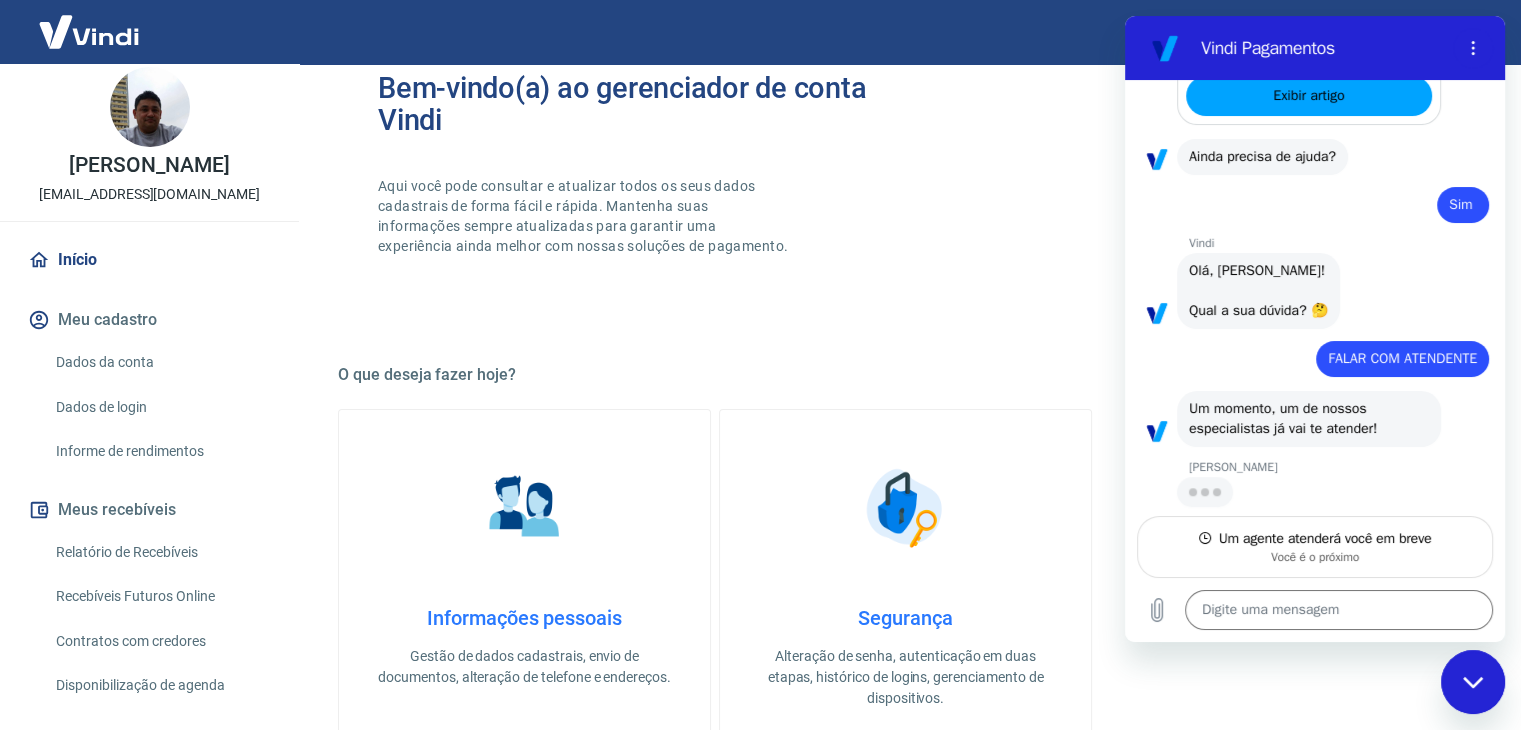 scroll, scrollTop: 400, scrollLeft: 0, axis: vertical 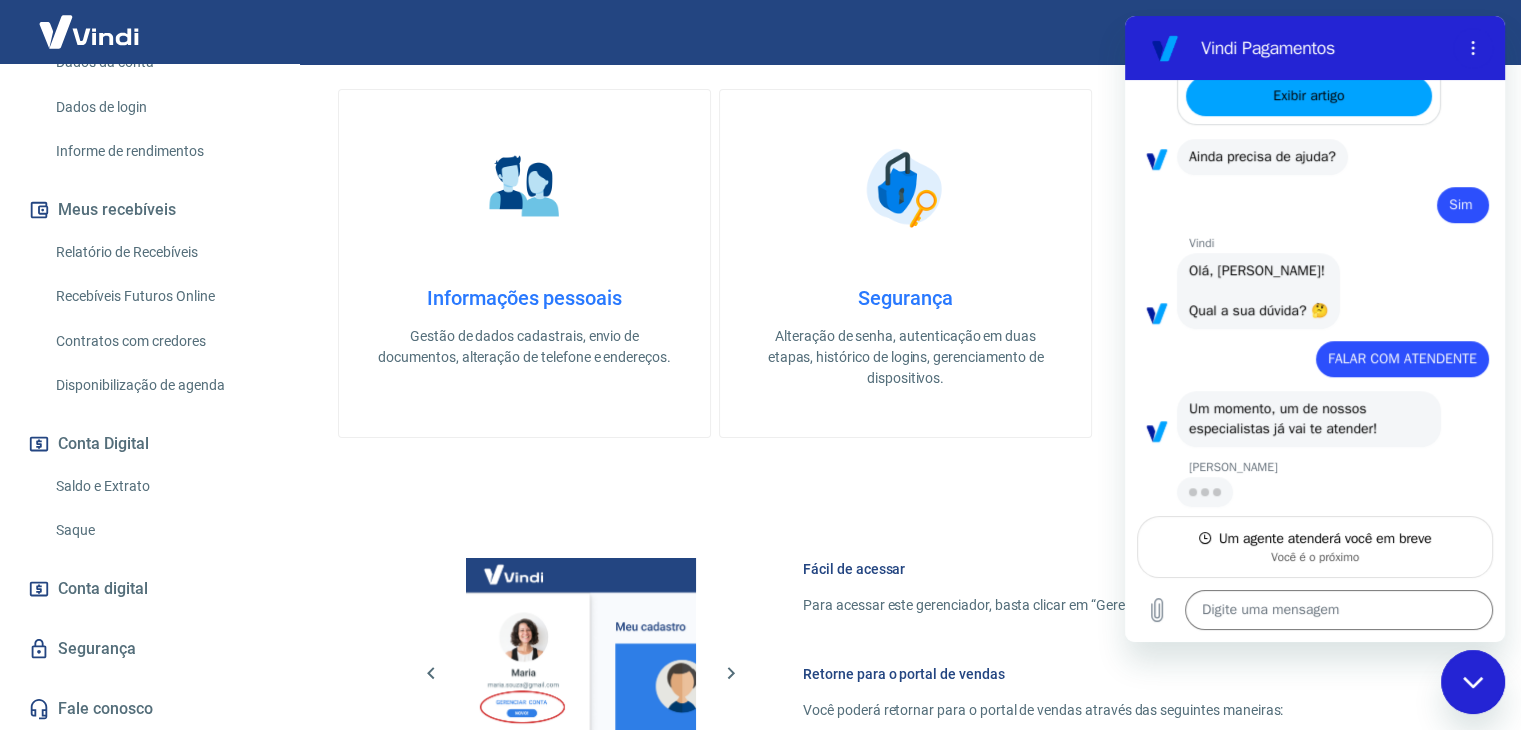 type on "x" 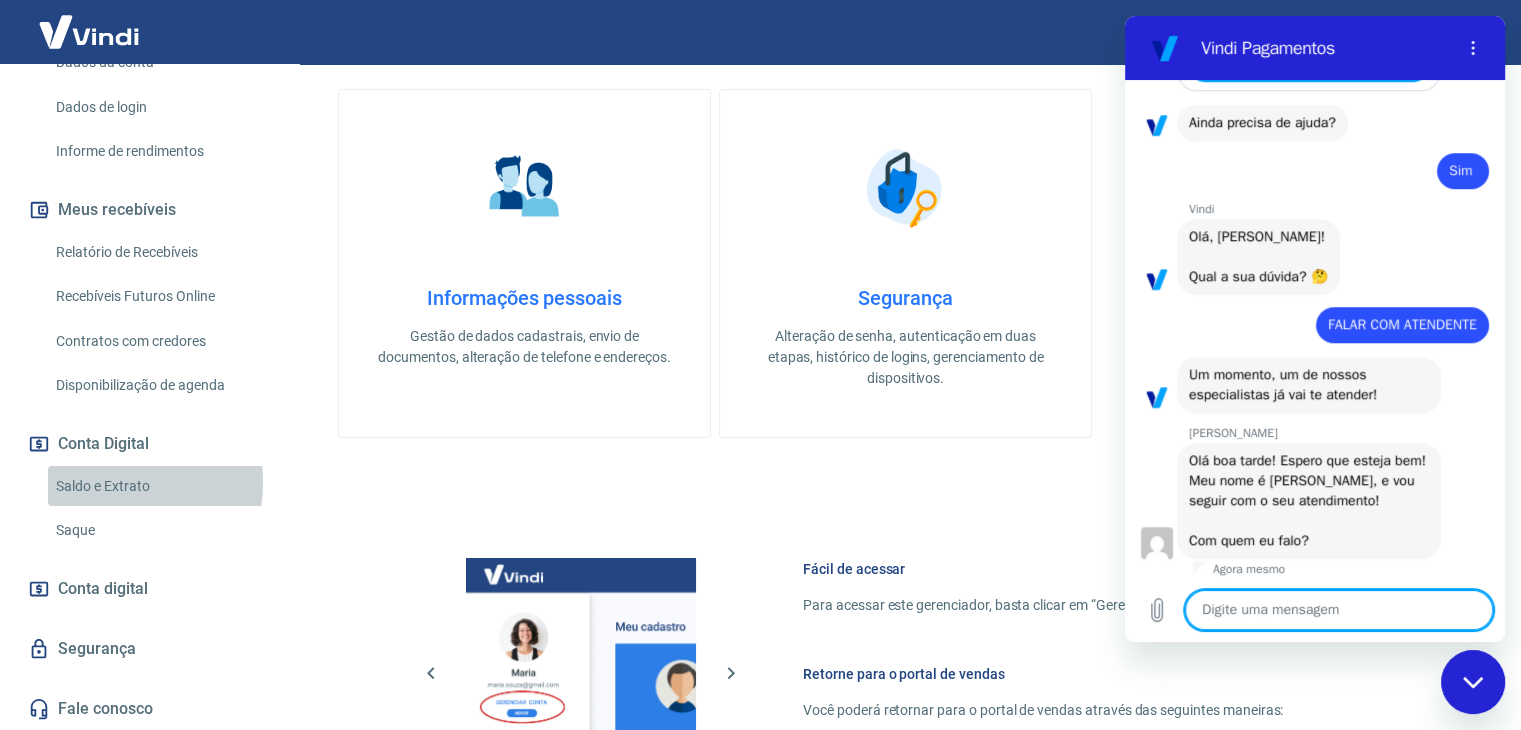 scroll, scrollTop: 1390, scrollLeft: 0, axis: vertical 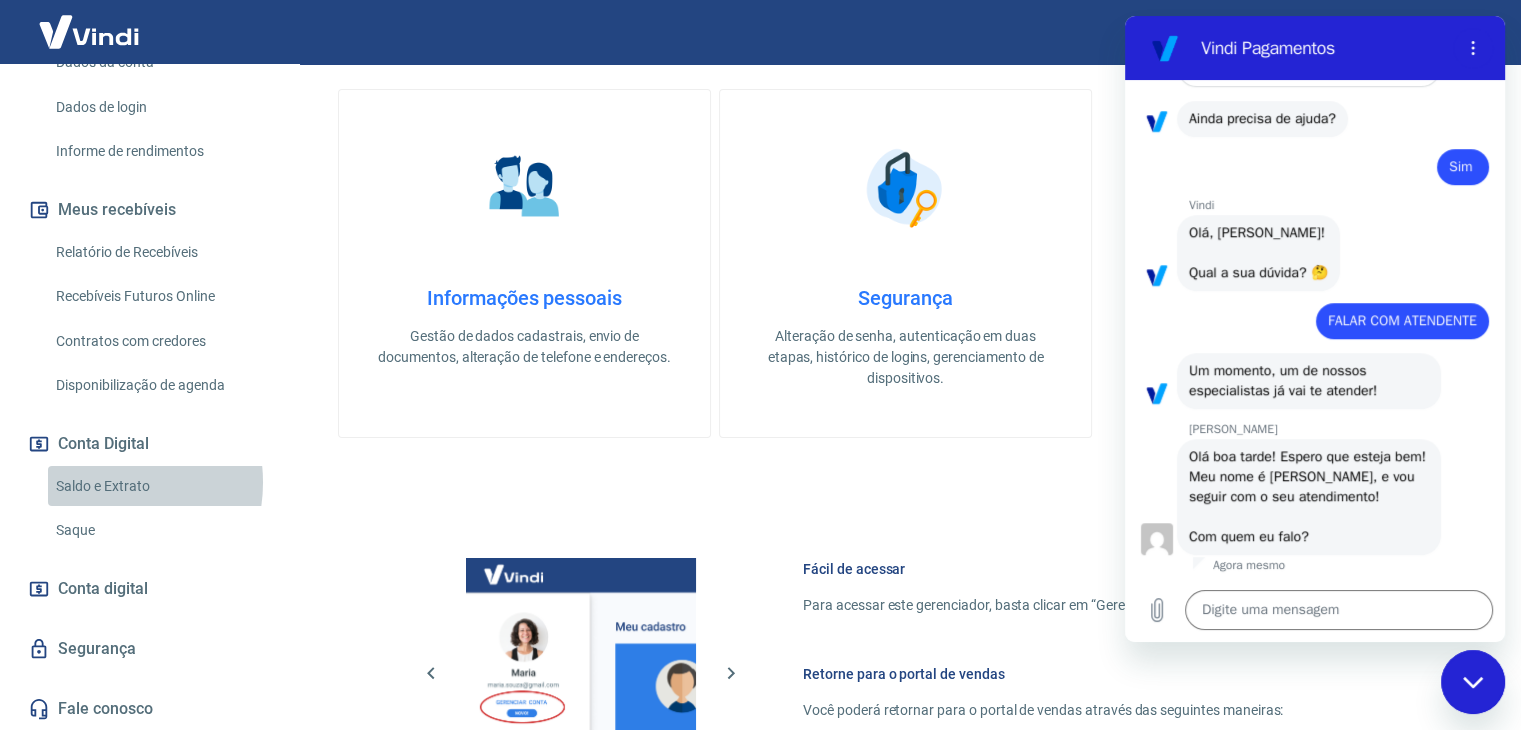 click on "Saldo e Extrato" at bounding box center (161, 486) 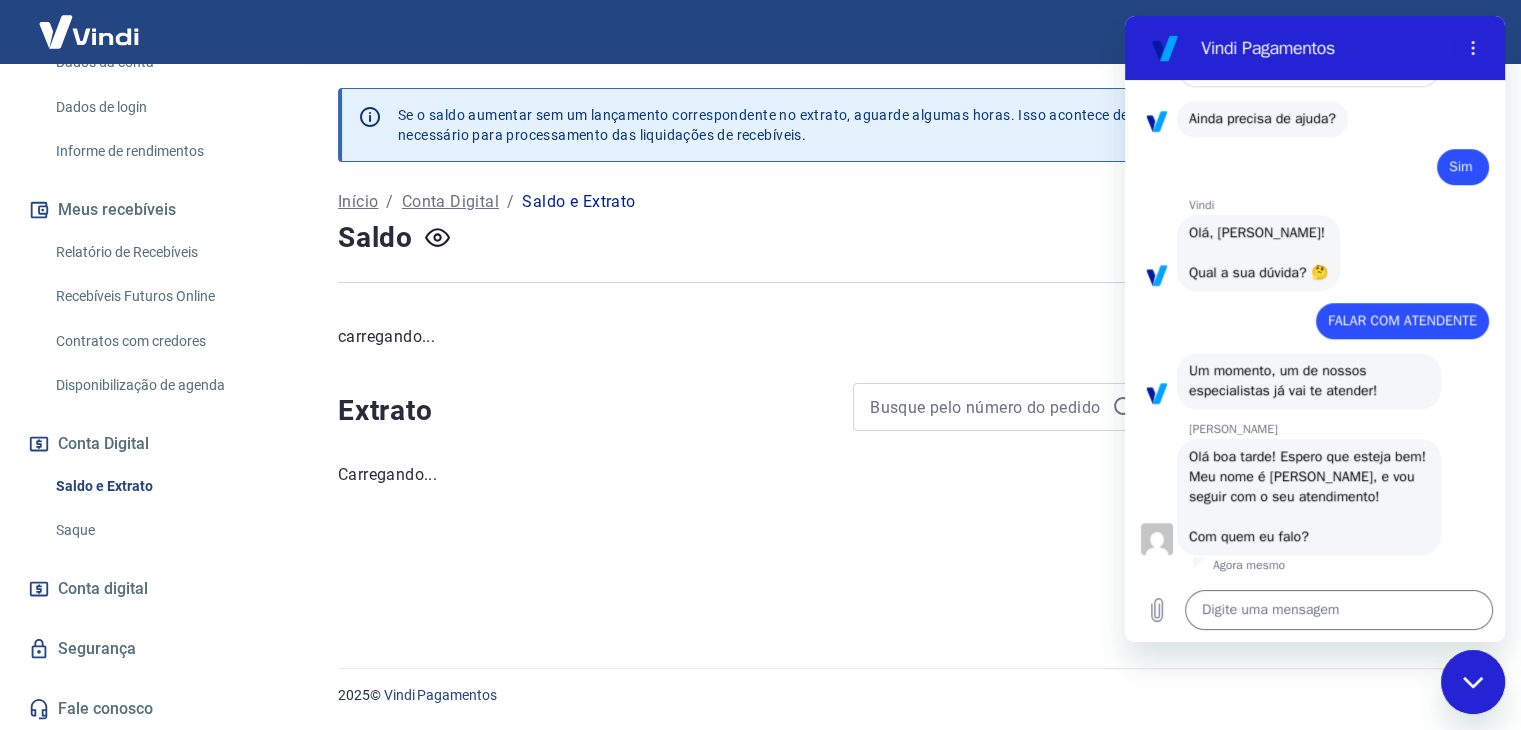 scroll, scrollTop: 0, scrollLeft: 0, axis: both 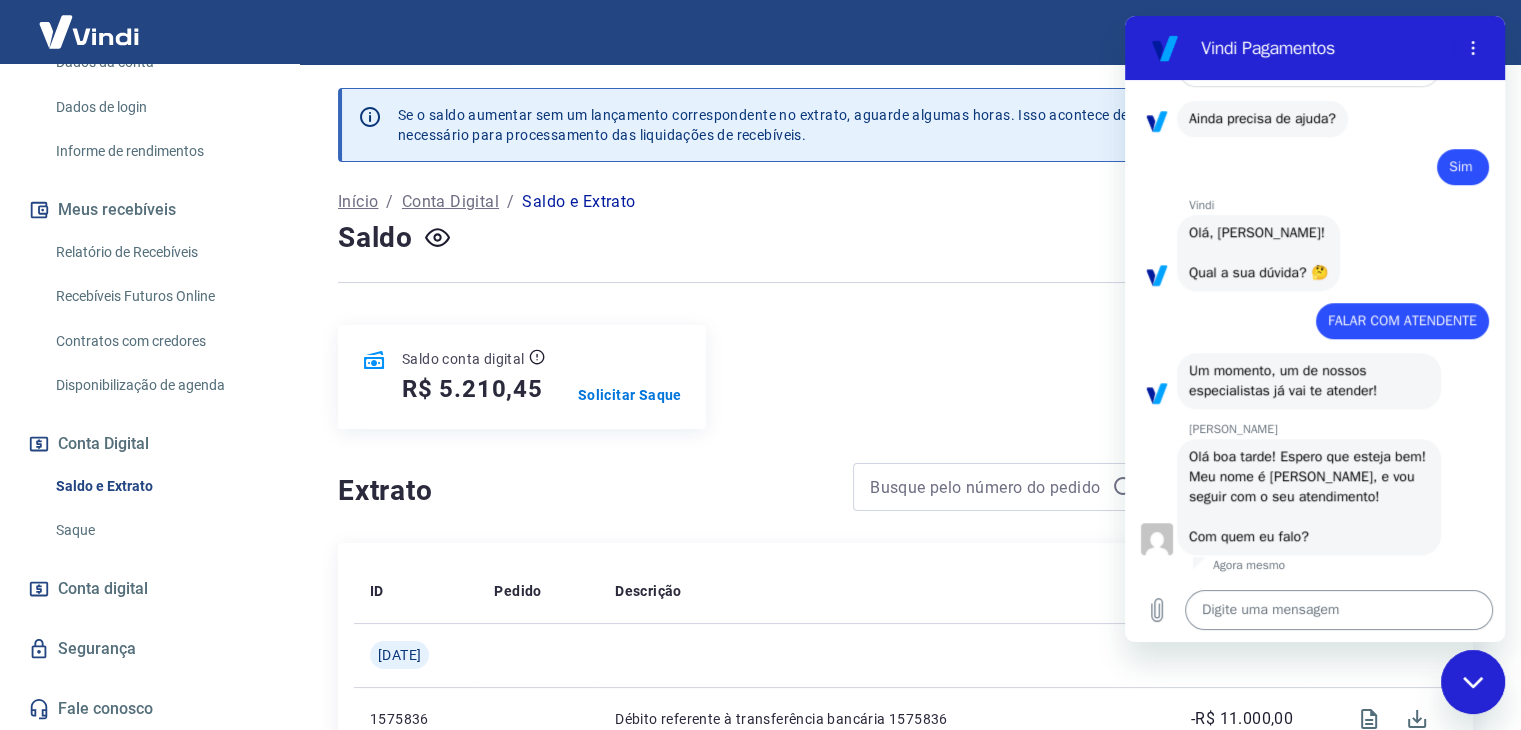 click at bounding box center [1339, 610] 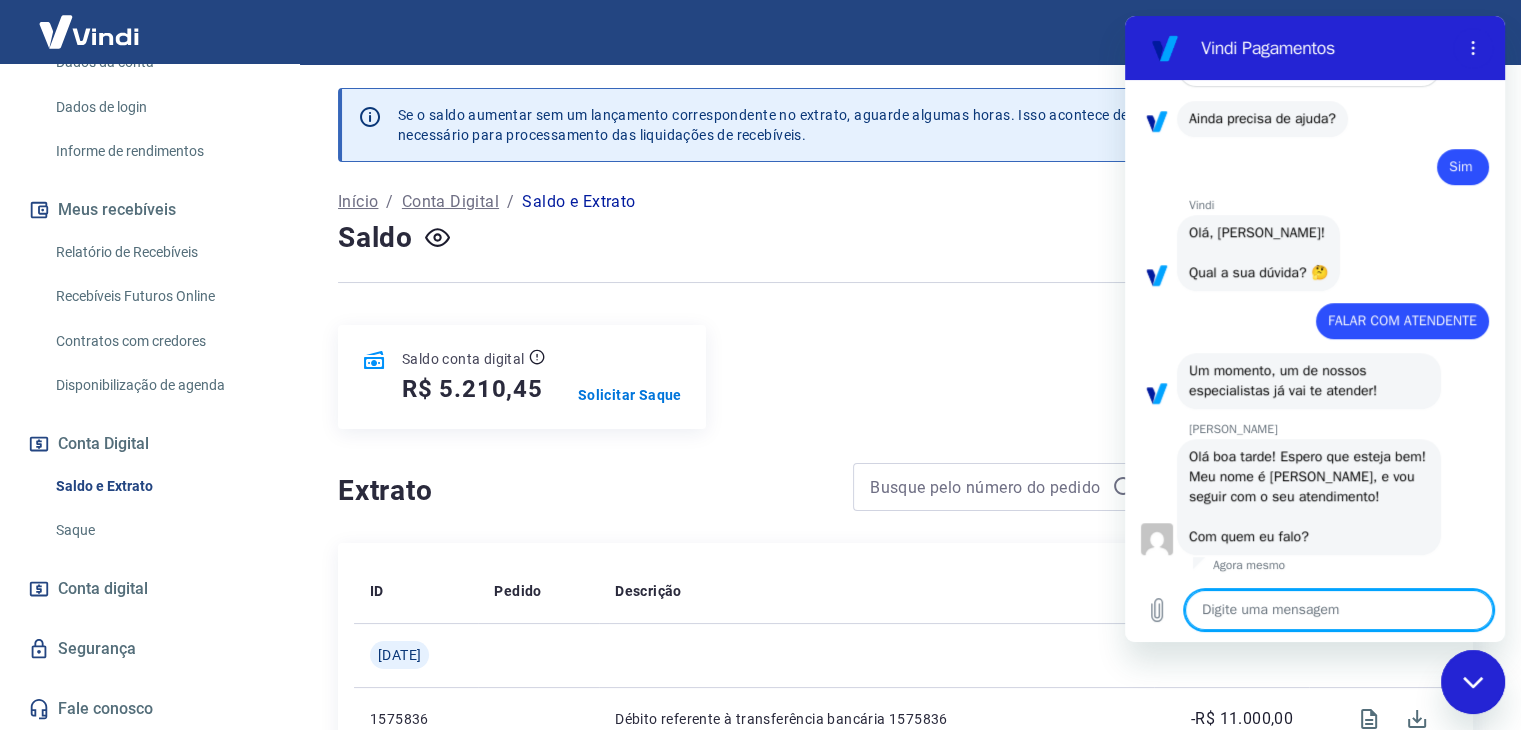 type on "T" 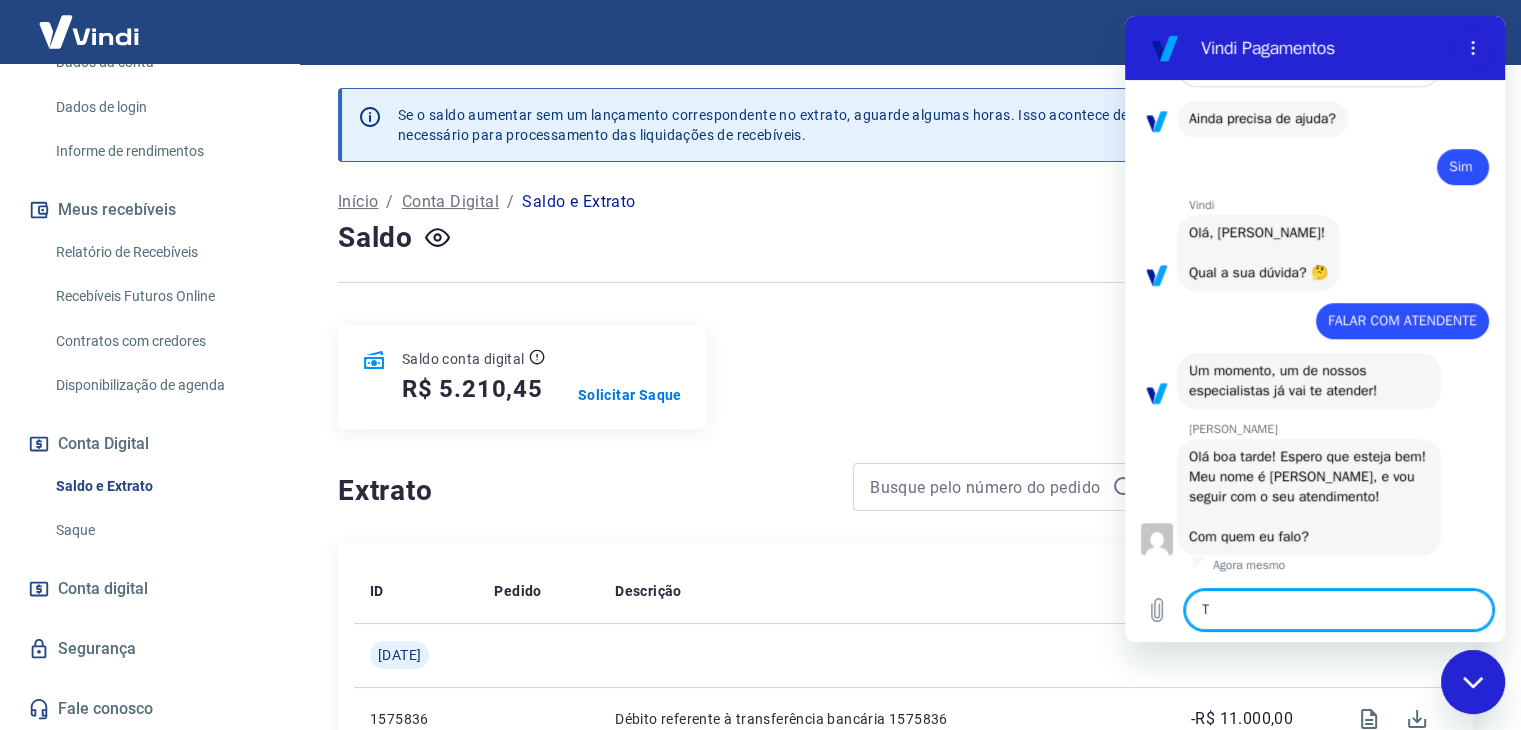 type on "TO" 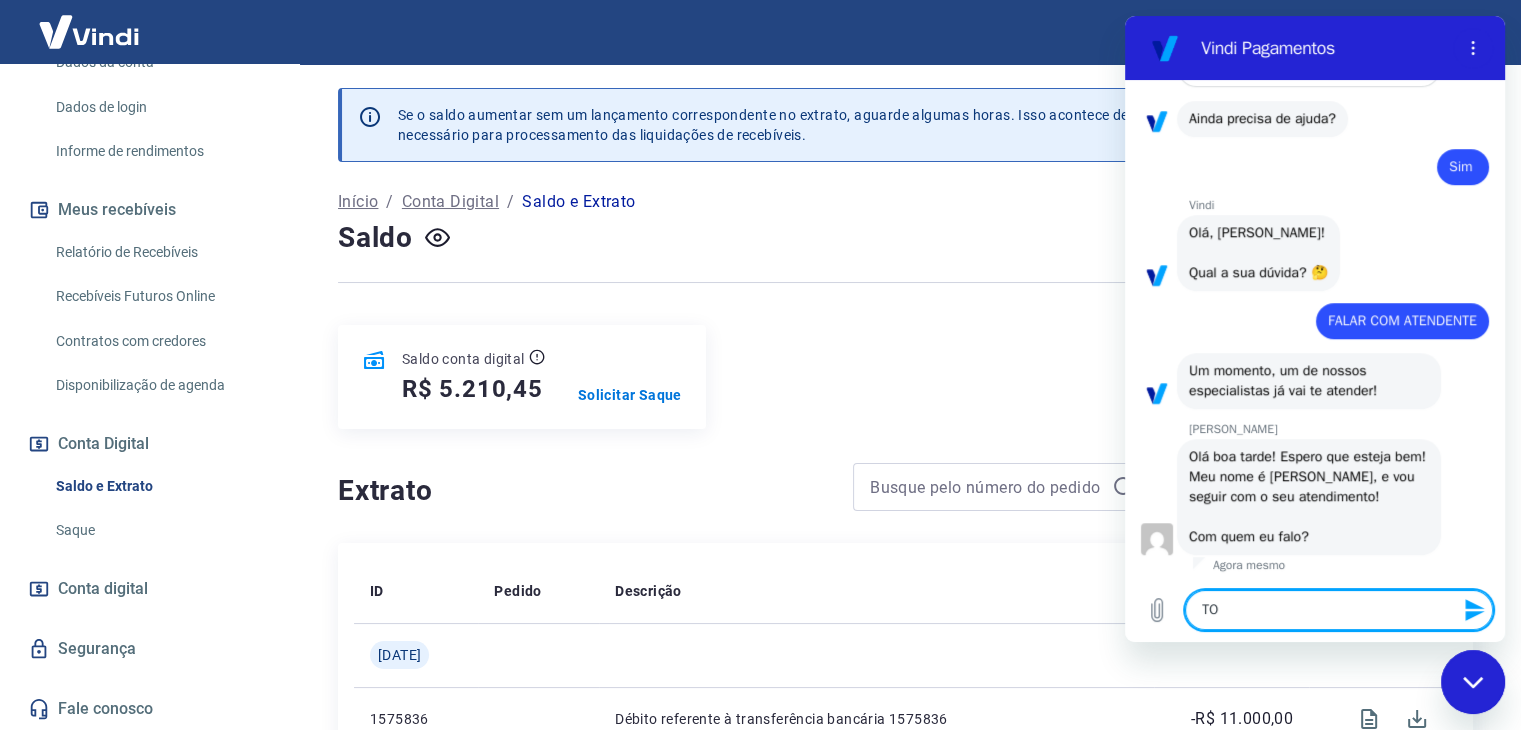 type on "TOM" 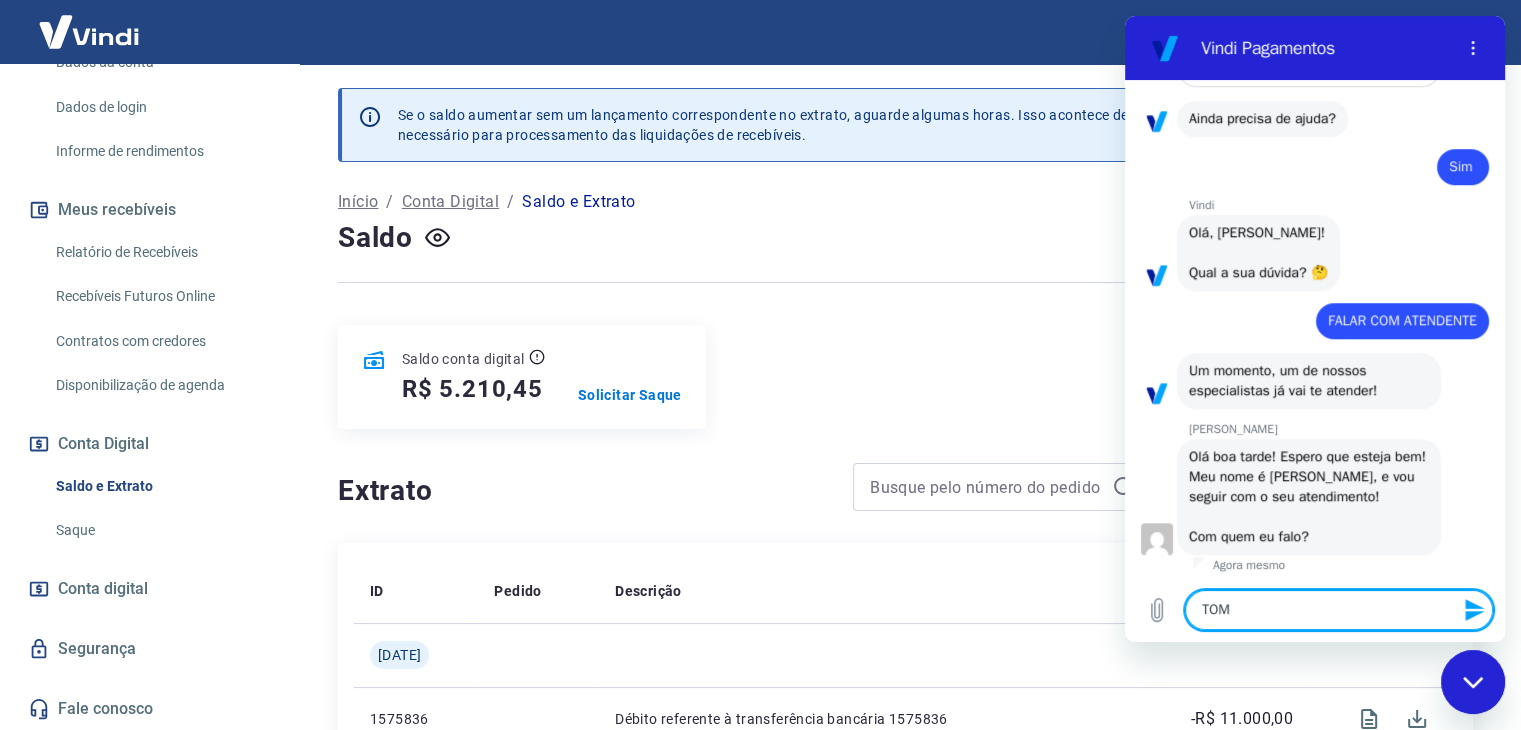 type on "TOMI" 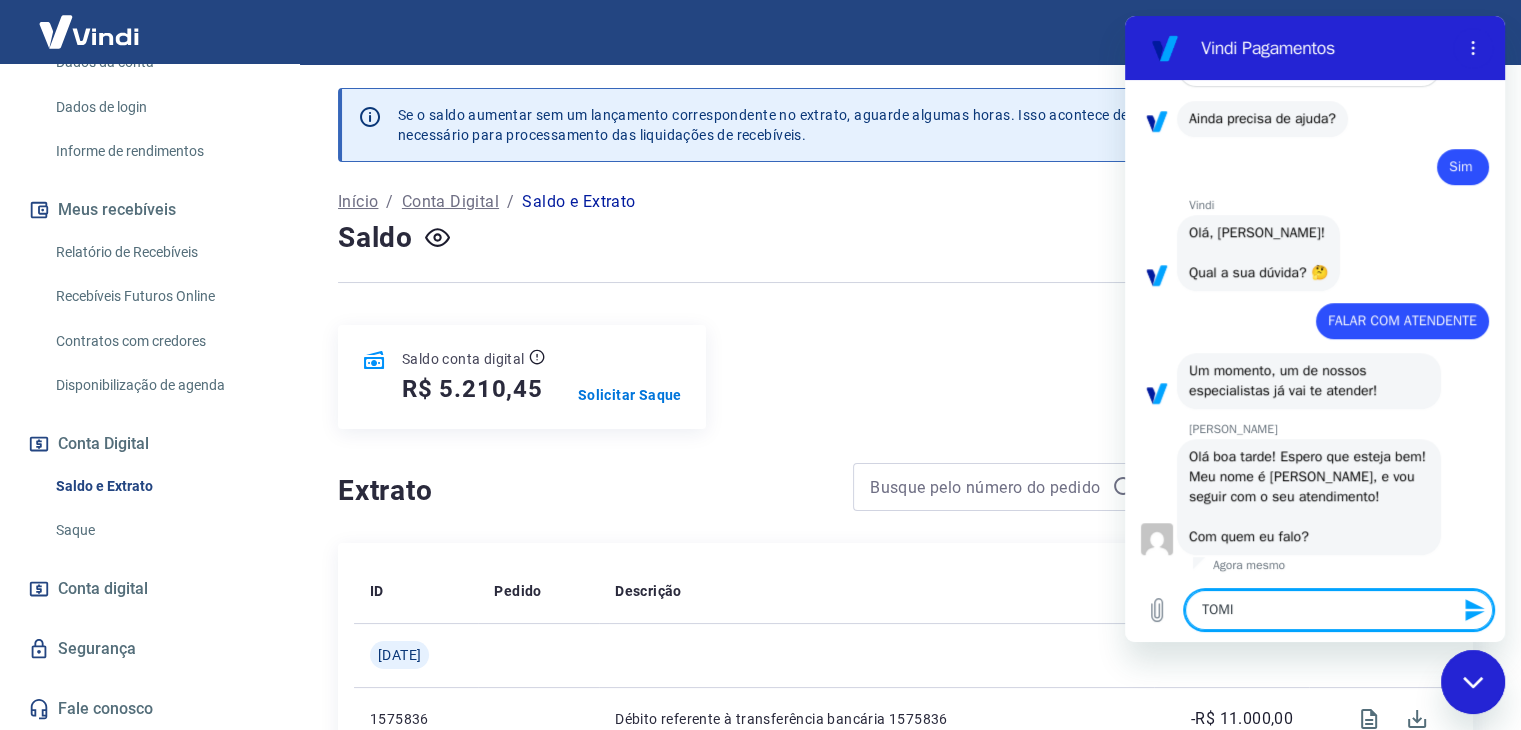 type on "TOMIY" 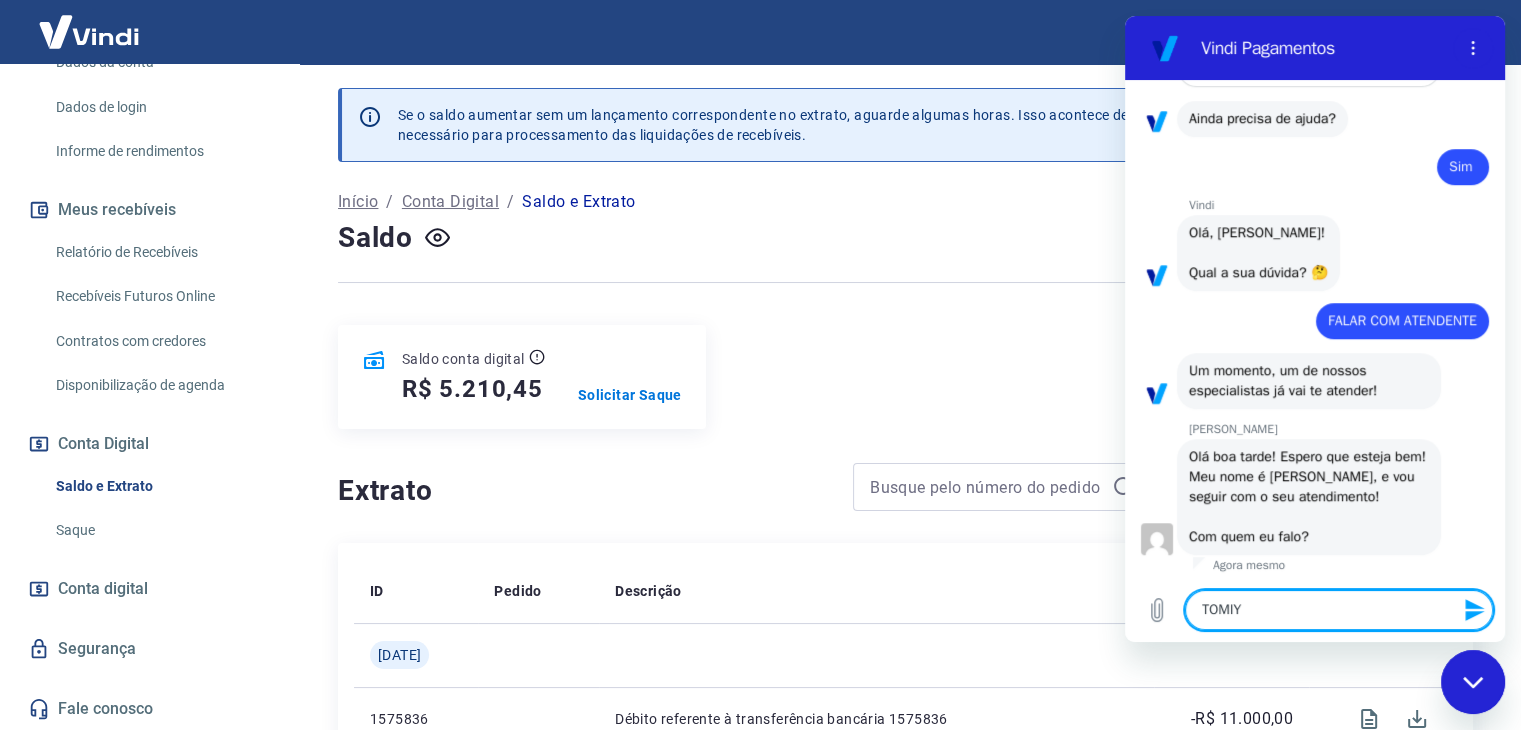 type on "TOMIYU" 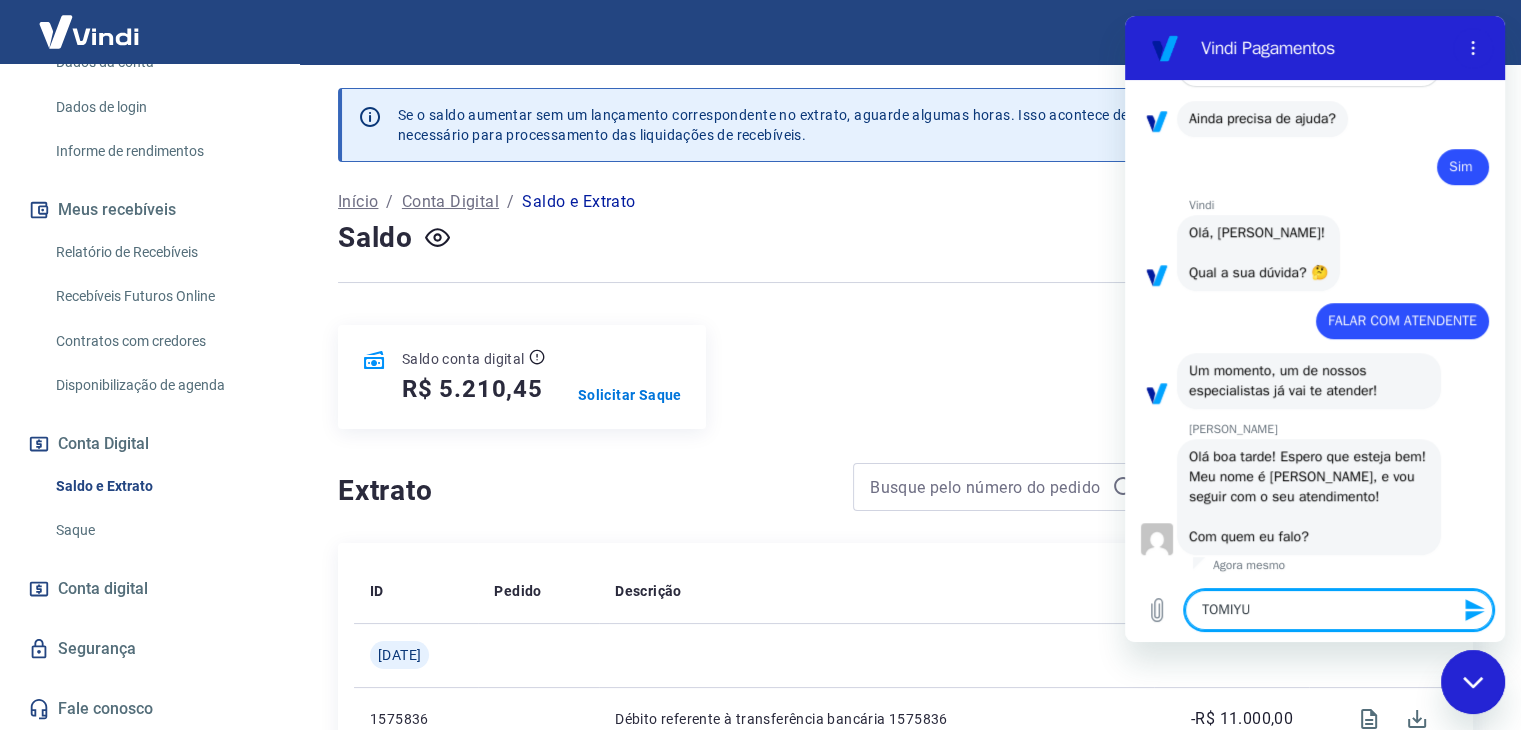 type on "TOMIYUS" 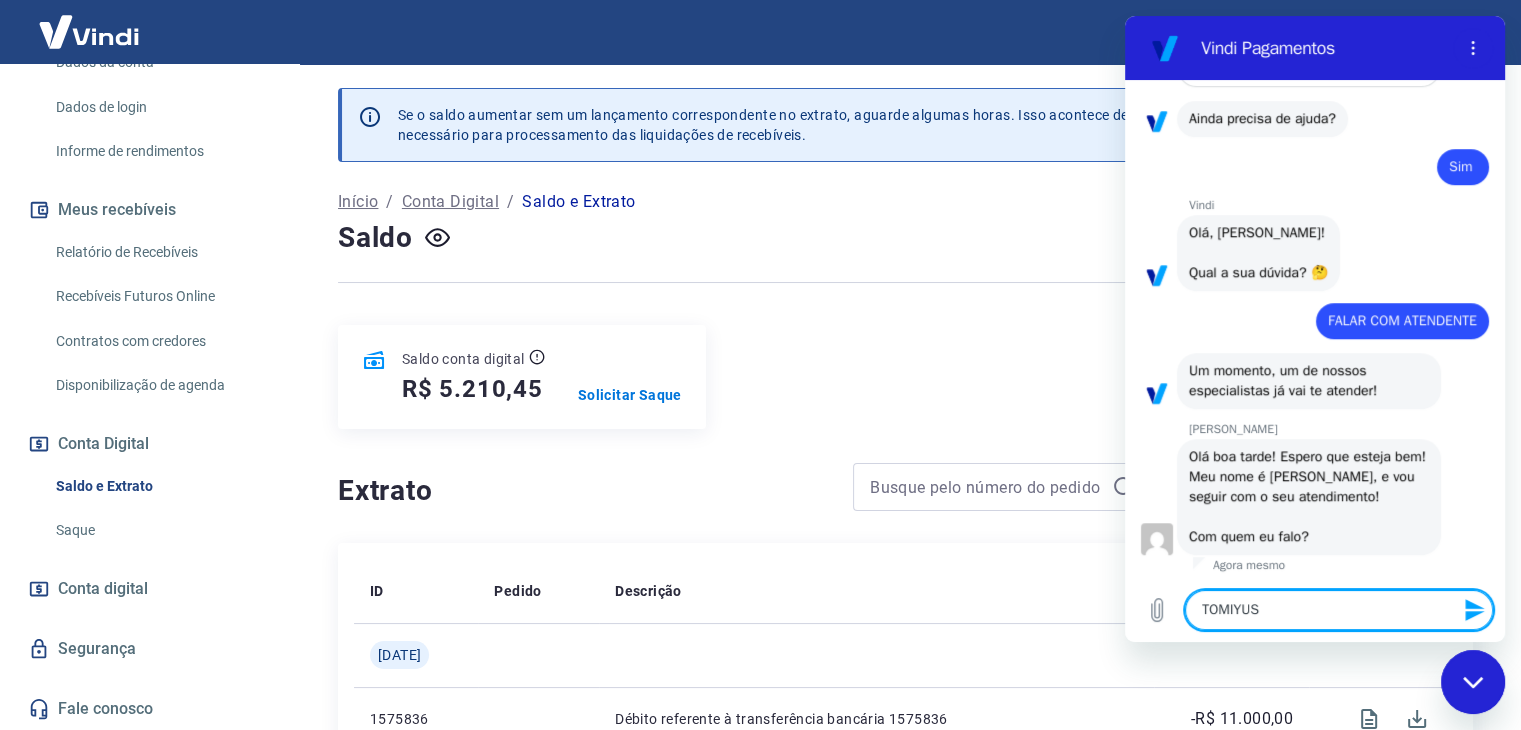 type on "TOMIYUSH" 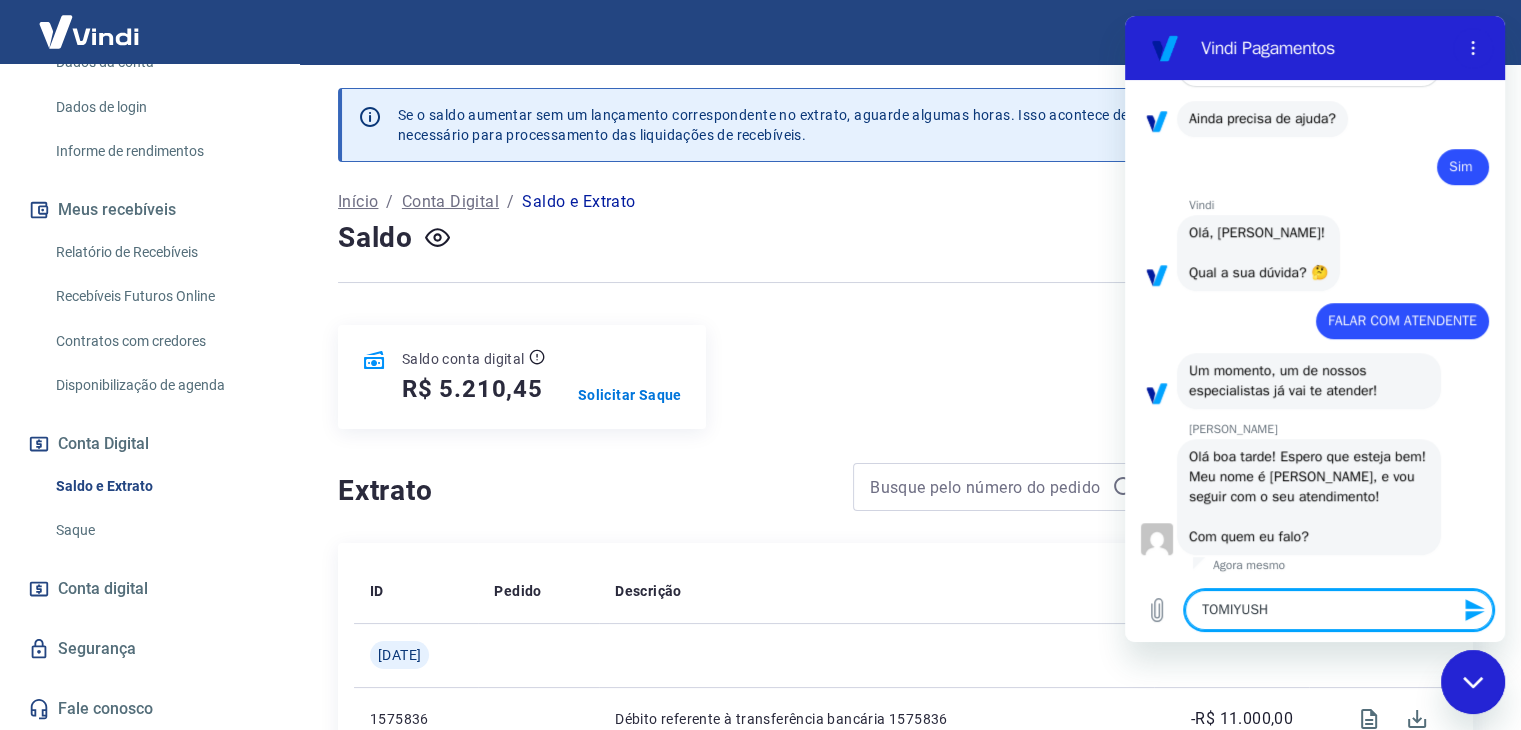type on "TOMIYUSHI" 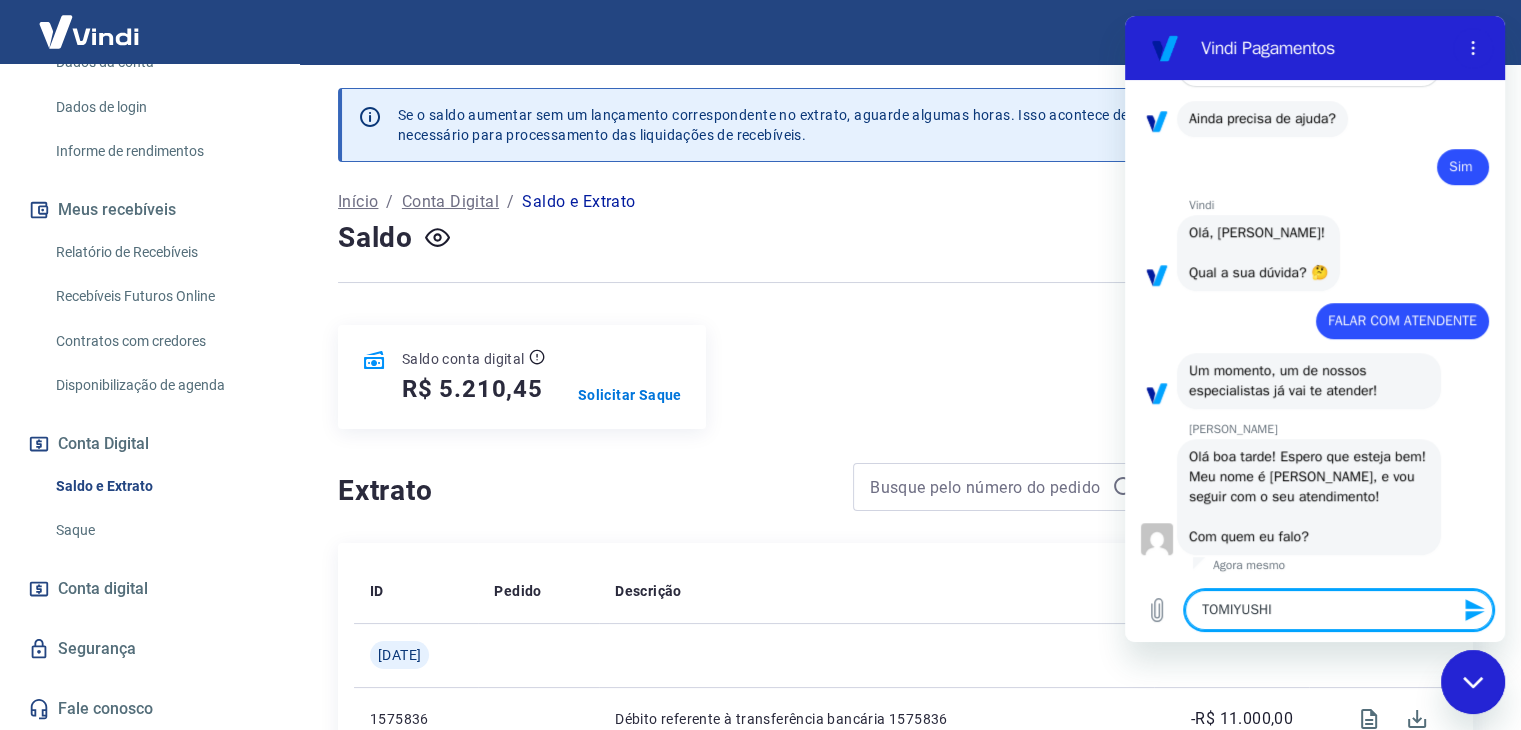 type 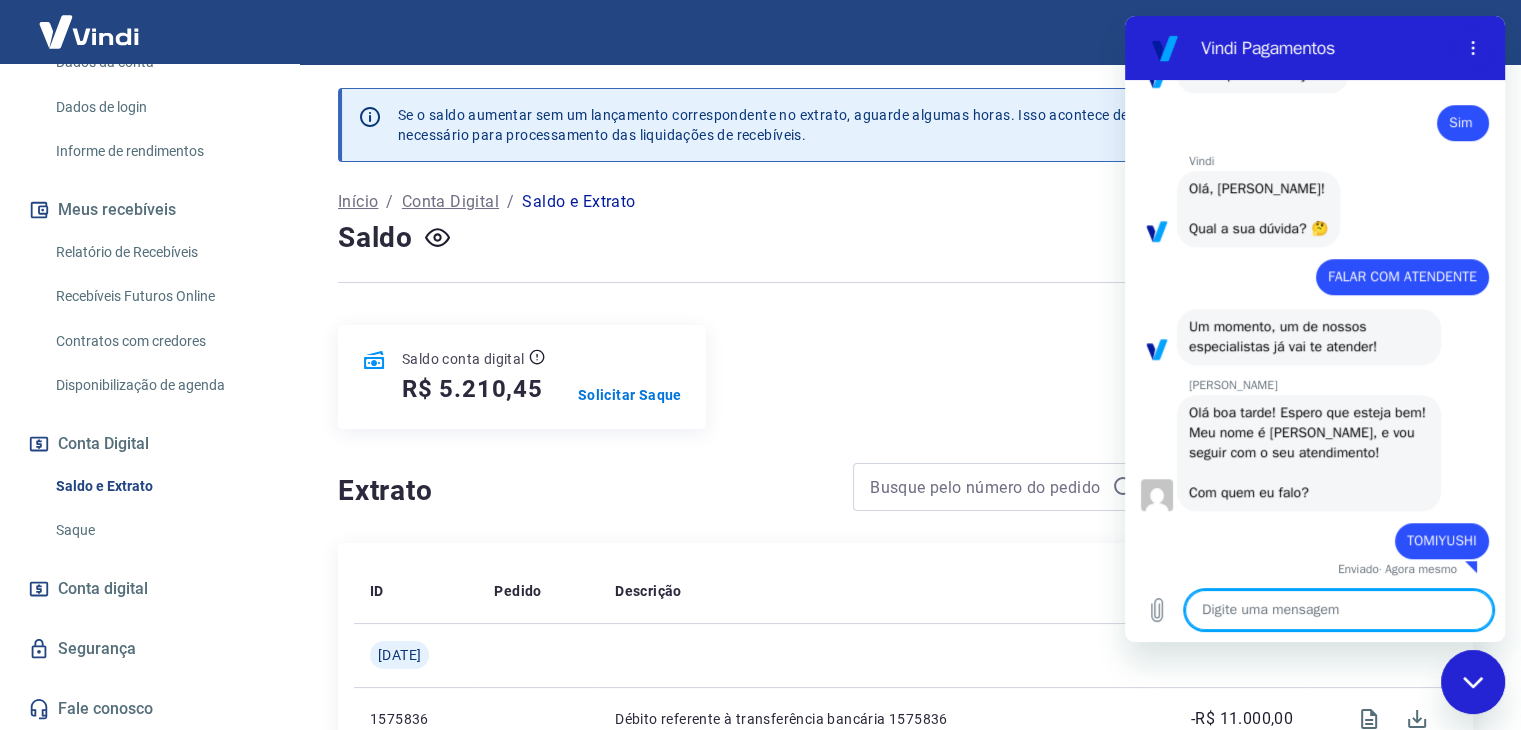 scroll, scrollTop: 1438, scrollLeft: 0, axis: vertical 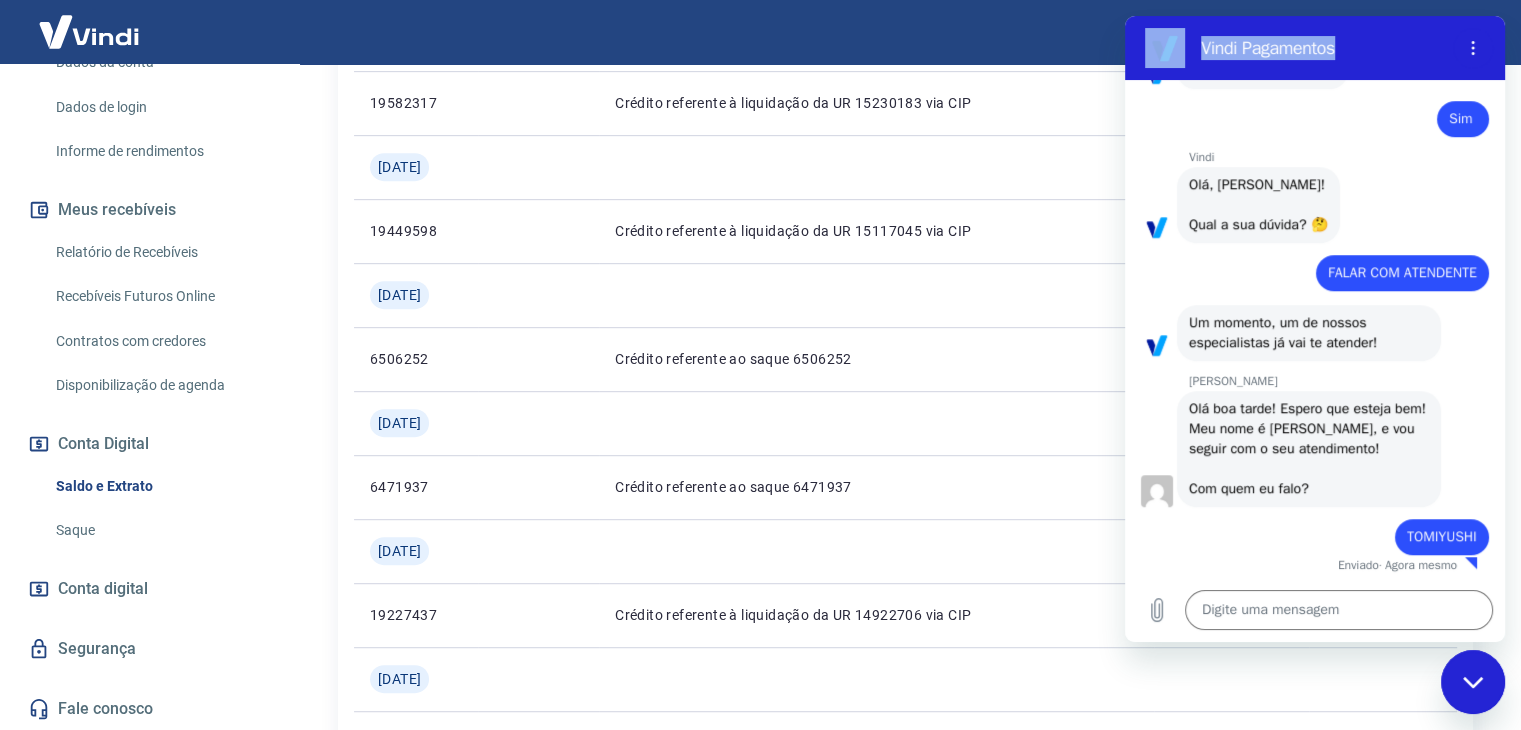 drag, startPoint x: 1358, startPoint y: 45, endPoint x: 1713, endPoint y: 99, distance: 359.08356 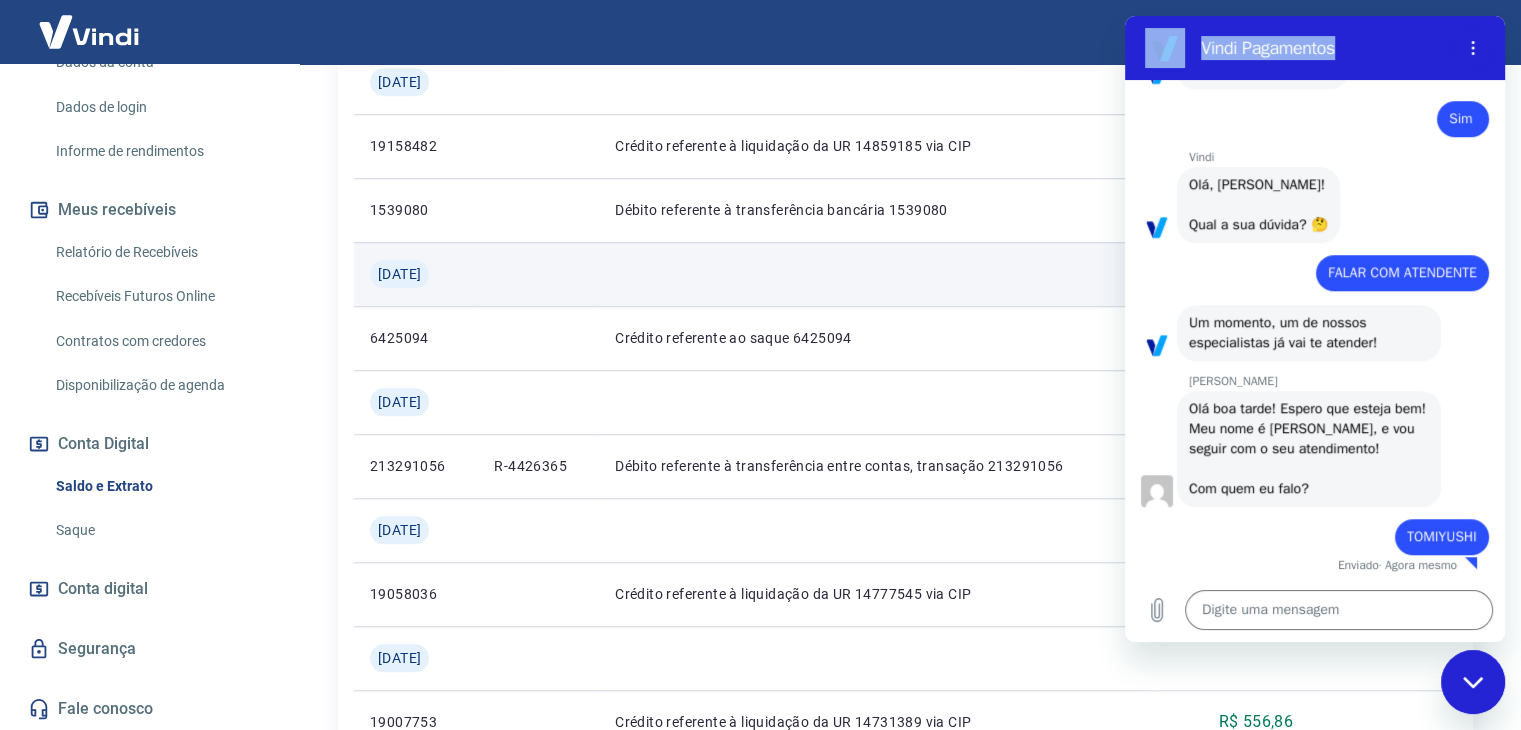 scroll, scrollTop: 1600, scrollLeft: 0, axis: vertical 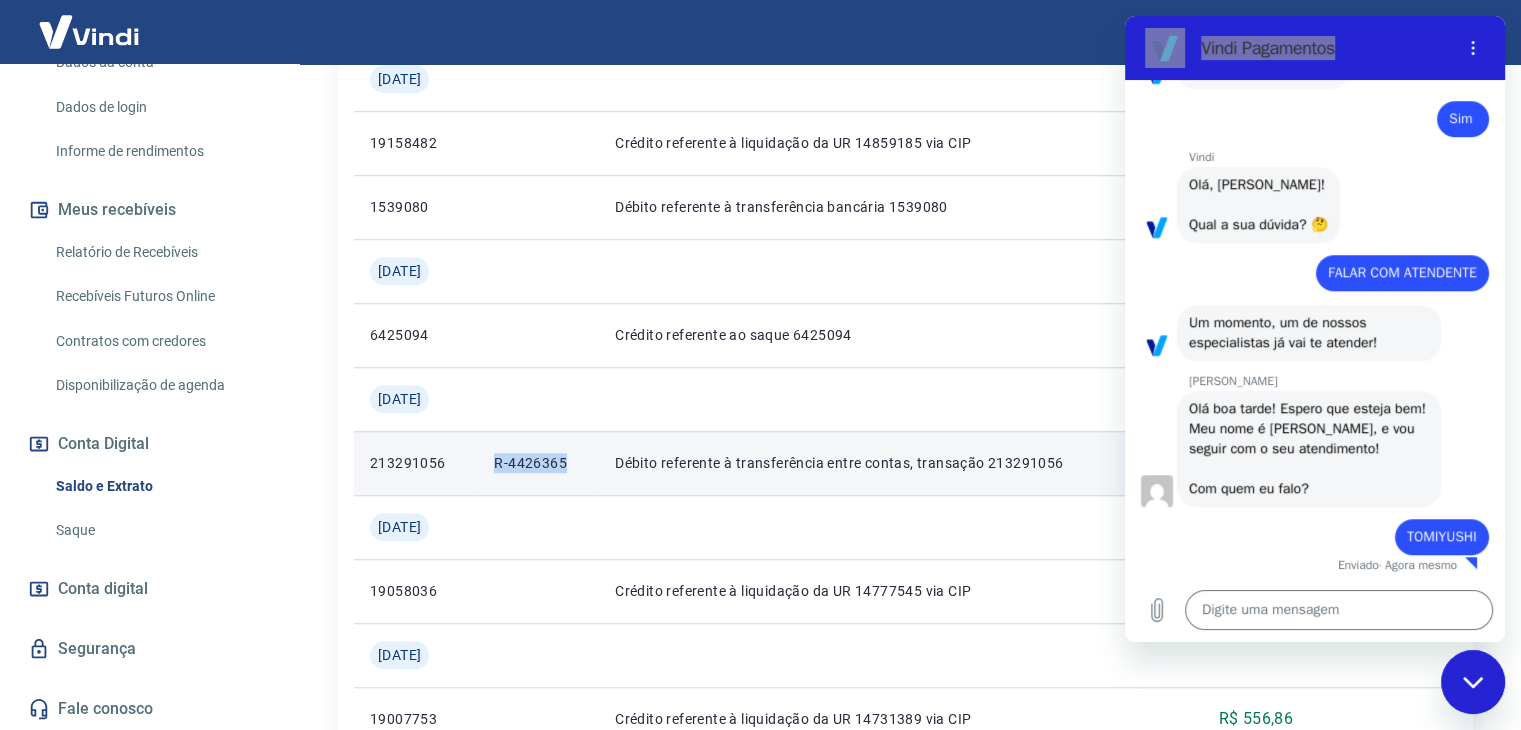 drag, startPoint x: 579, startPoint y: 465, endPoint x: 502, endPoint y: 465, distance: 77 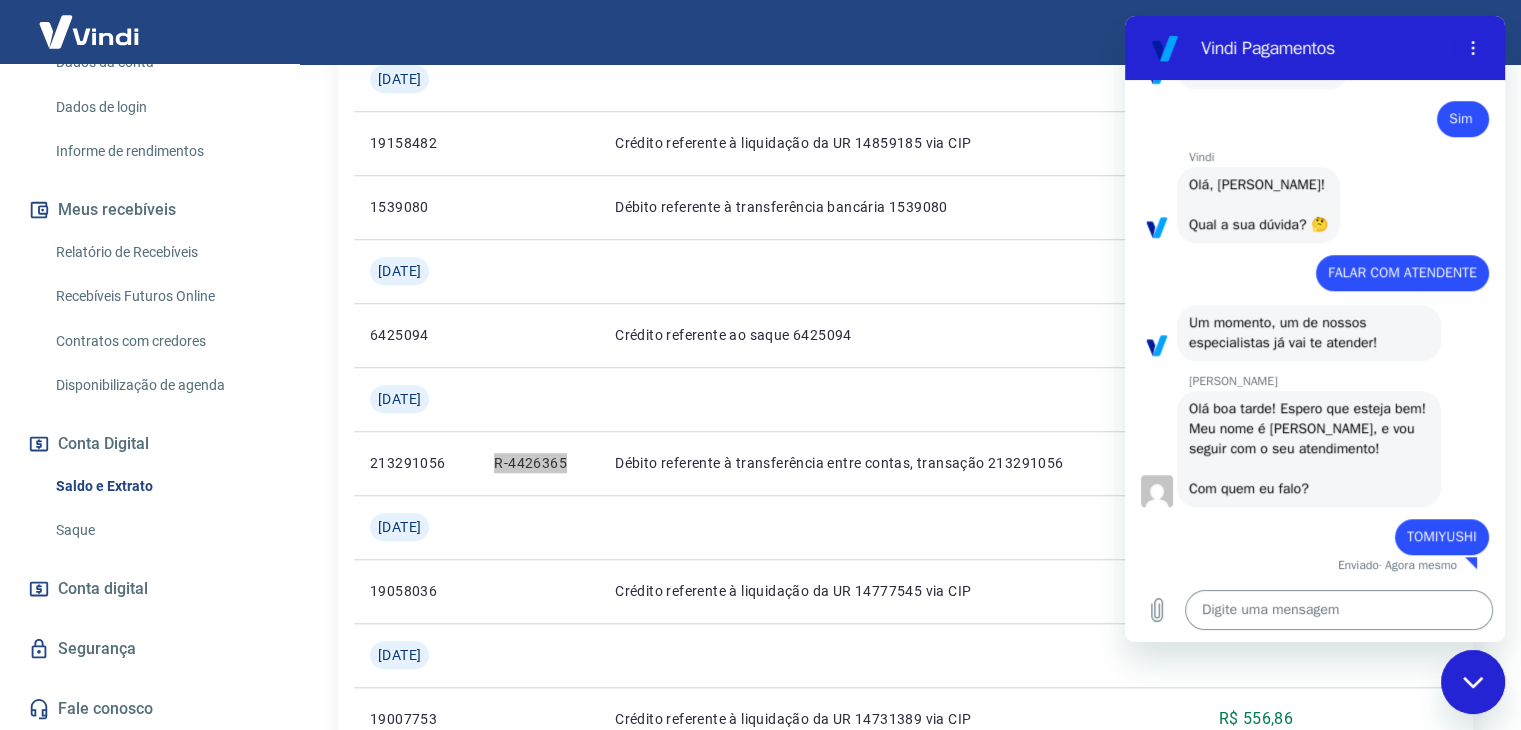 click at bounding box center [1339, 610] 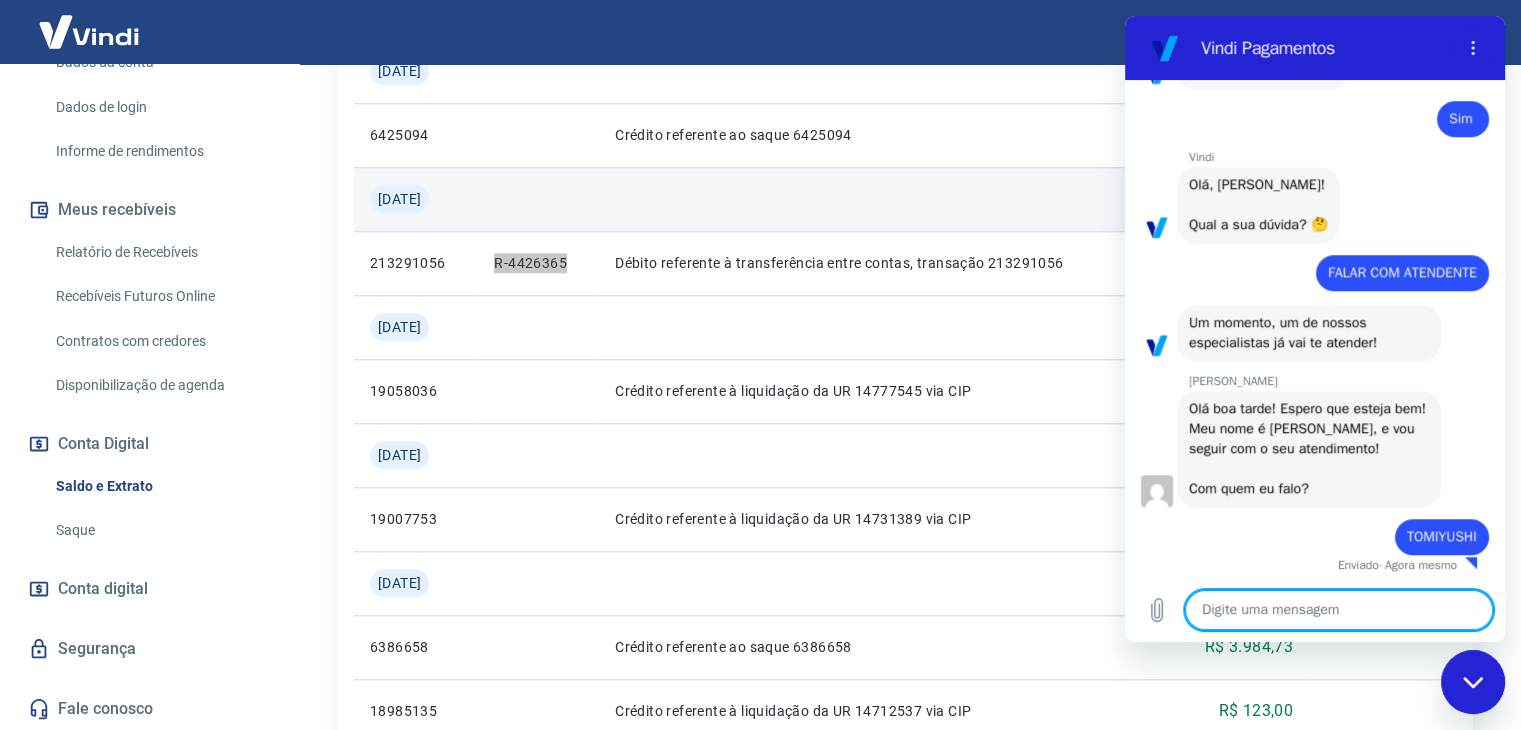 scroll, scrollTop: 2100, scrollLeft: 0, axis: vertical 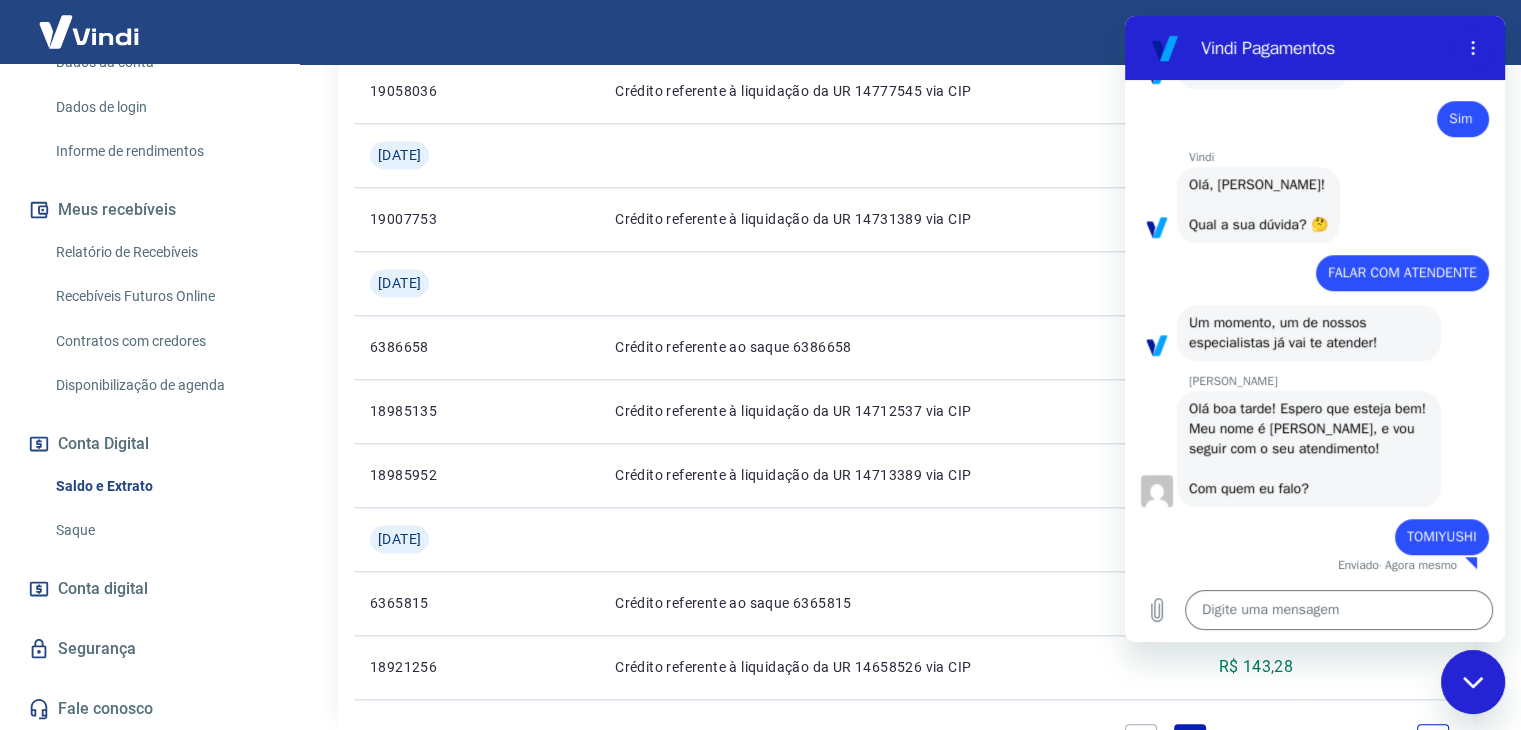 click on "Vindi Pagamentos" at bounding box center (1323, 48) 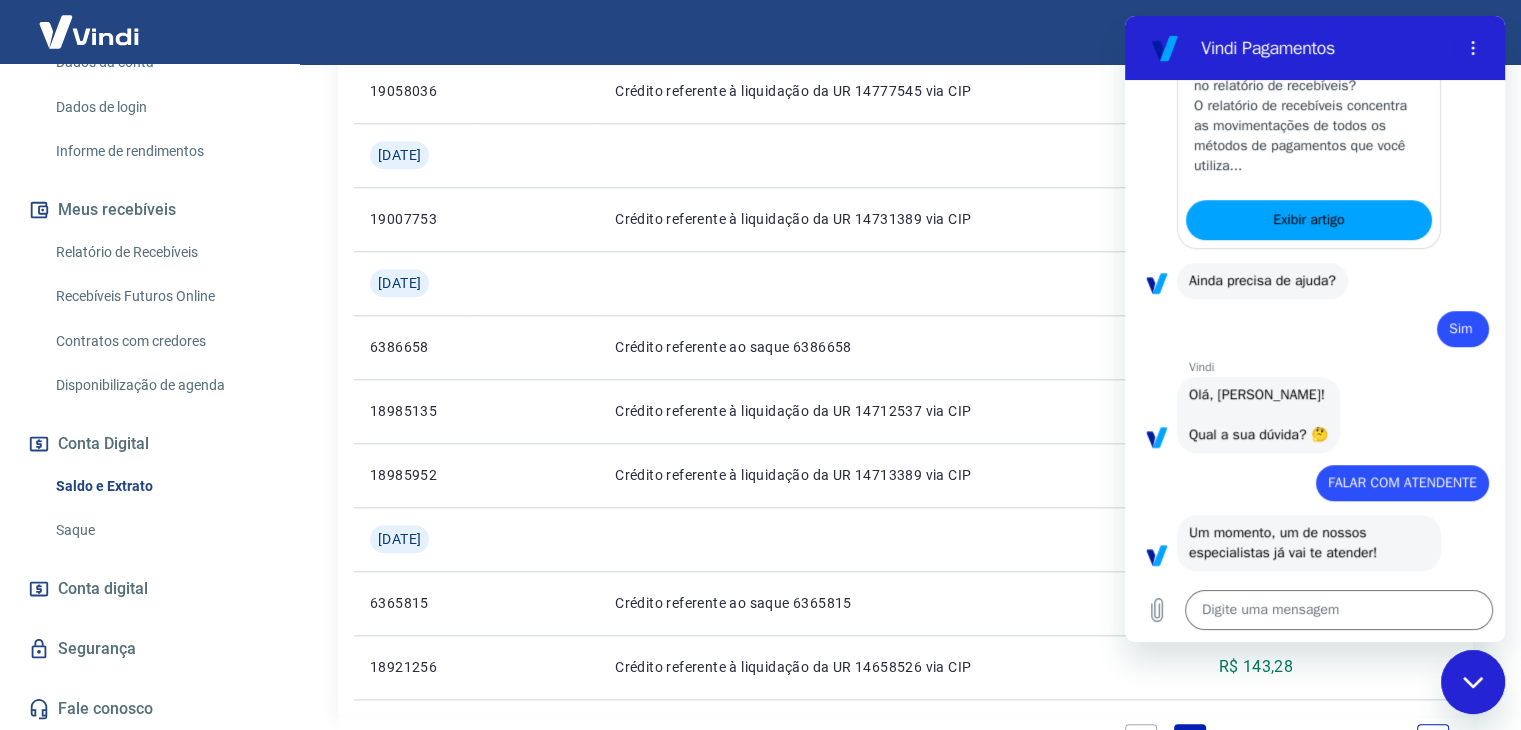 scroll, scrollTop: 1438, scrollLeft: 0, axis: vertical 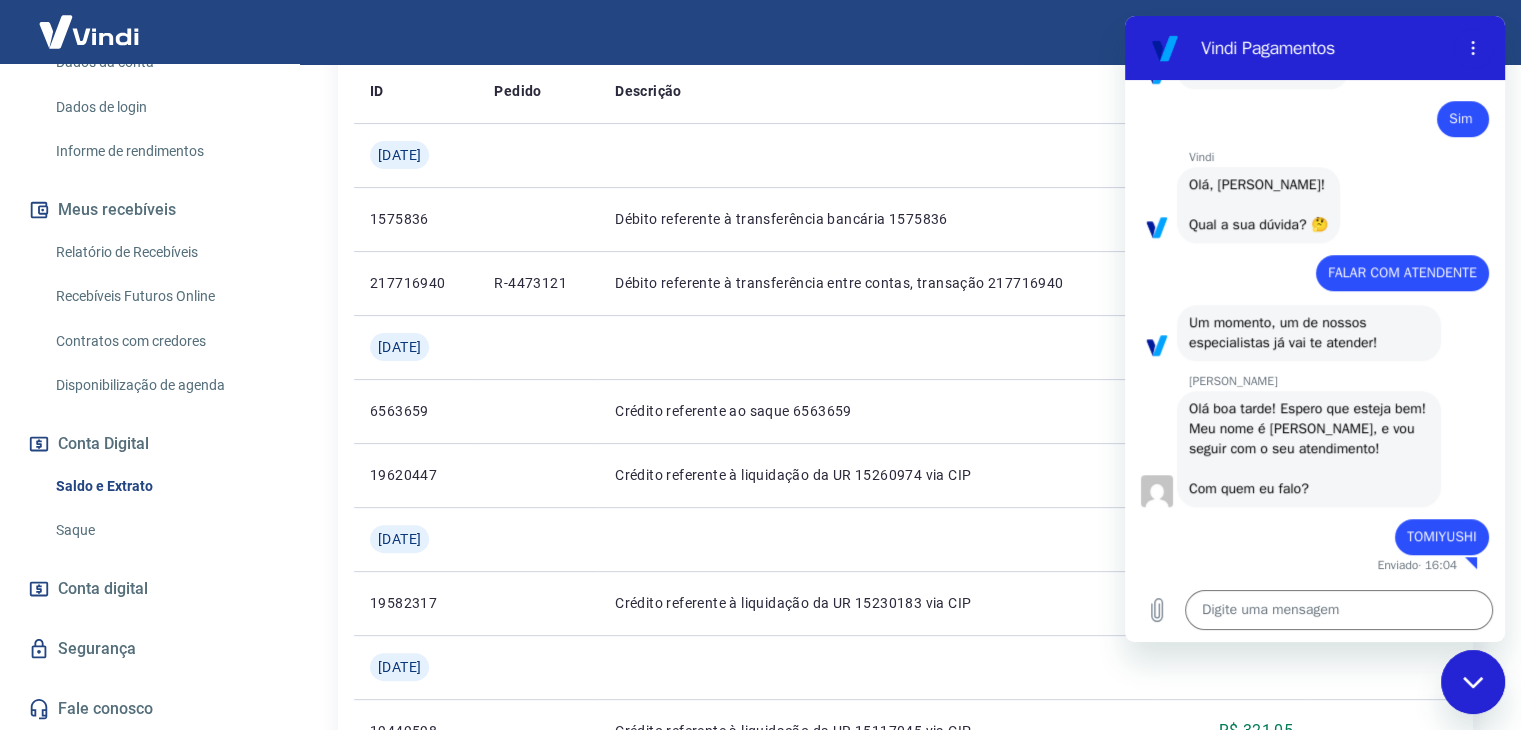 click at bounding box center (1473, 682) 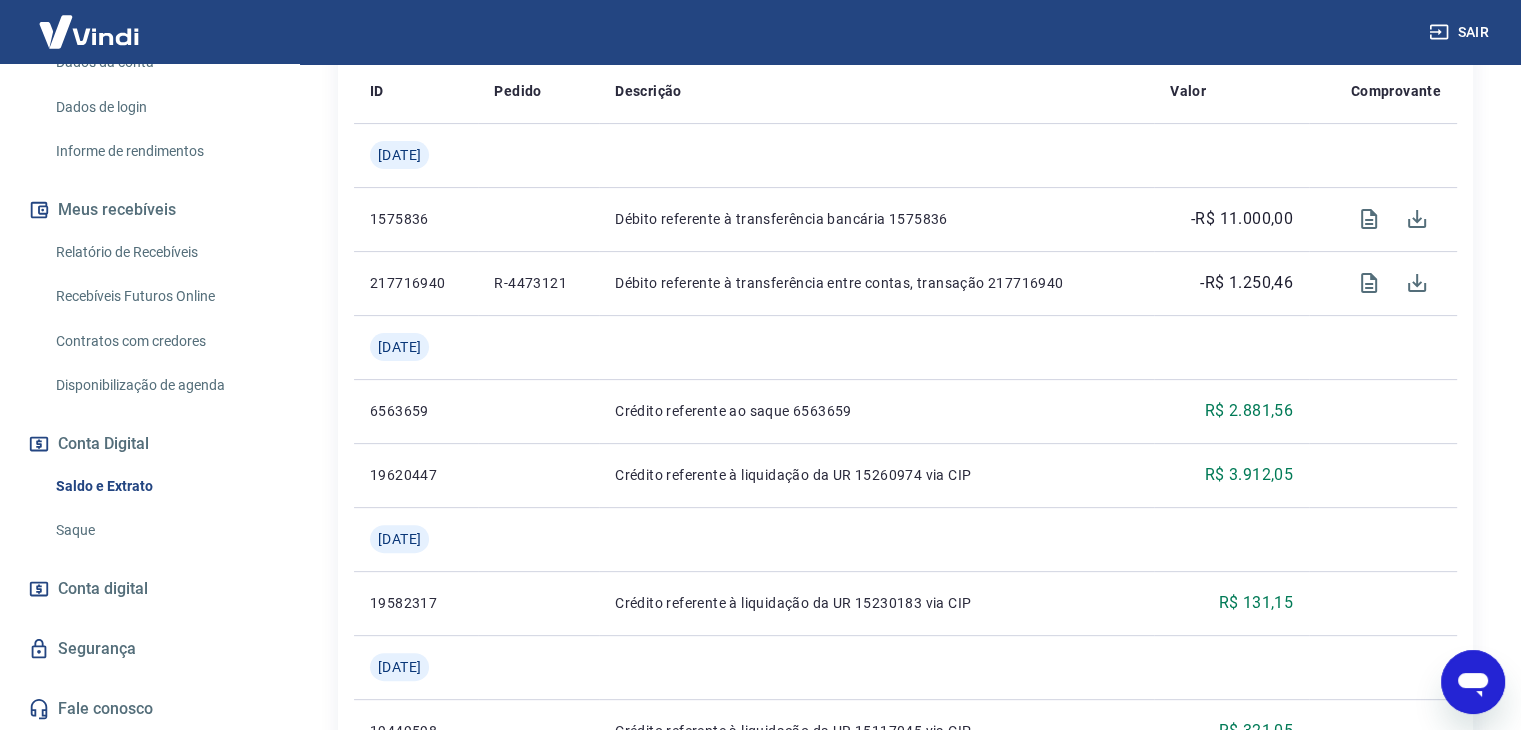 click 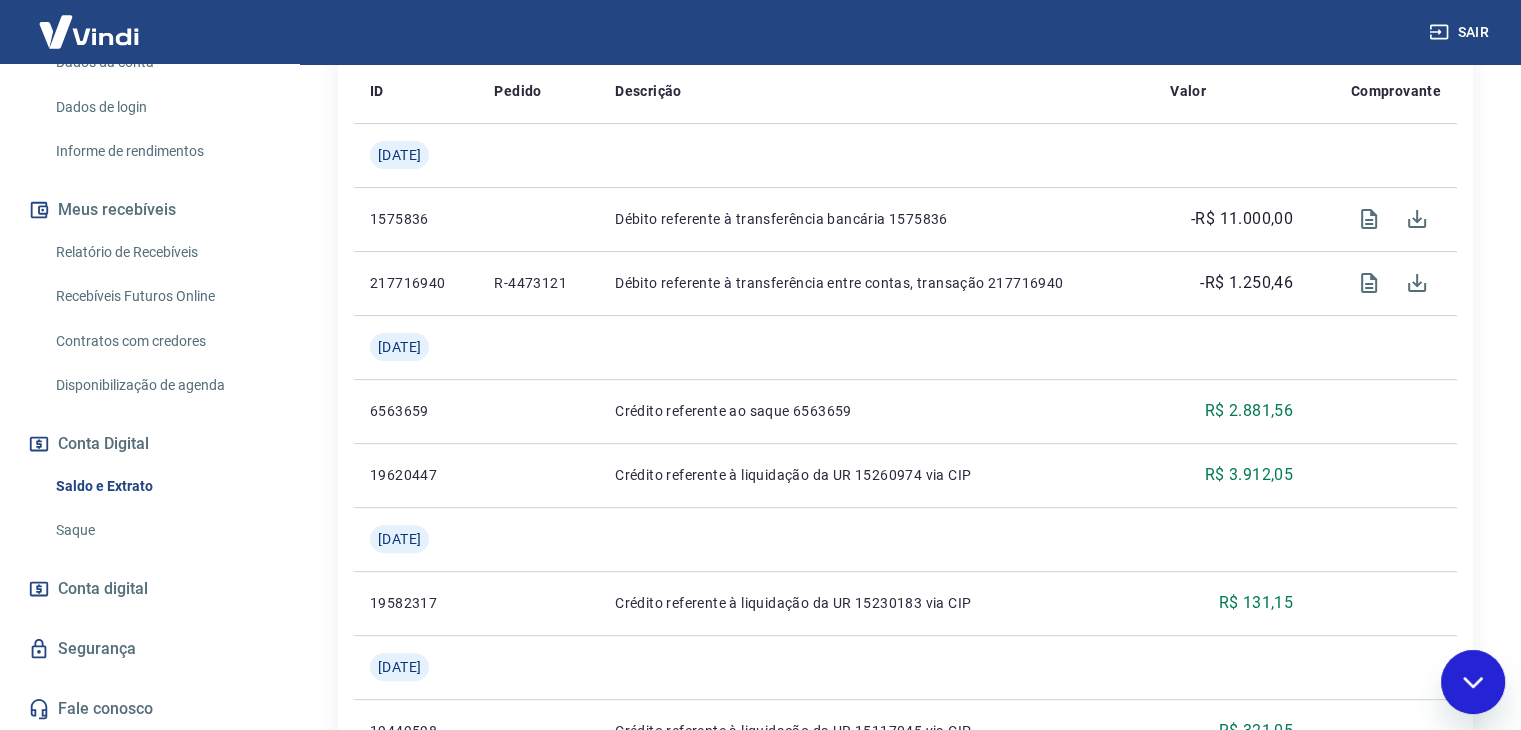 scroll, scrollTop: 0, scrollLeft: 0, axis: both 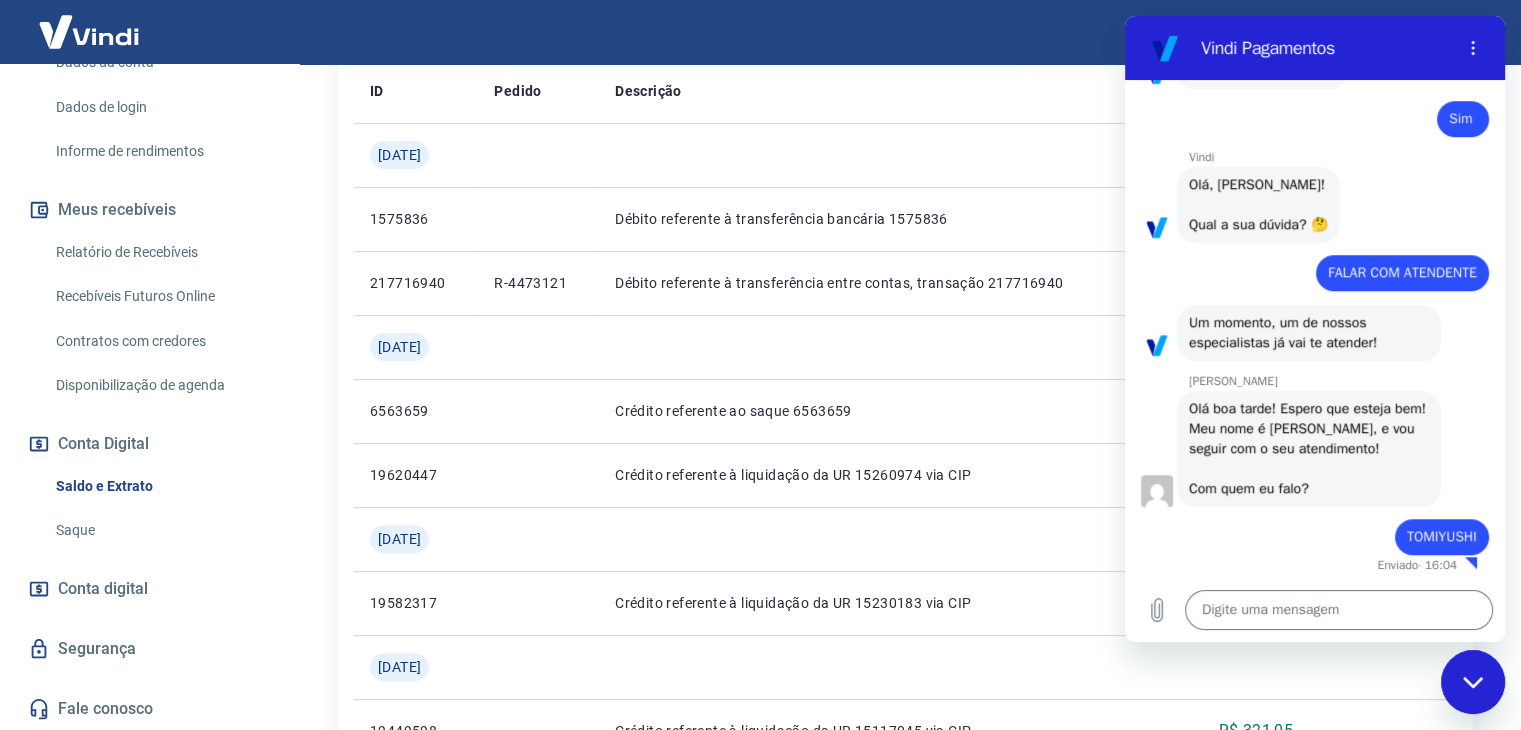 click at bounding box center [1473, 682] 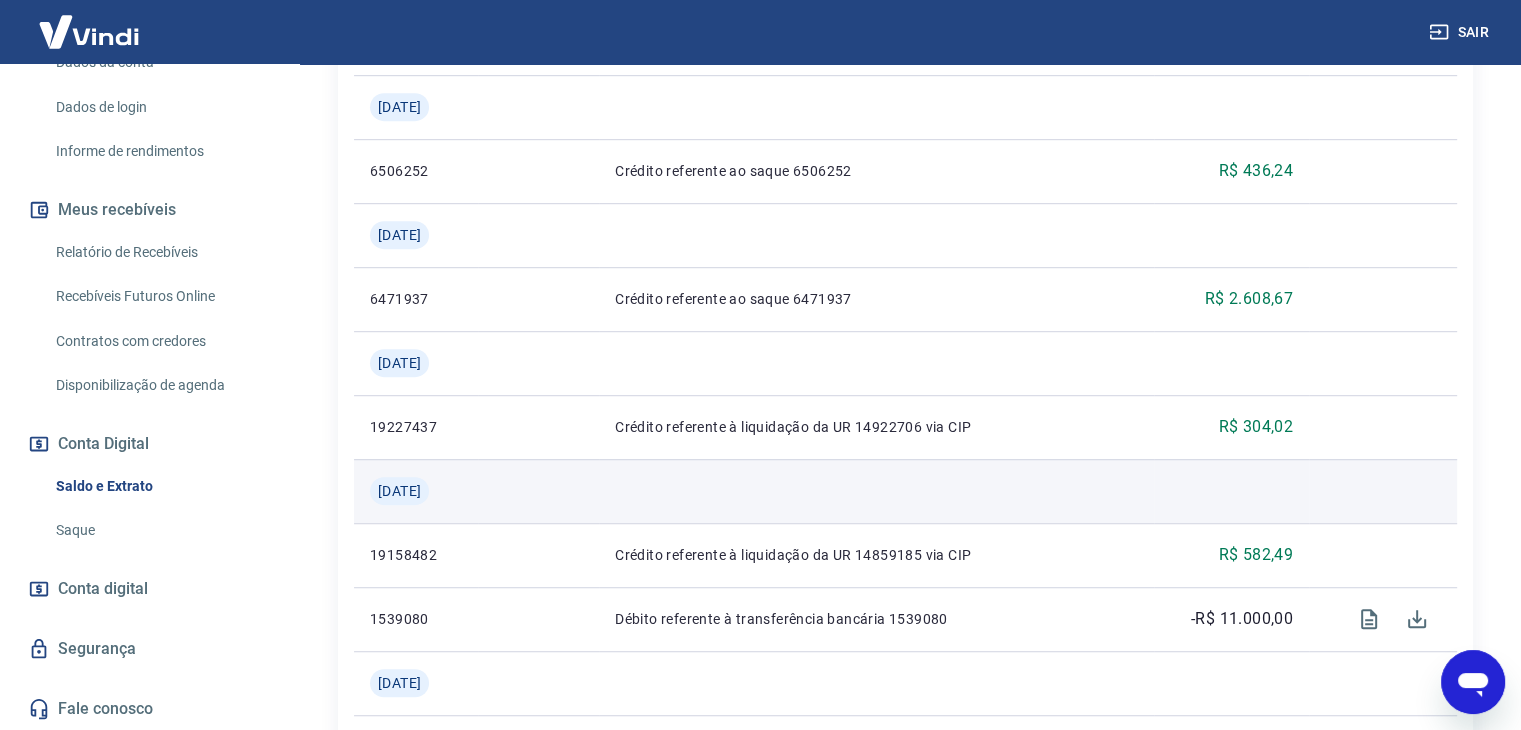 scroll, scrollTop: 1300, scrollLeft: 0, axis: vertical 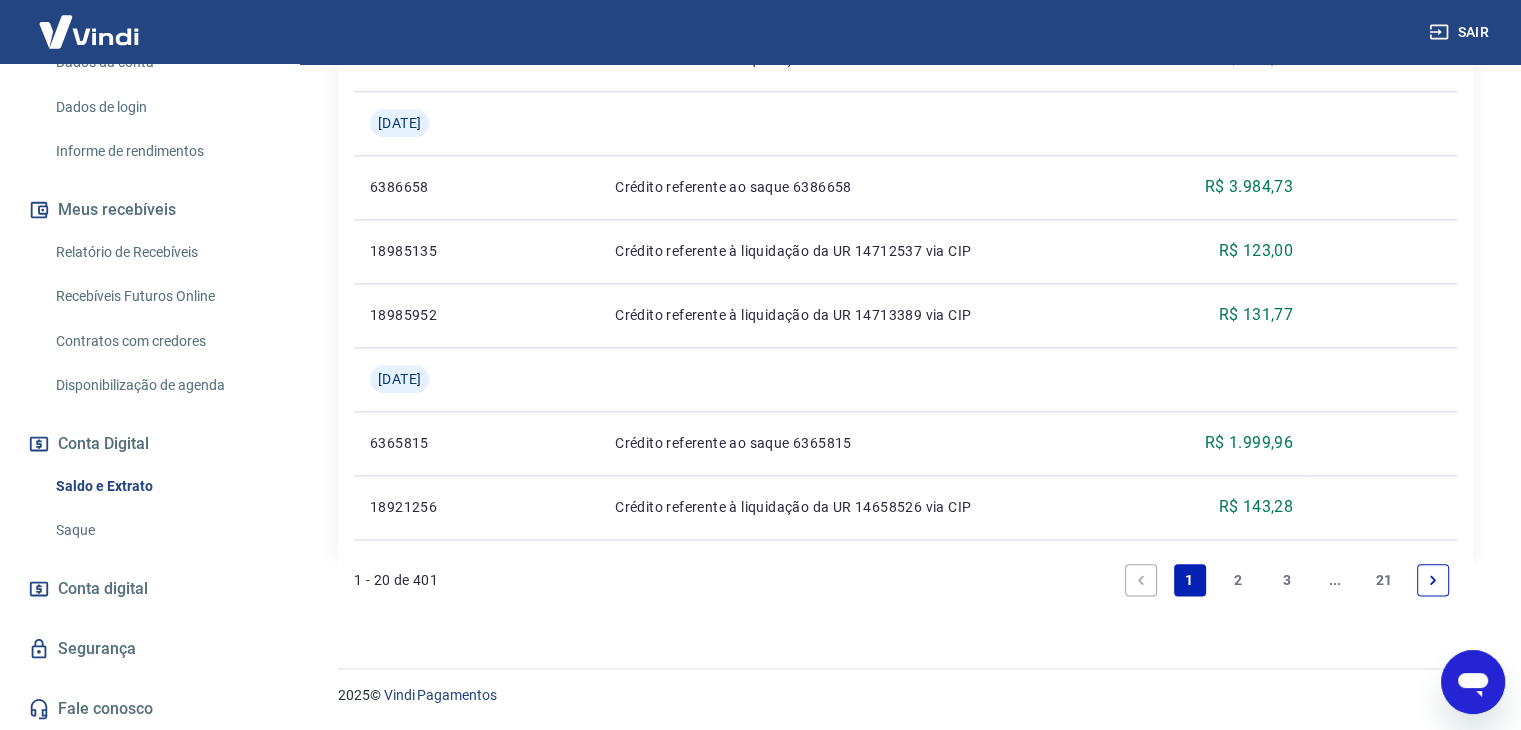 click on "2" at bounding box center [1238, 580] 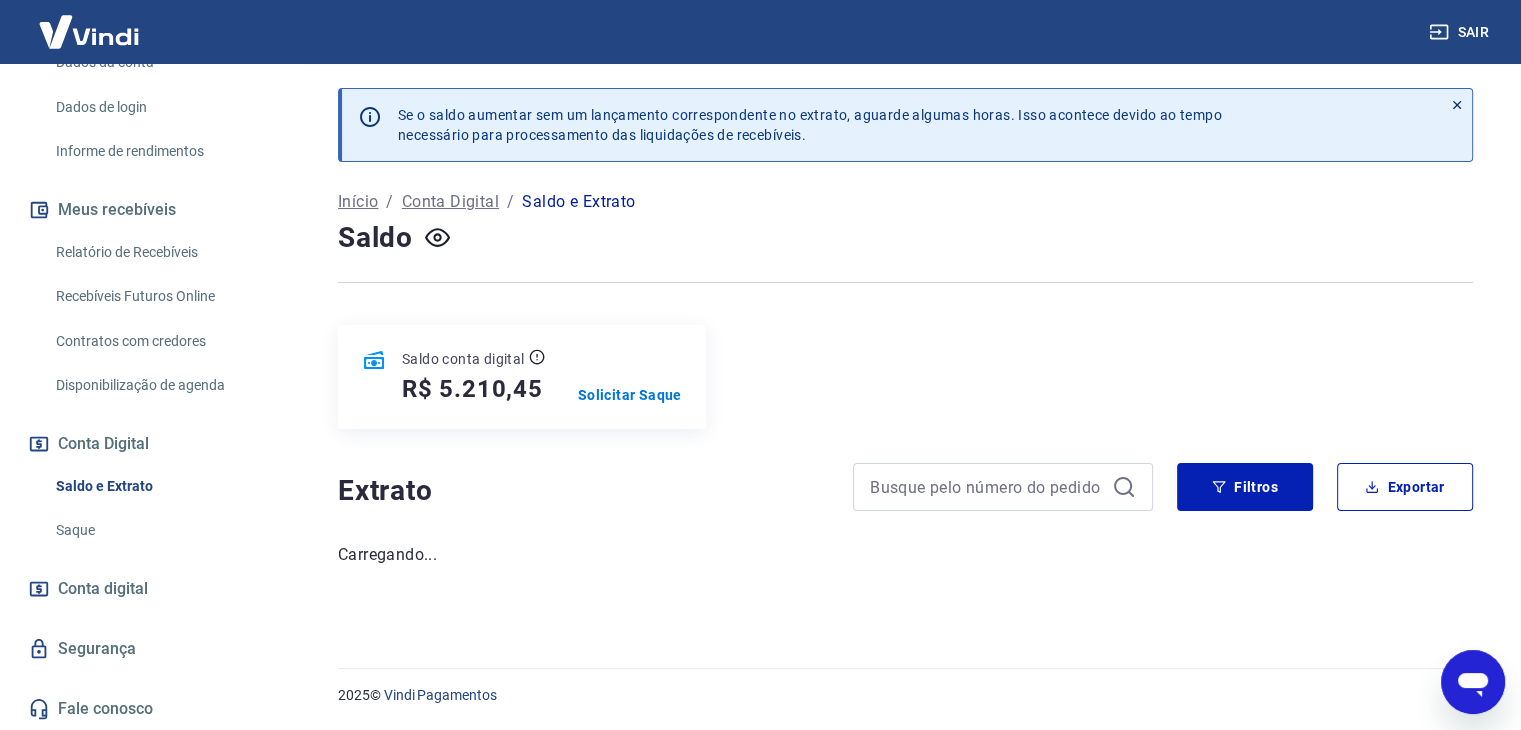 scroll, scrollTop: 0, scrollLeft: 0, axis: both 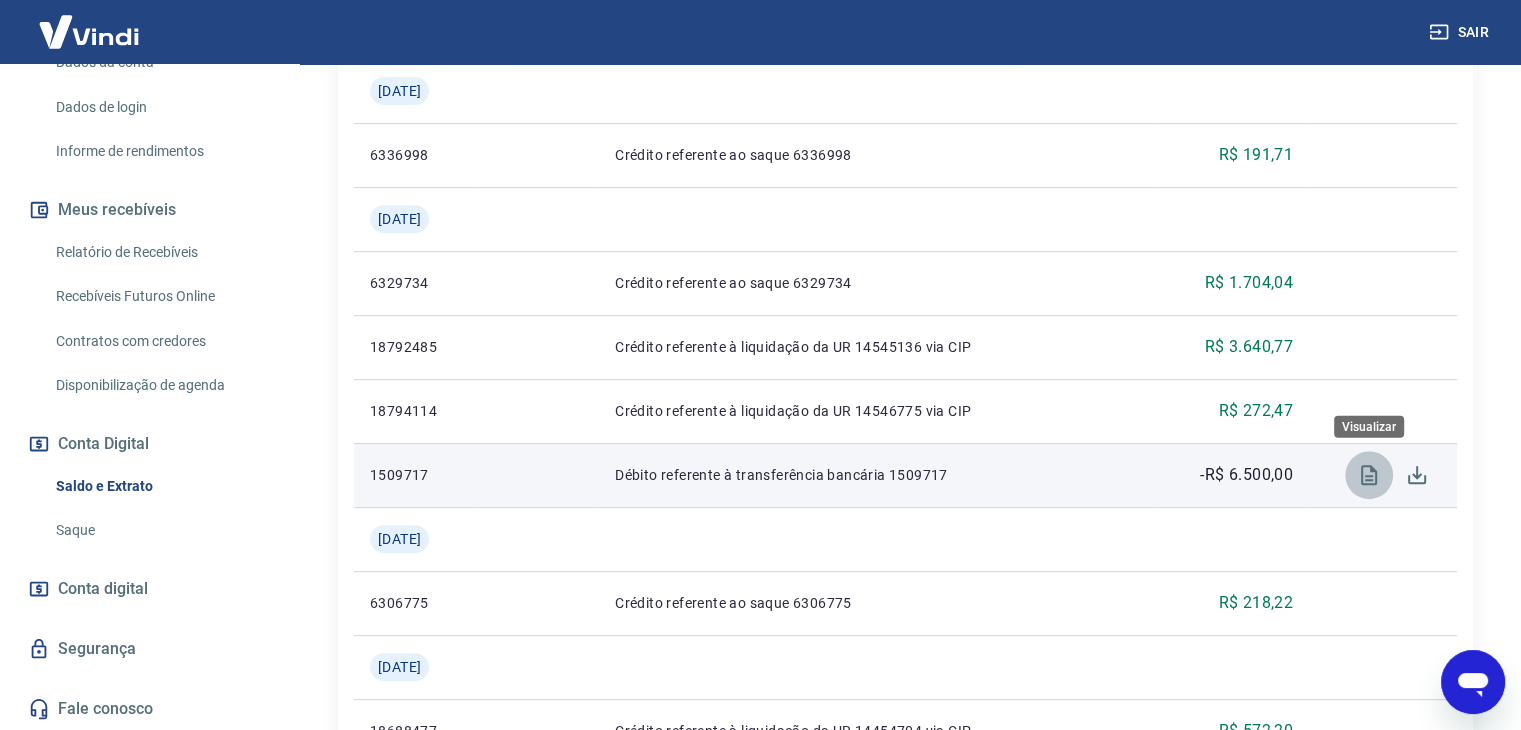 click 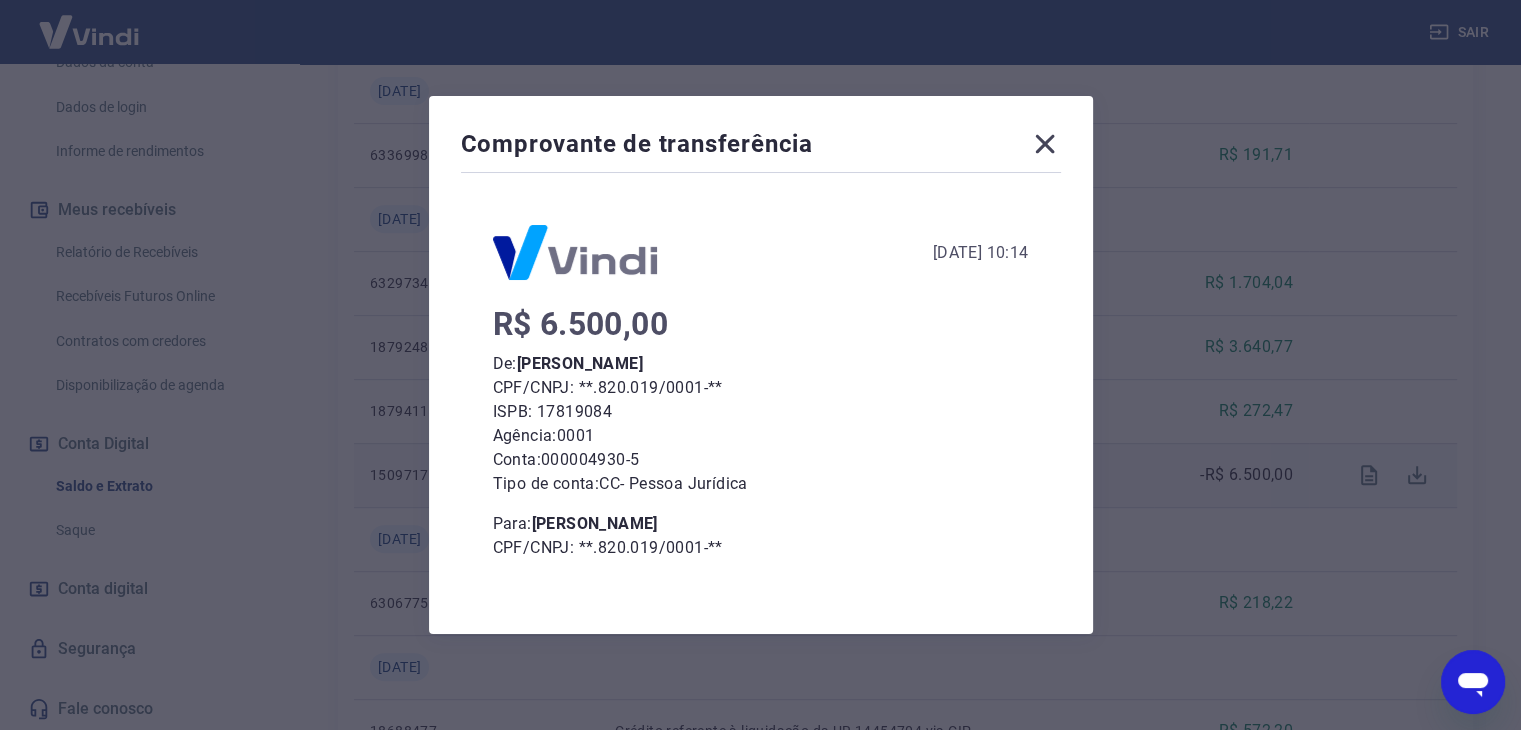 click 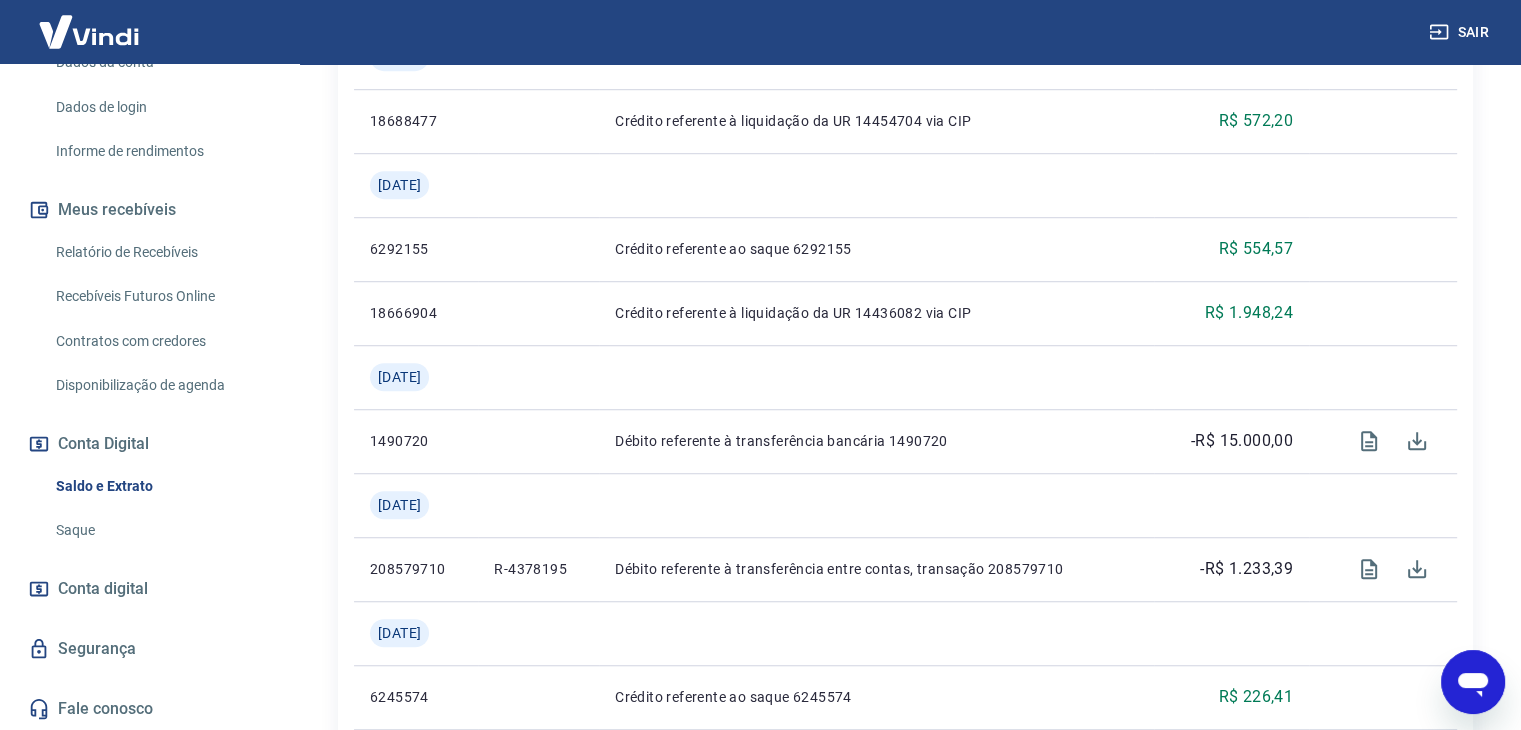 scroll, scrollTop: 1376, scrollLeft: 0, axis: vertical 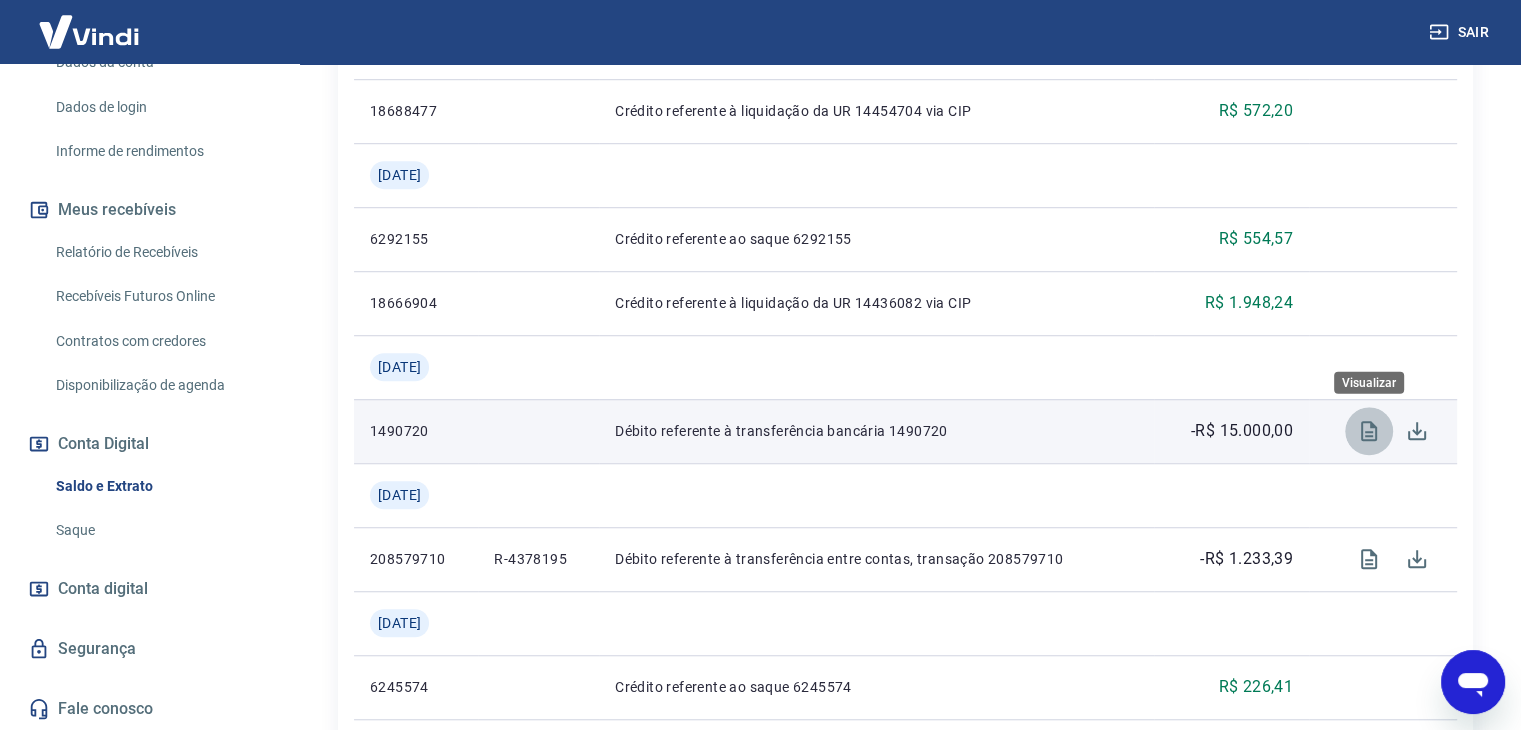 click 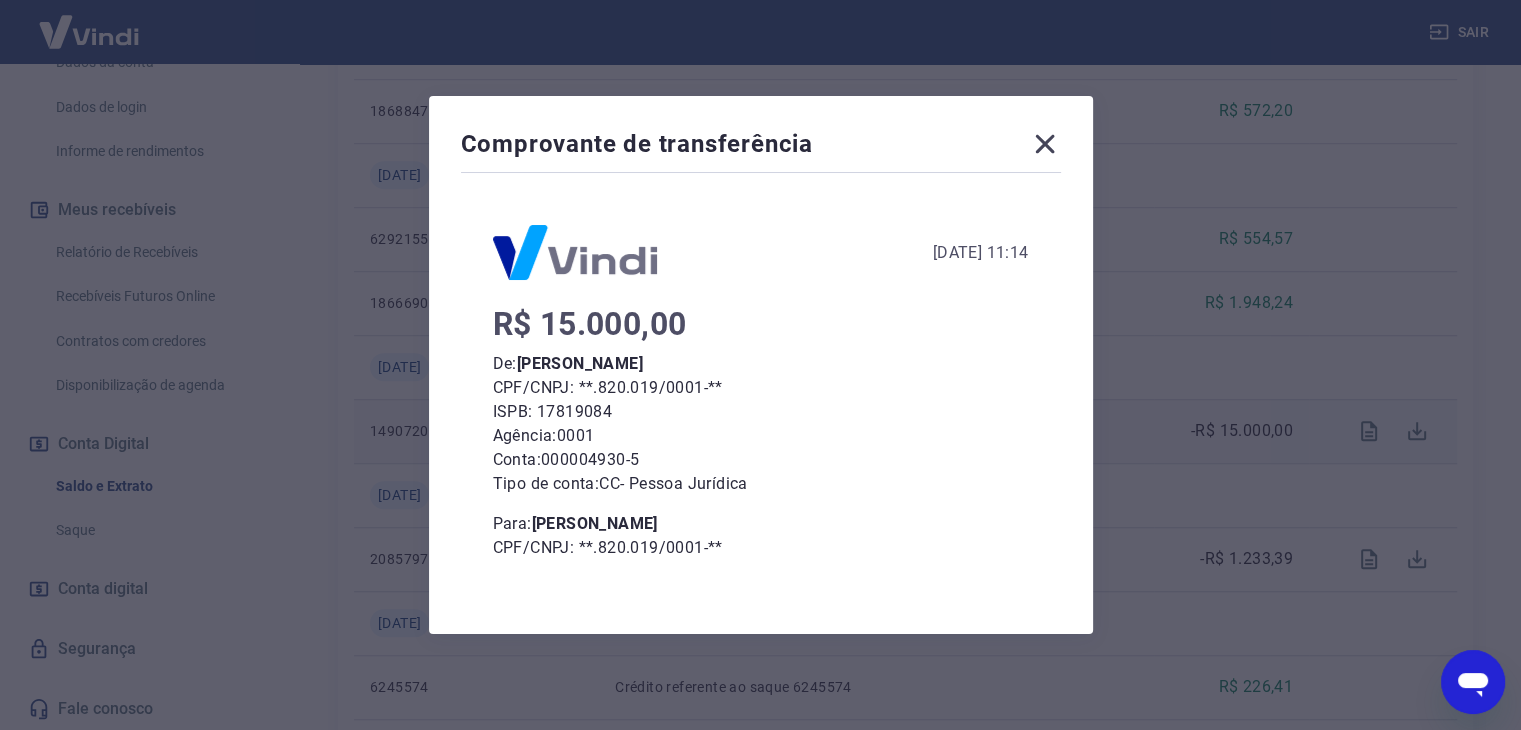 click 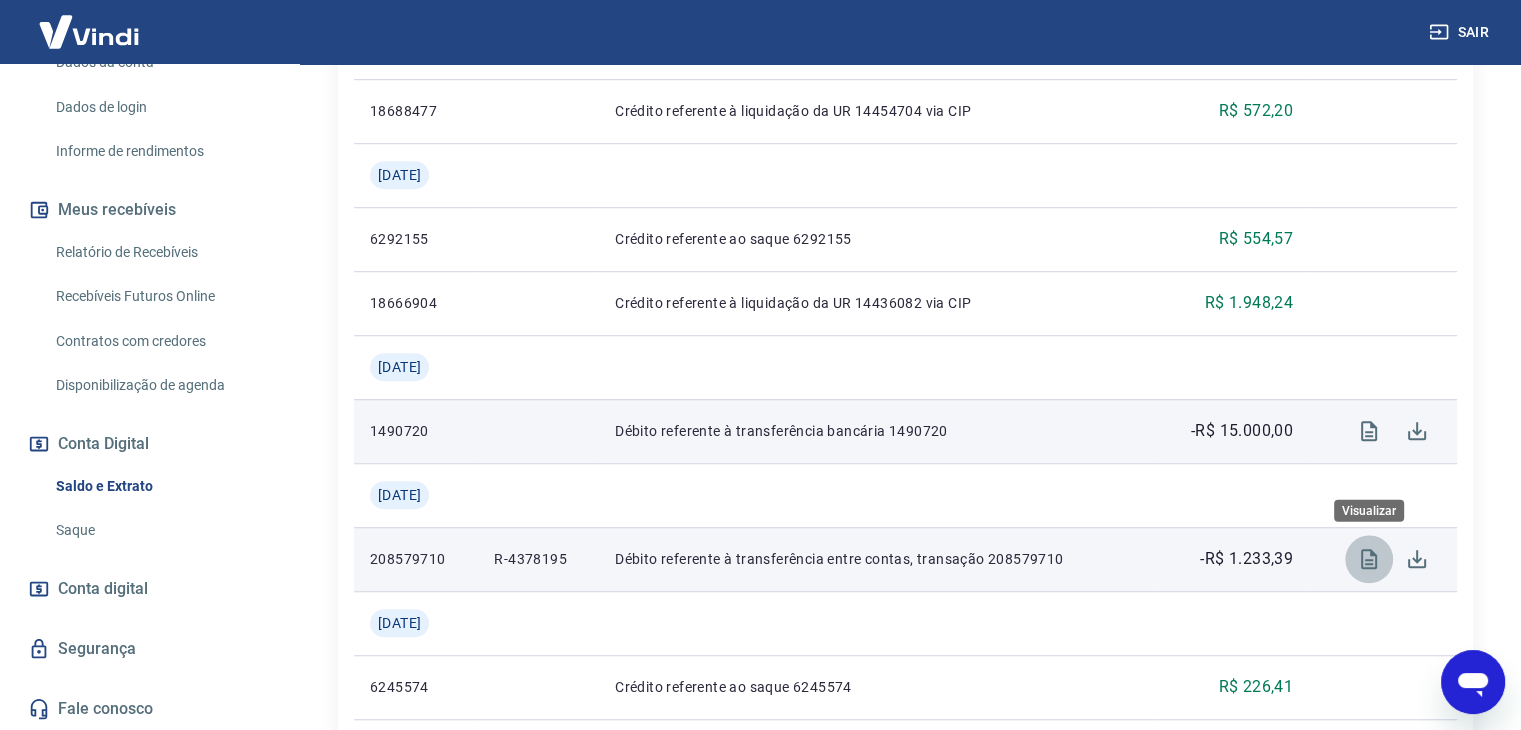 click 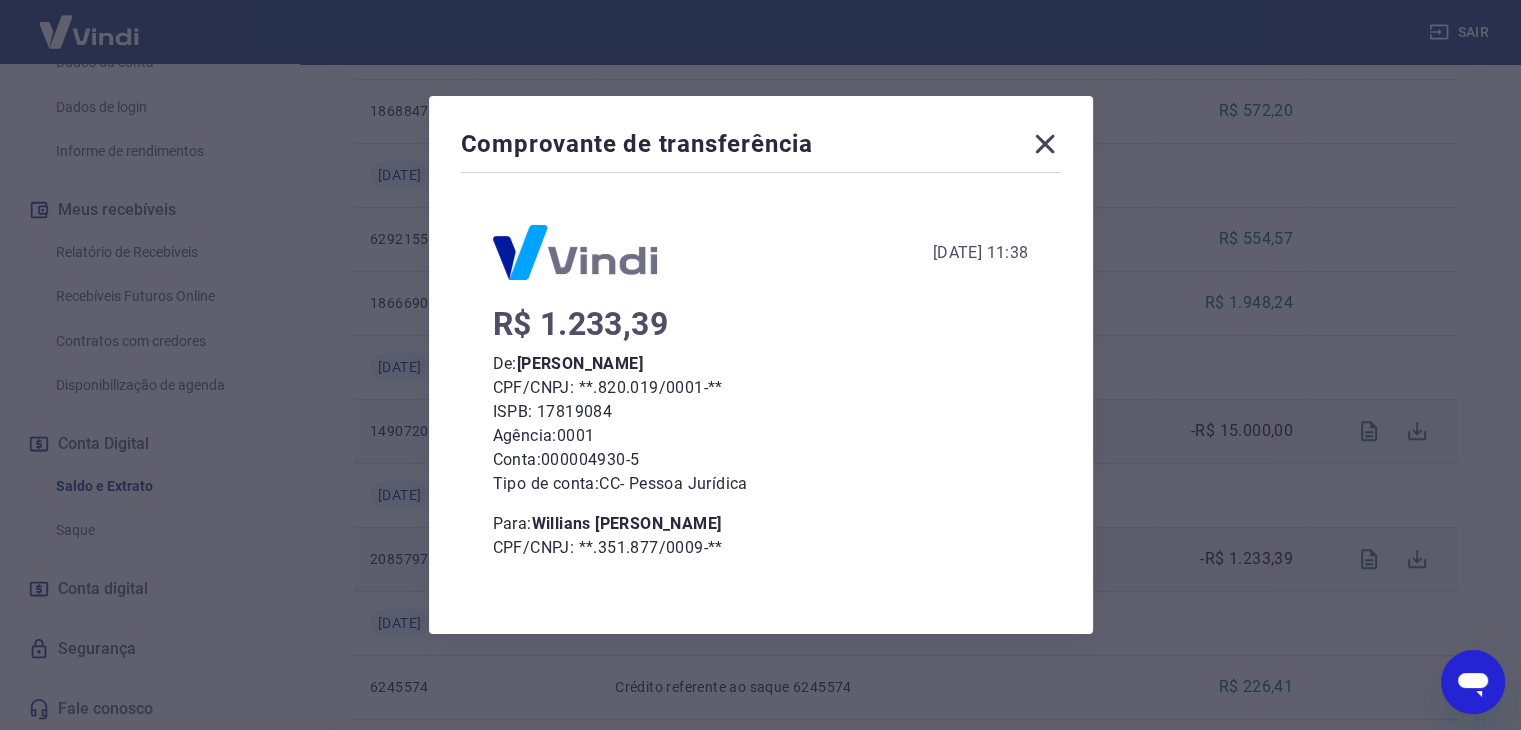 click 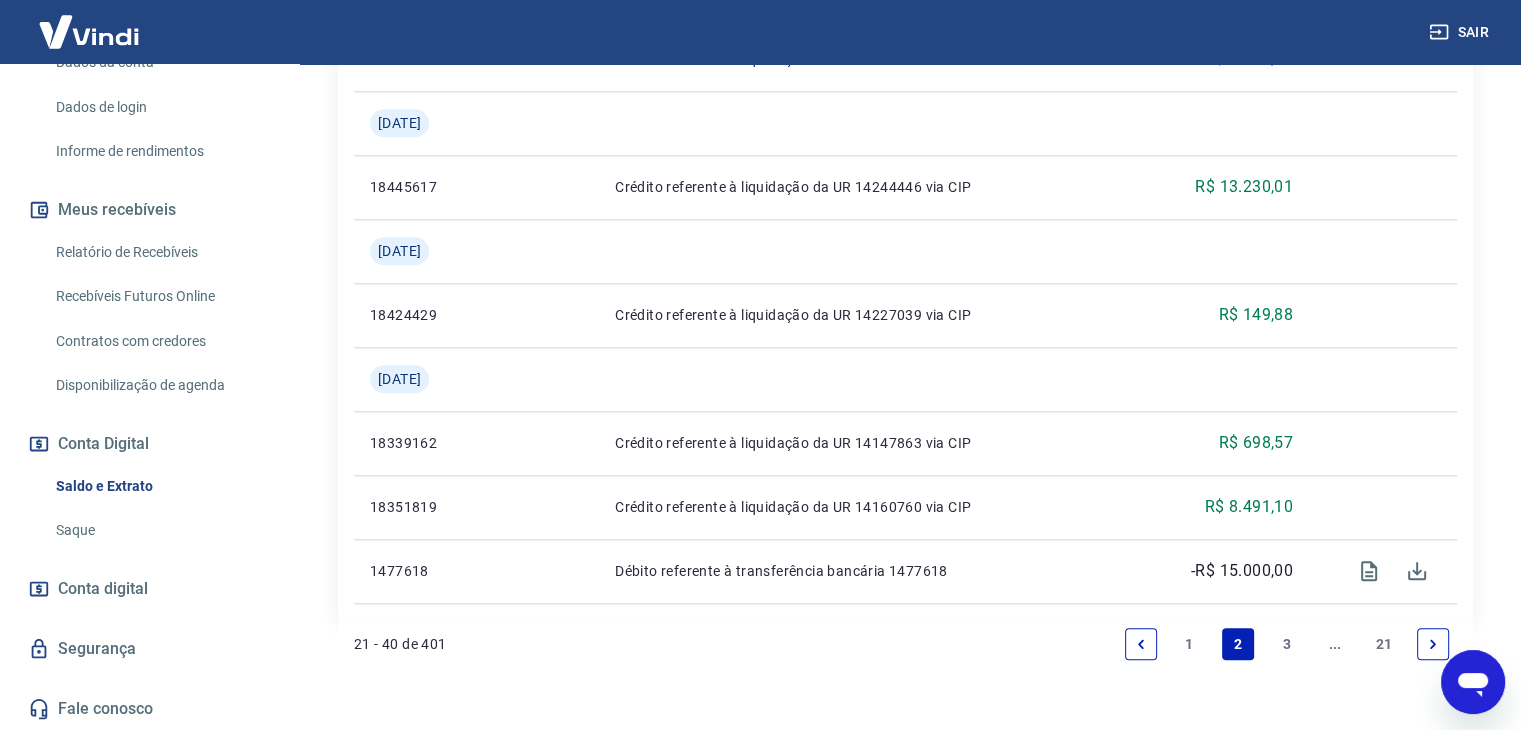 scroll, scrollTop: 2190, scrollLeft: 0, axis: vertical 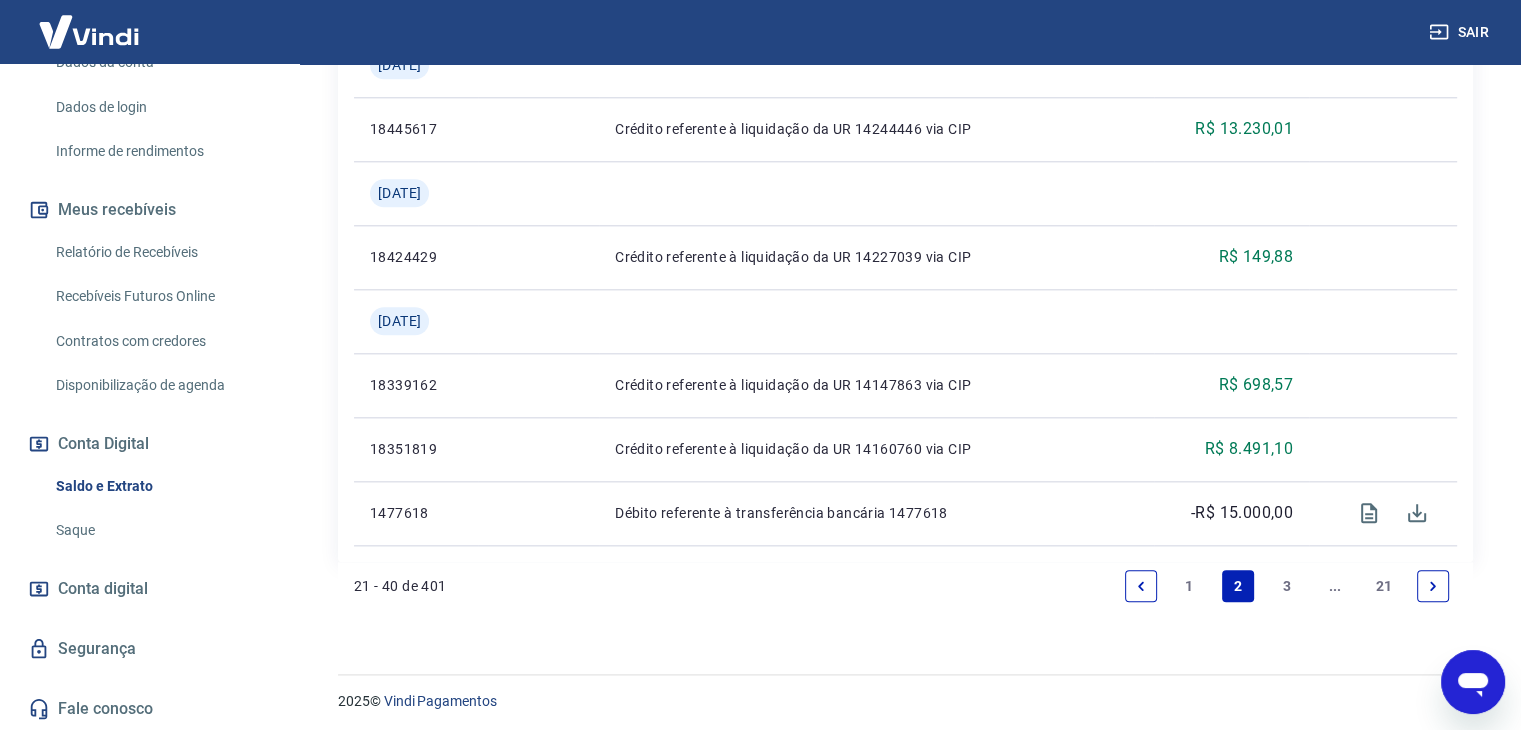 click on "3" at bounding box center [1287, 586] 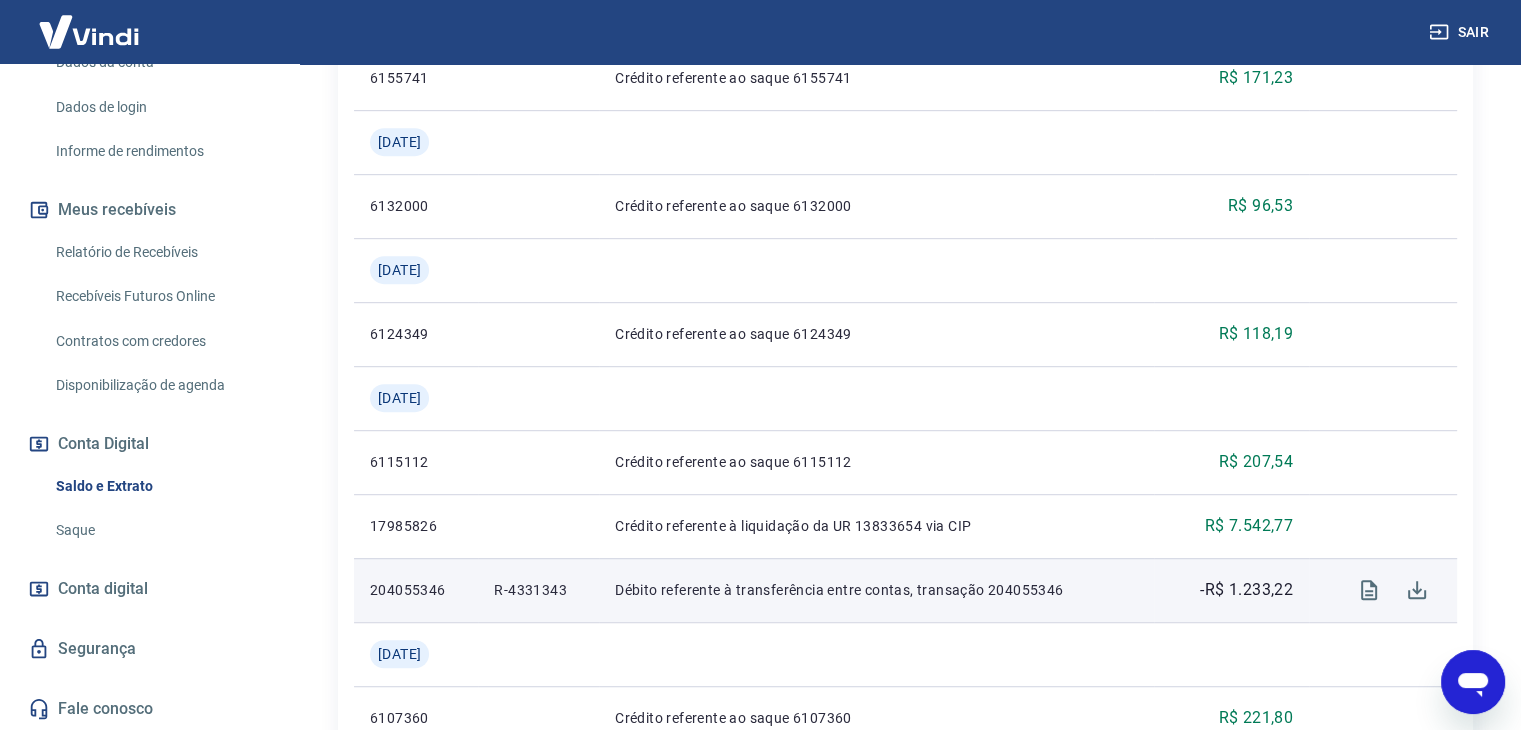 scroll, scrollTop: 1300, scrollLeft: 0, axis: vertical 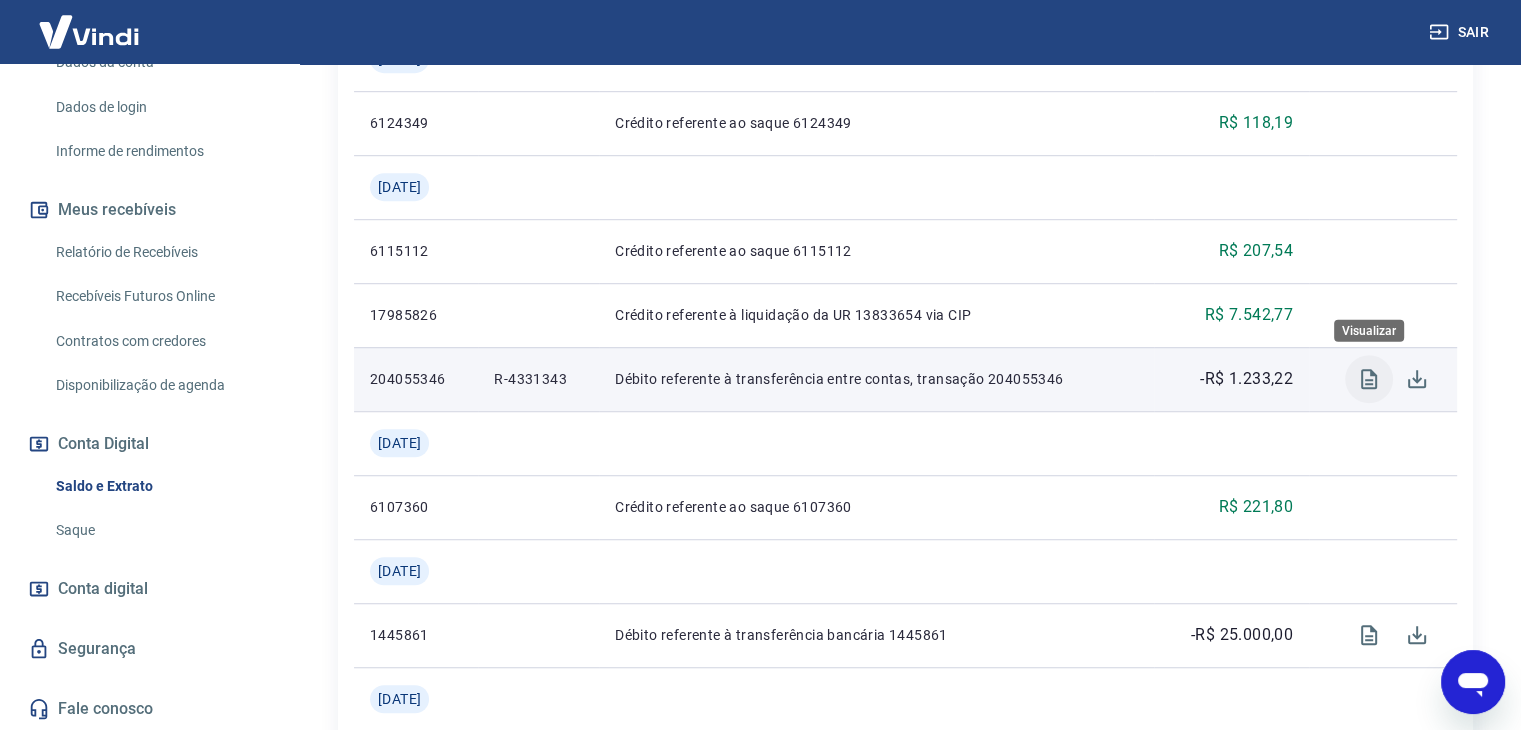 click 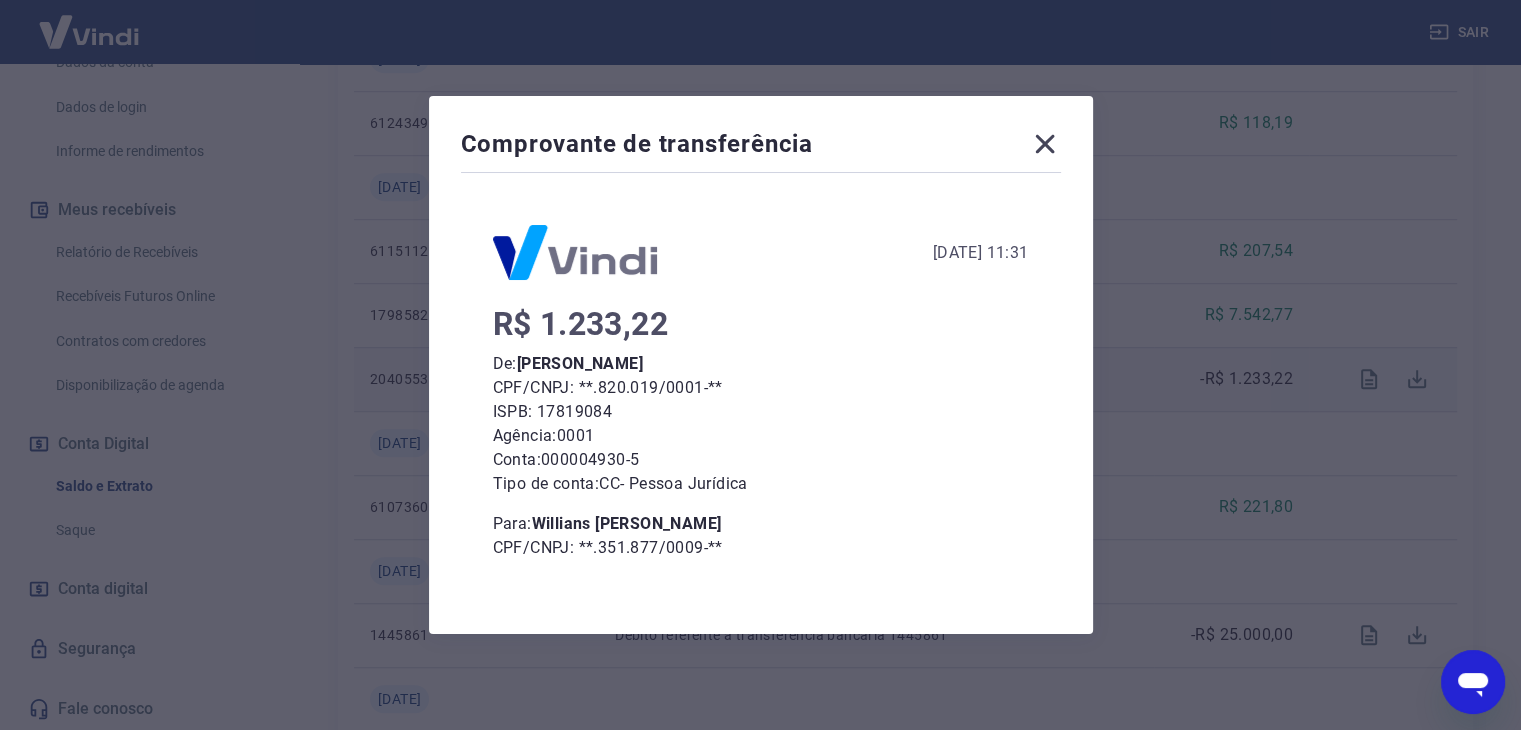click 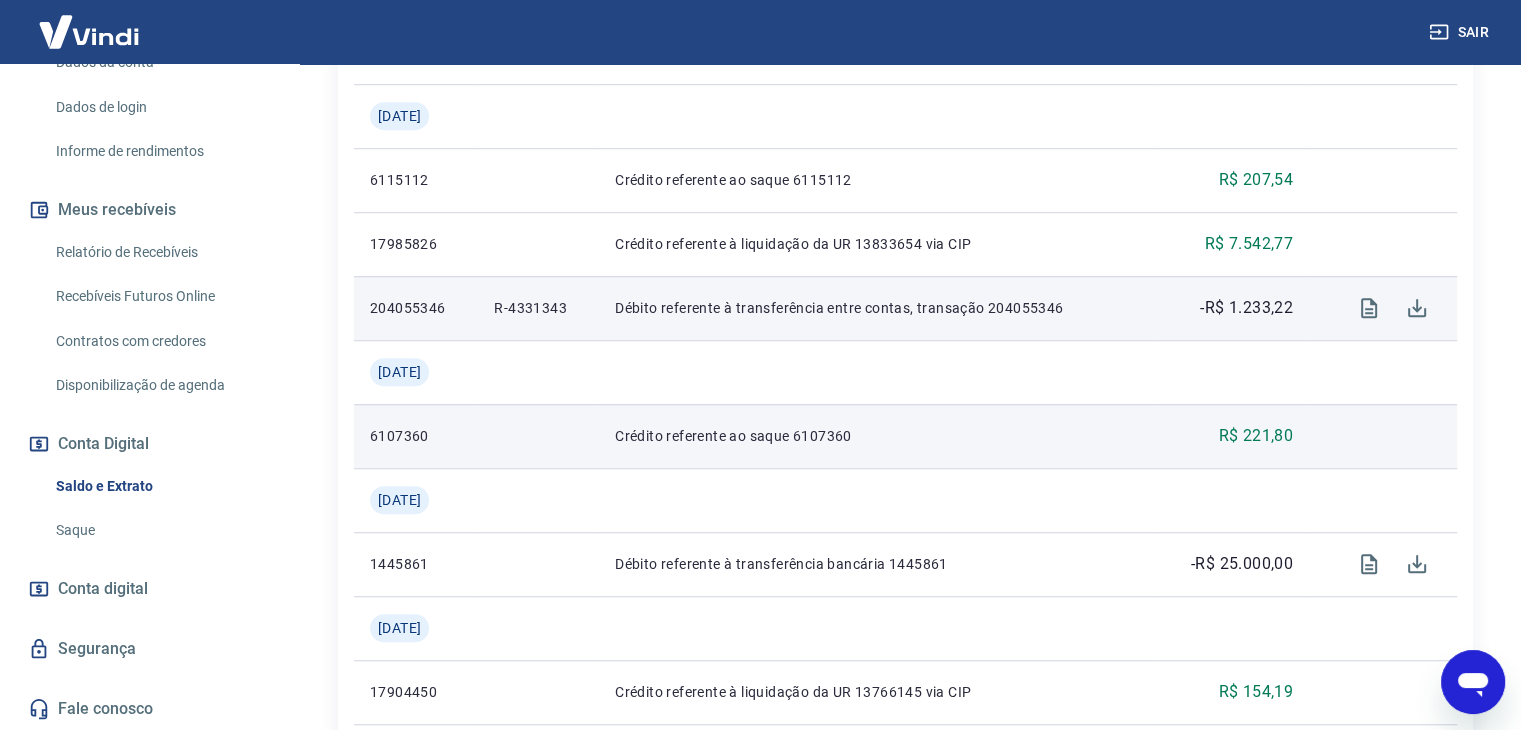 scroll, scrollTop: 1400, scrollLeft: 0, axis: vertical 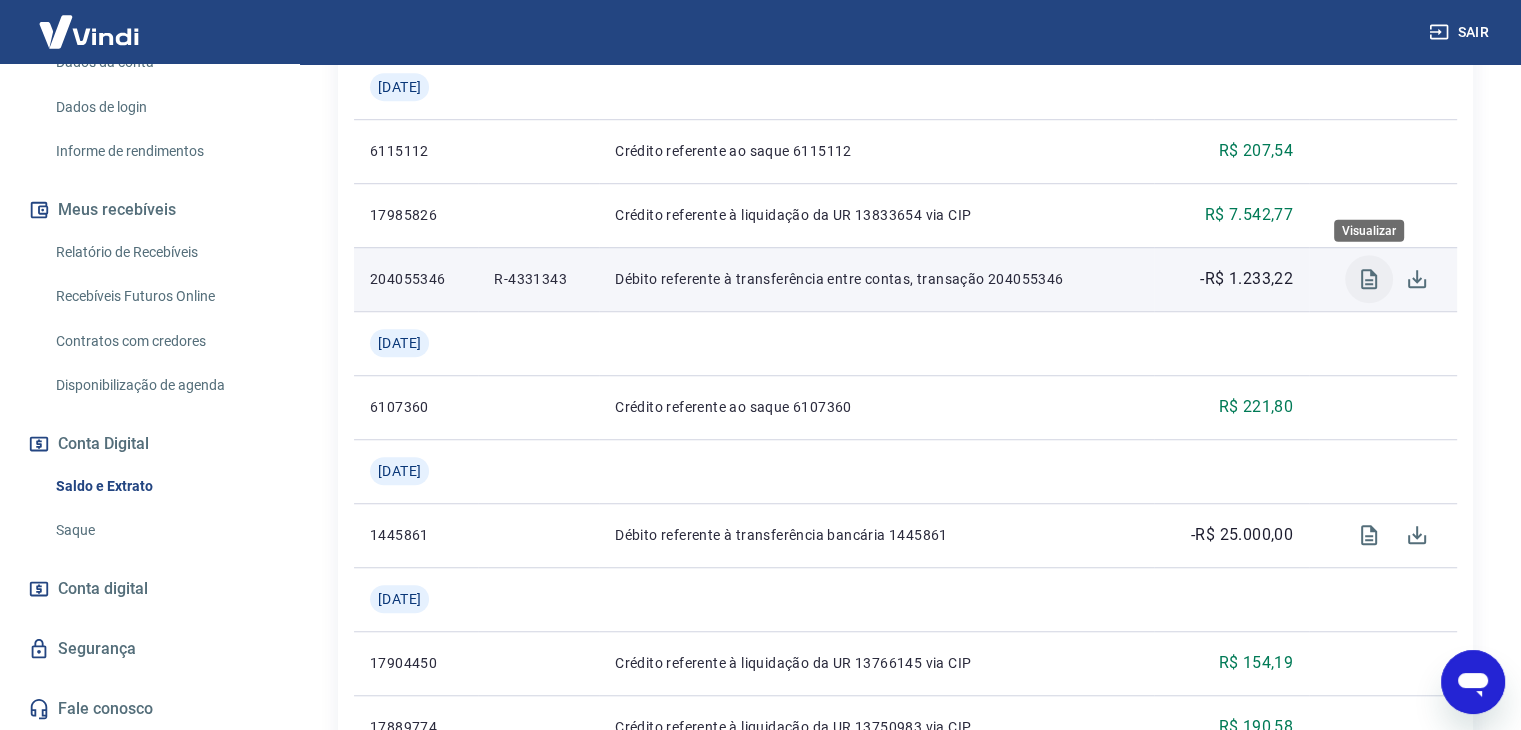 click 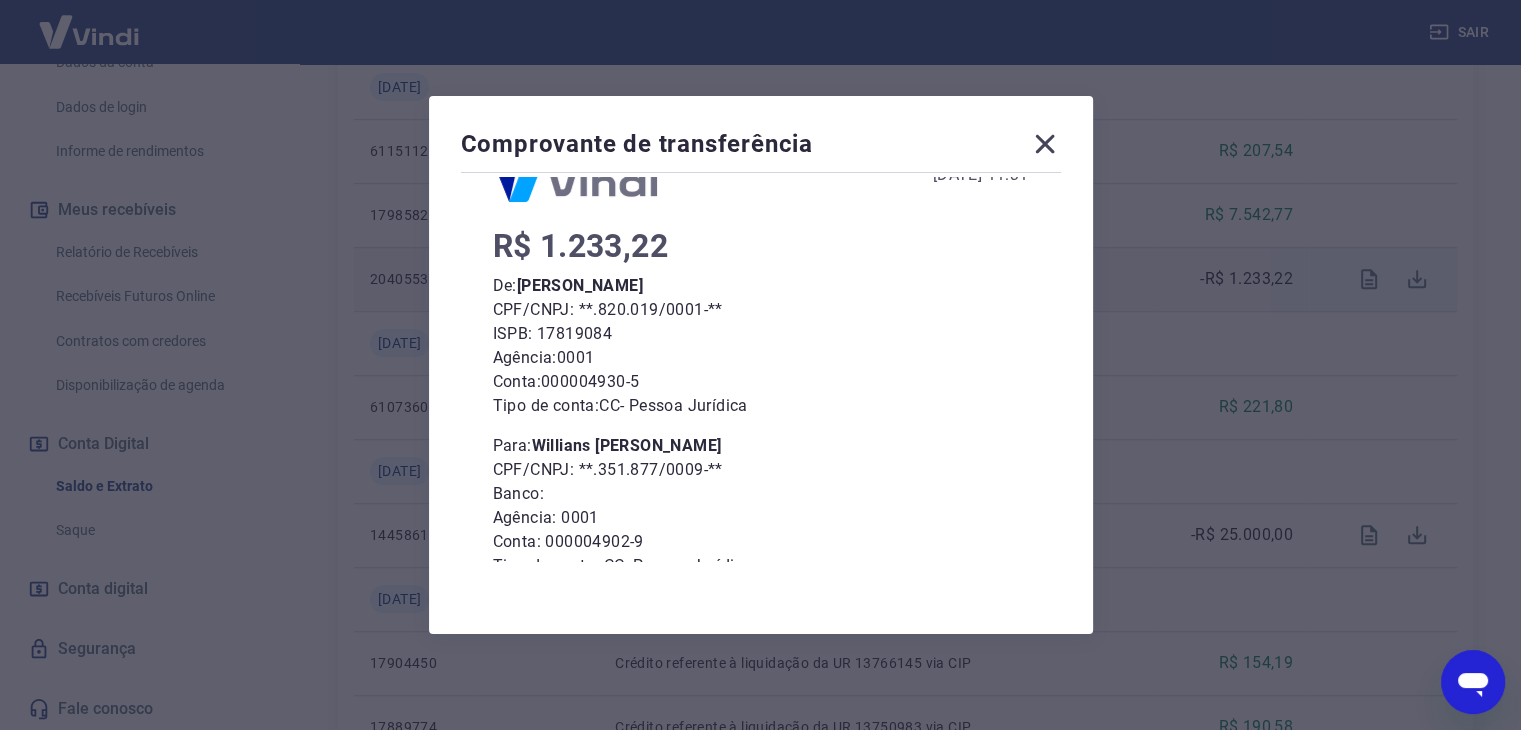 scroll, scrollTop: 150, scrollLeft: 0, axis: vertical 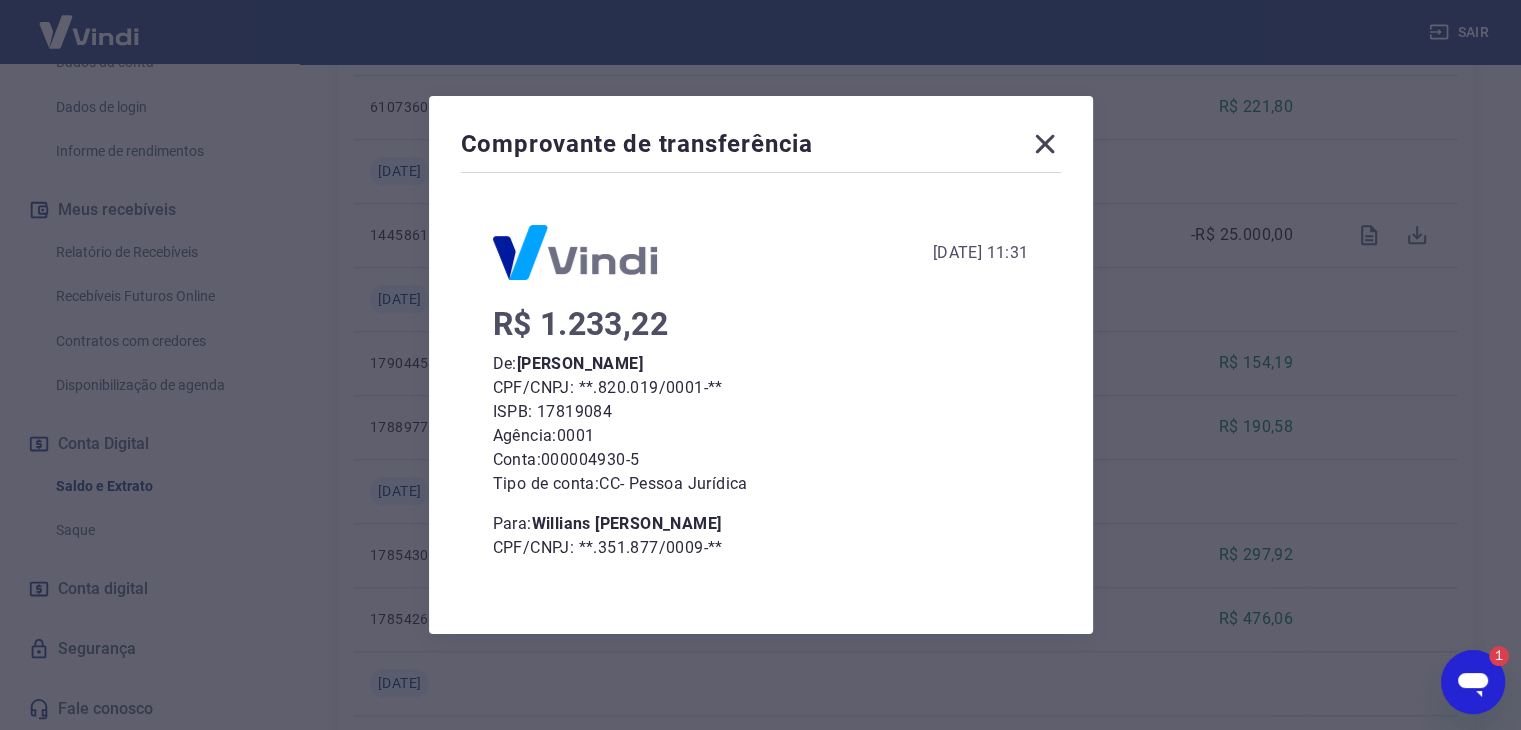 click 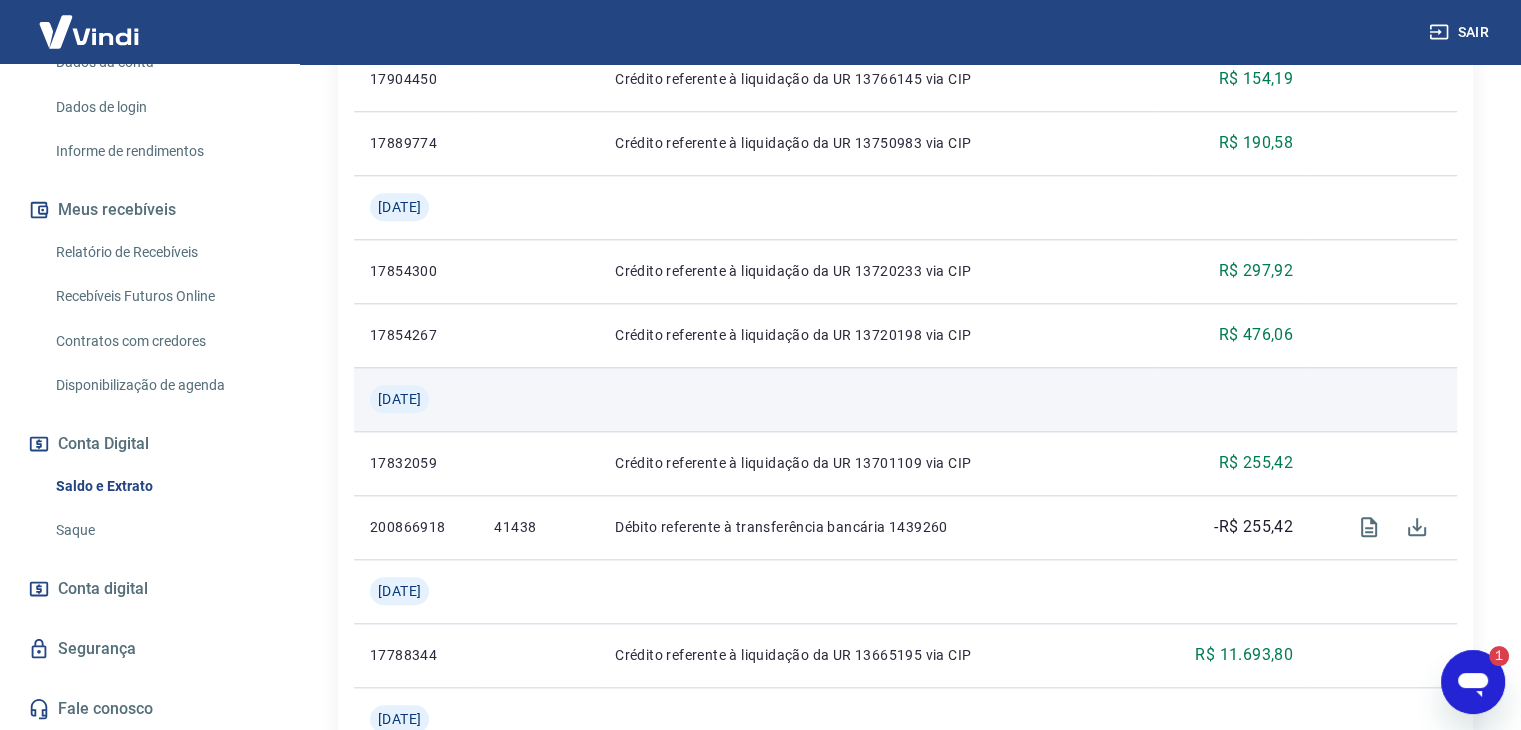scroll, scrollTop: 2200, scrollLeft: 0, axis: vertical 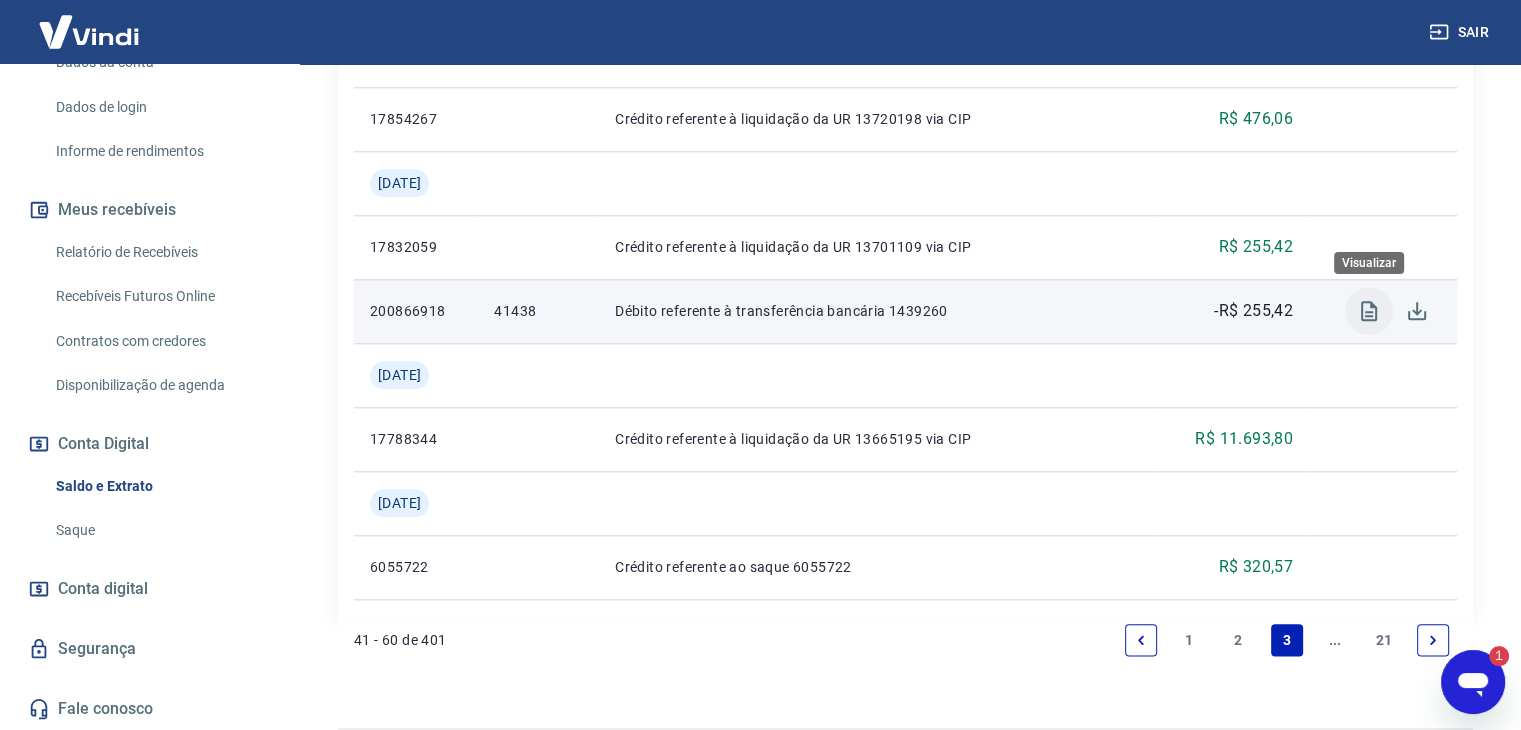 click 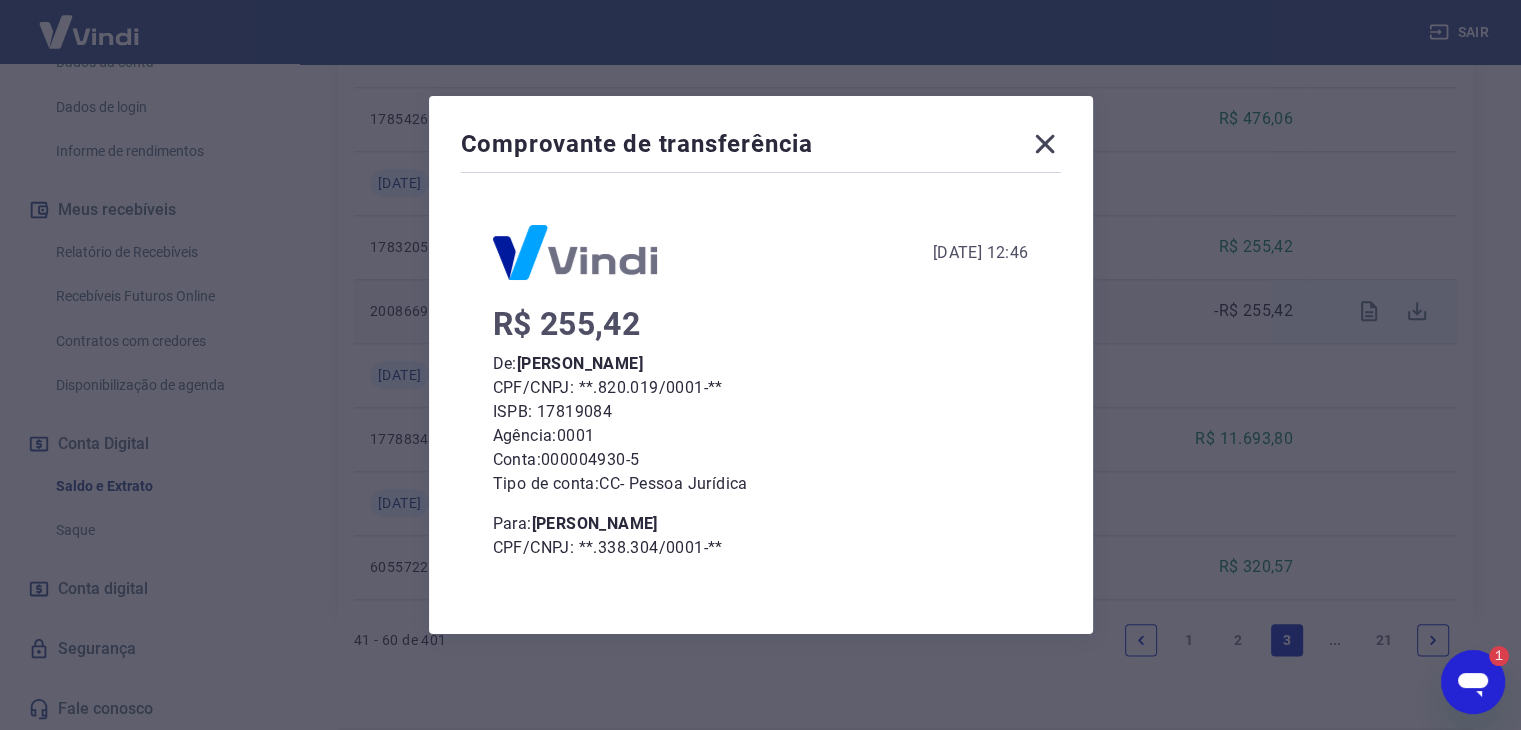 click 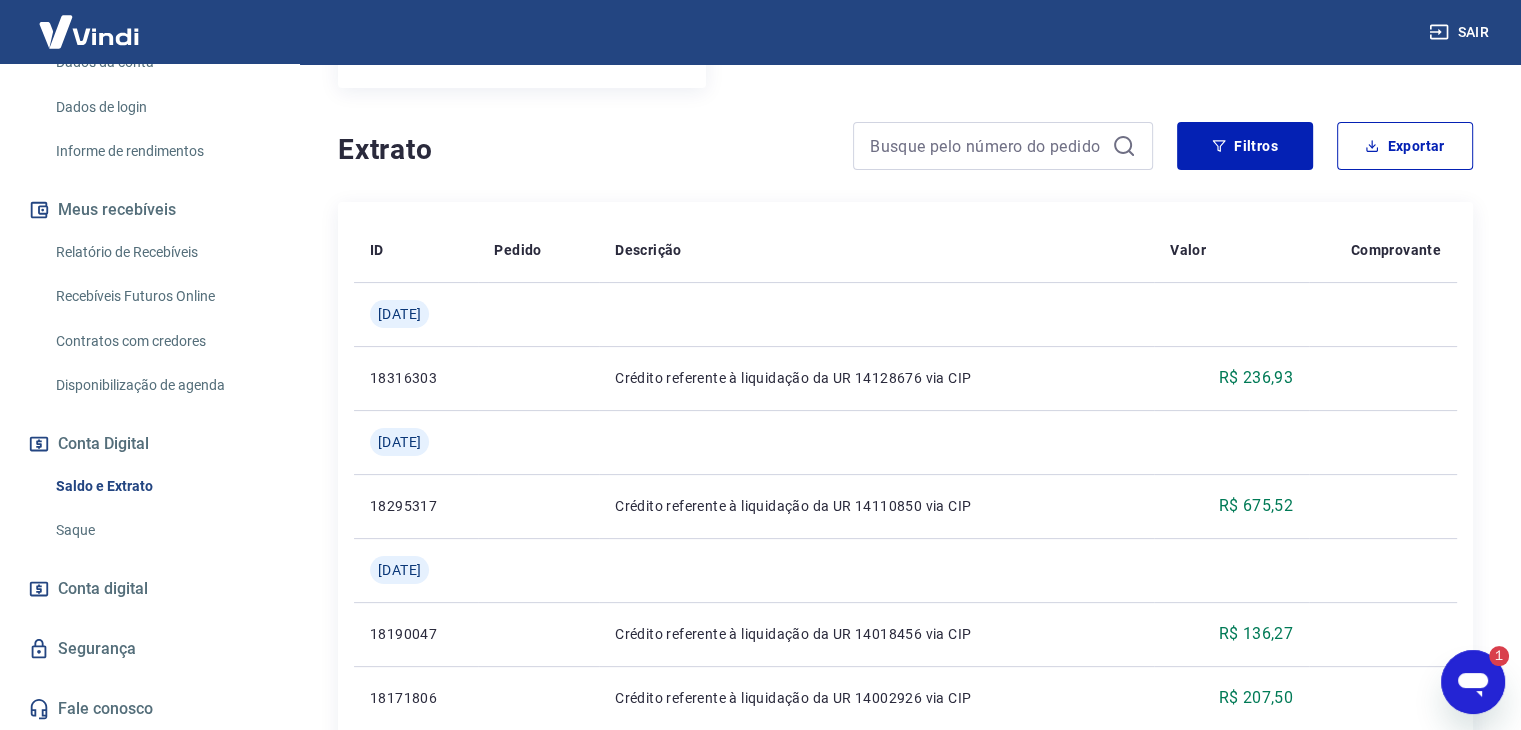 scroll, scrollTop: 160, scrollLeft: 0, axis: vertical 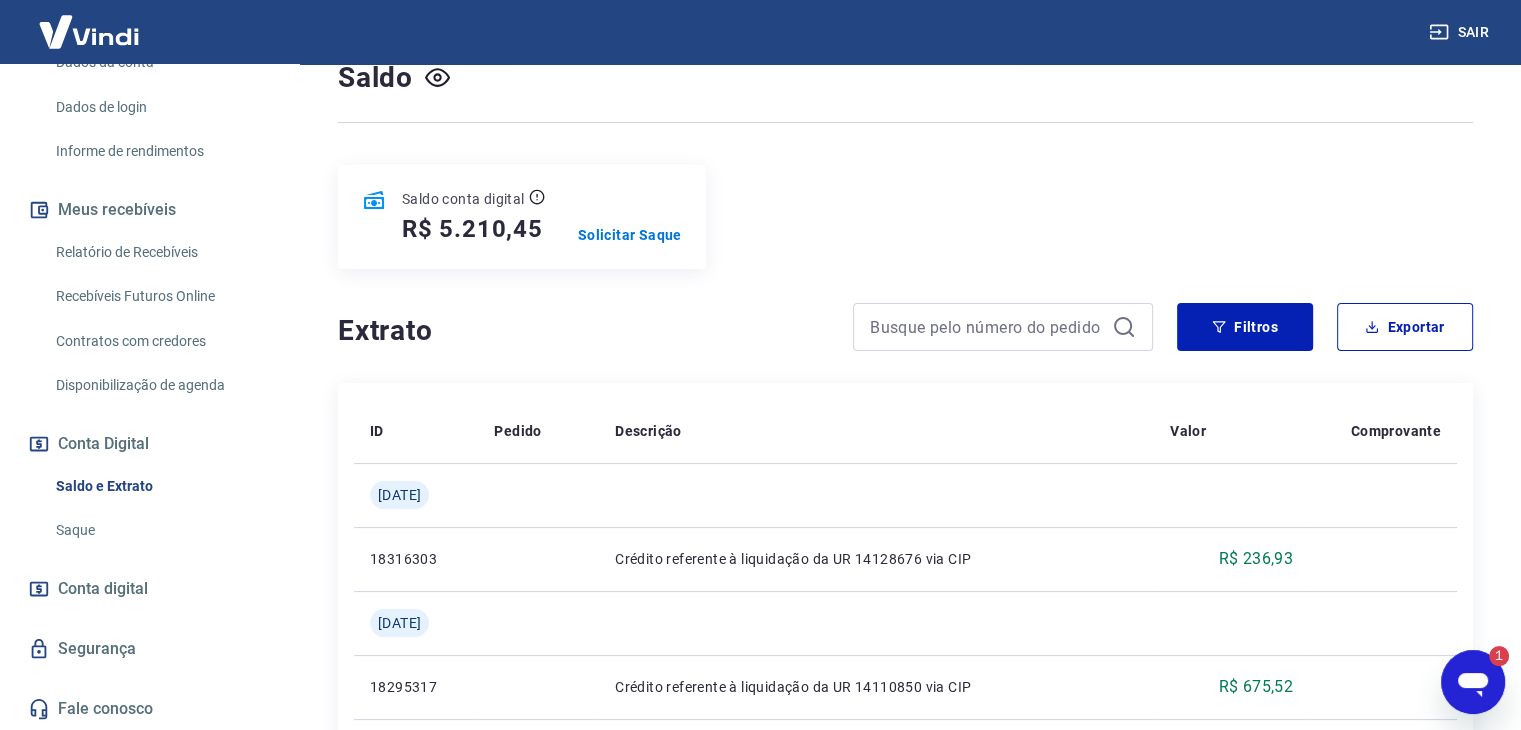 click 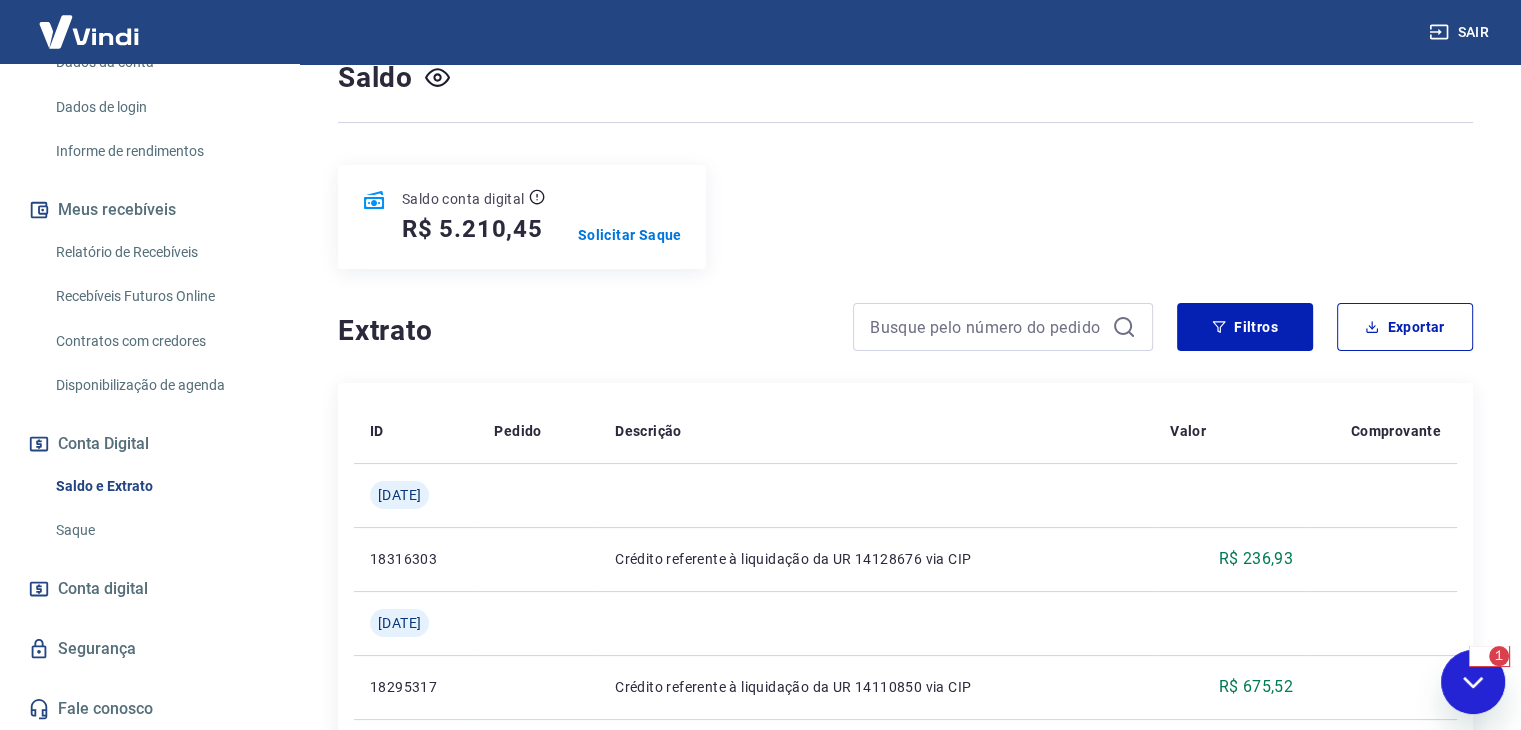 scroll, scrollTop: 0, scrollLeft: 0, axis: both 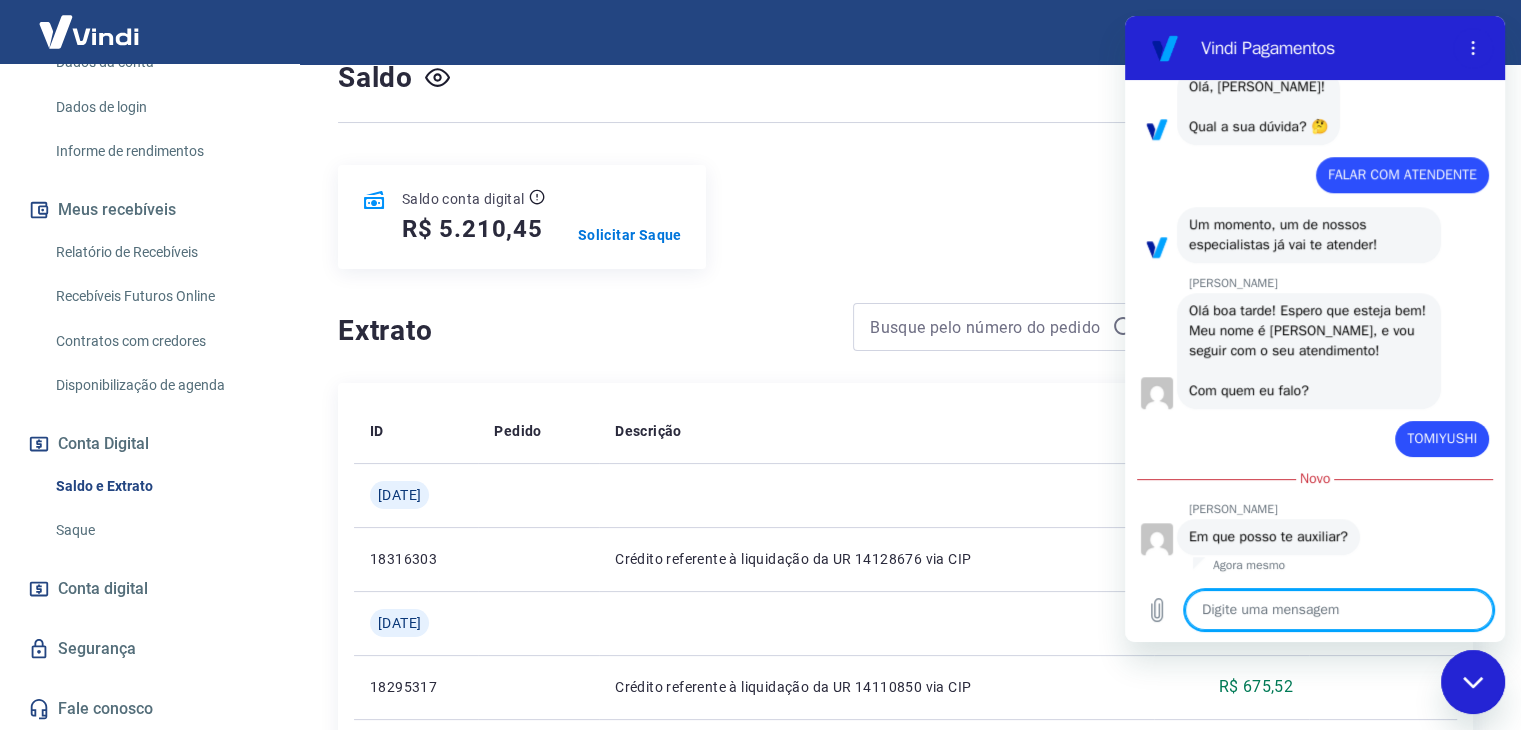 type on "x" 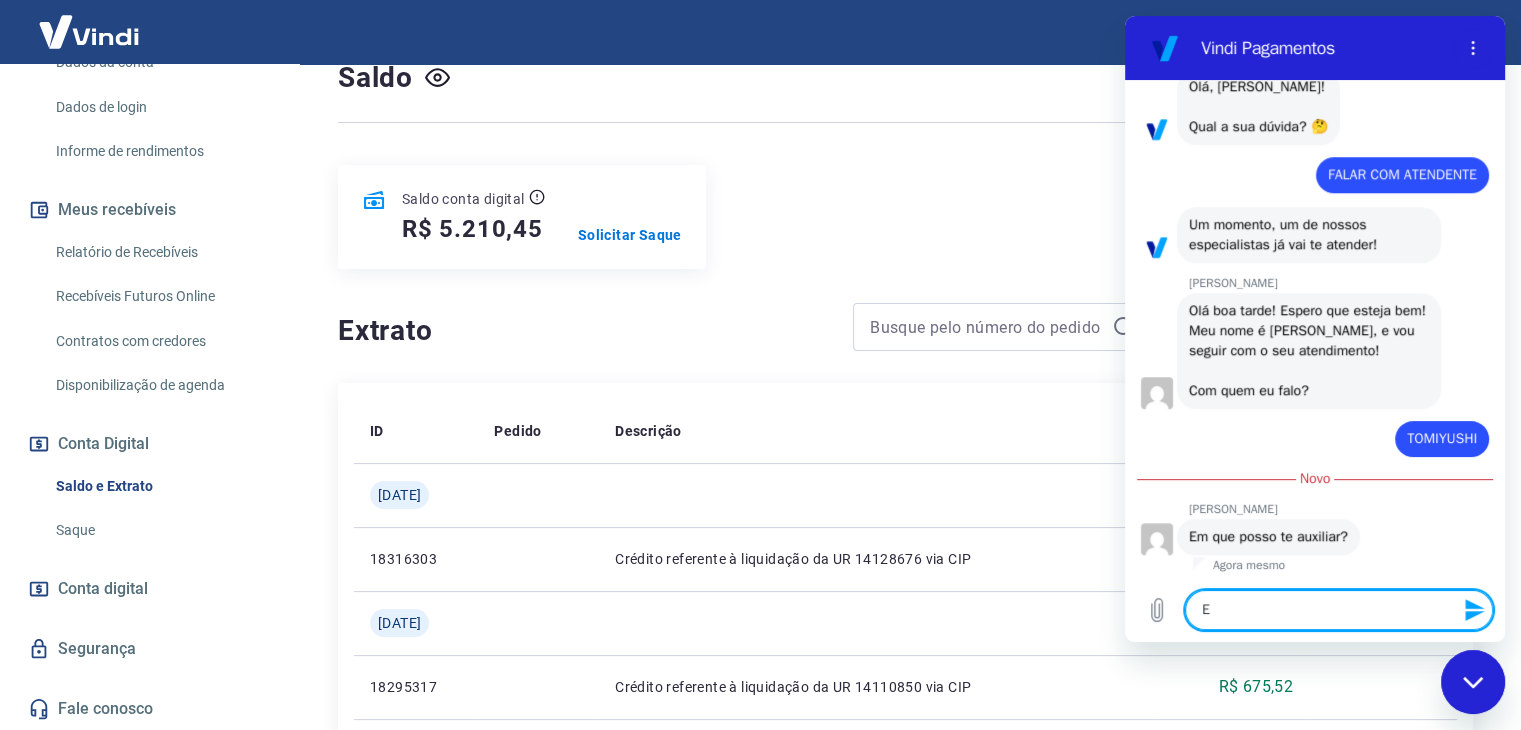 type on "ES" 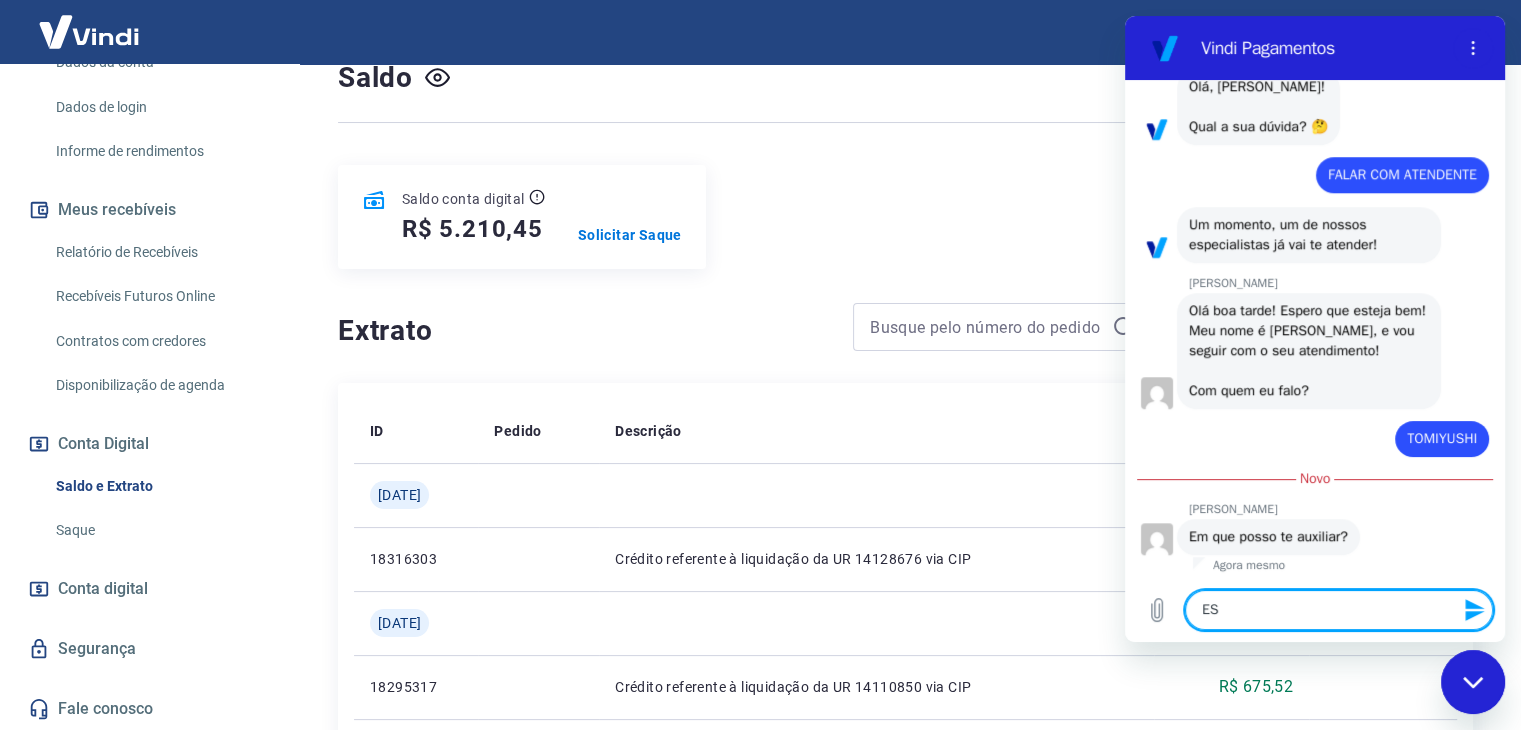 type on "EST" 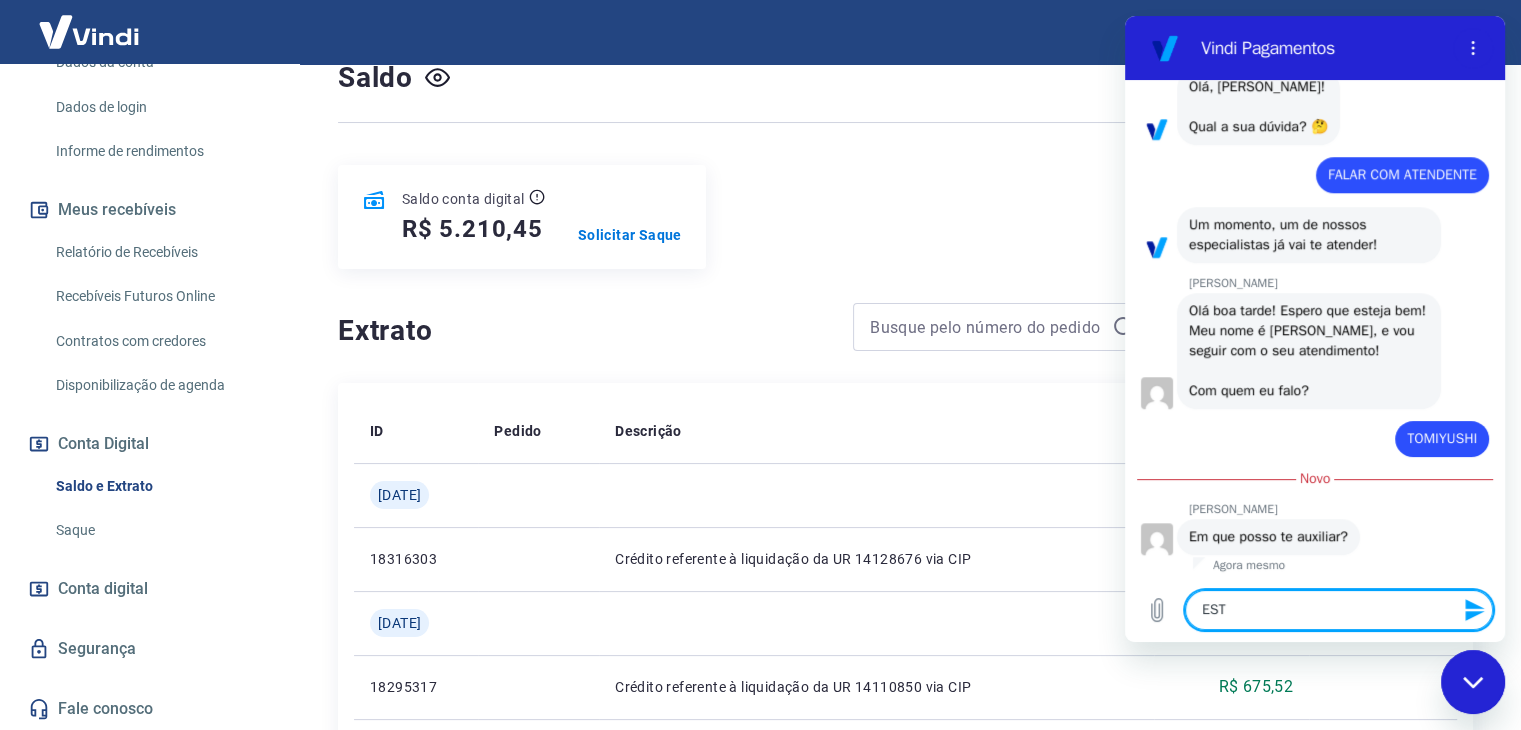 type on "ESTO" 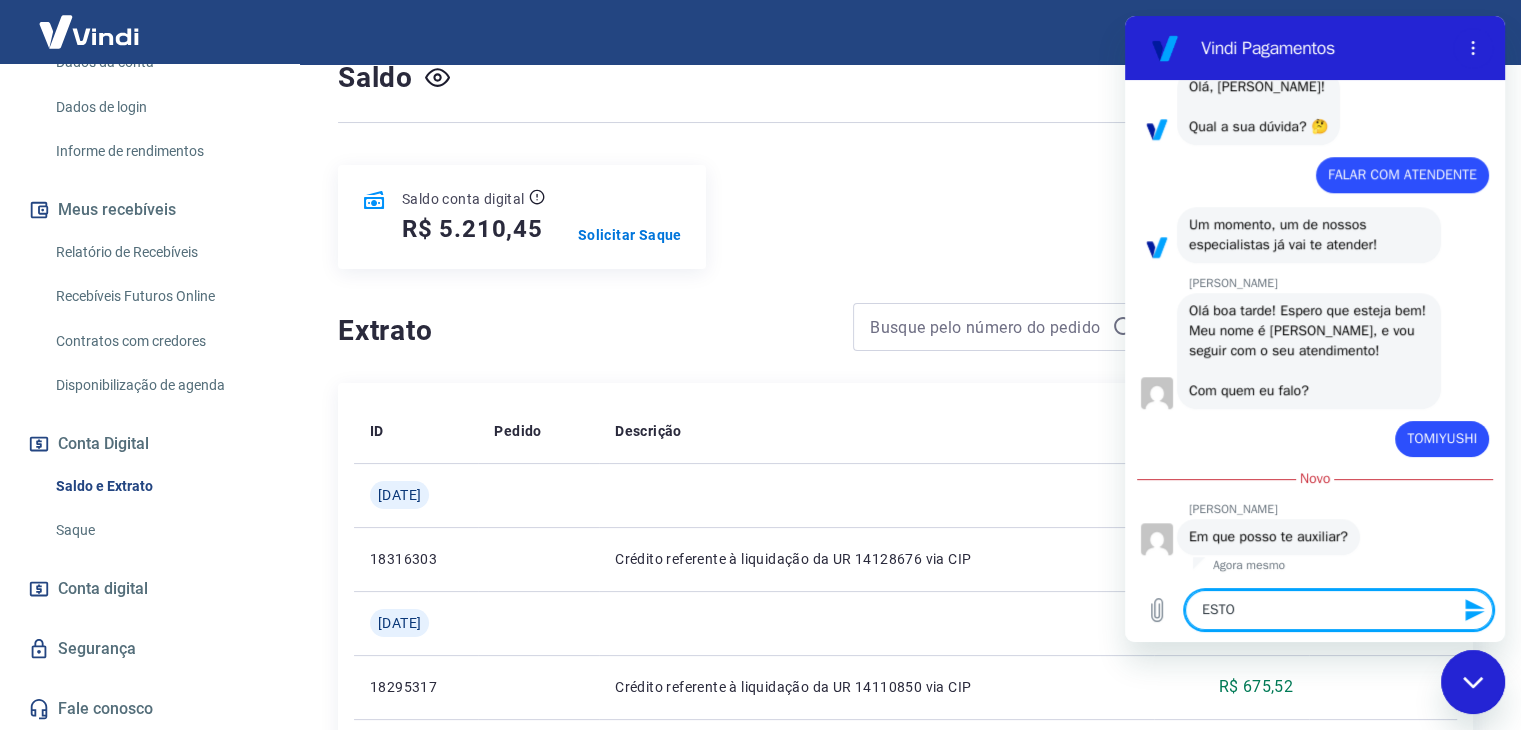 type on "ESTOU" 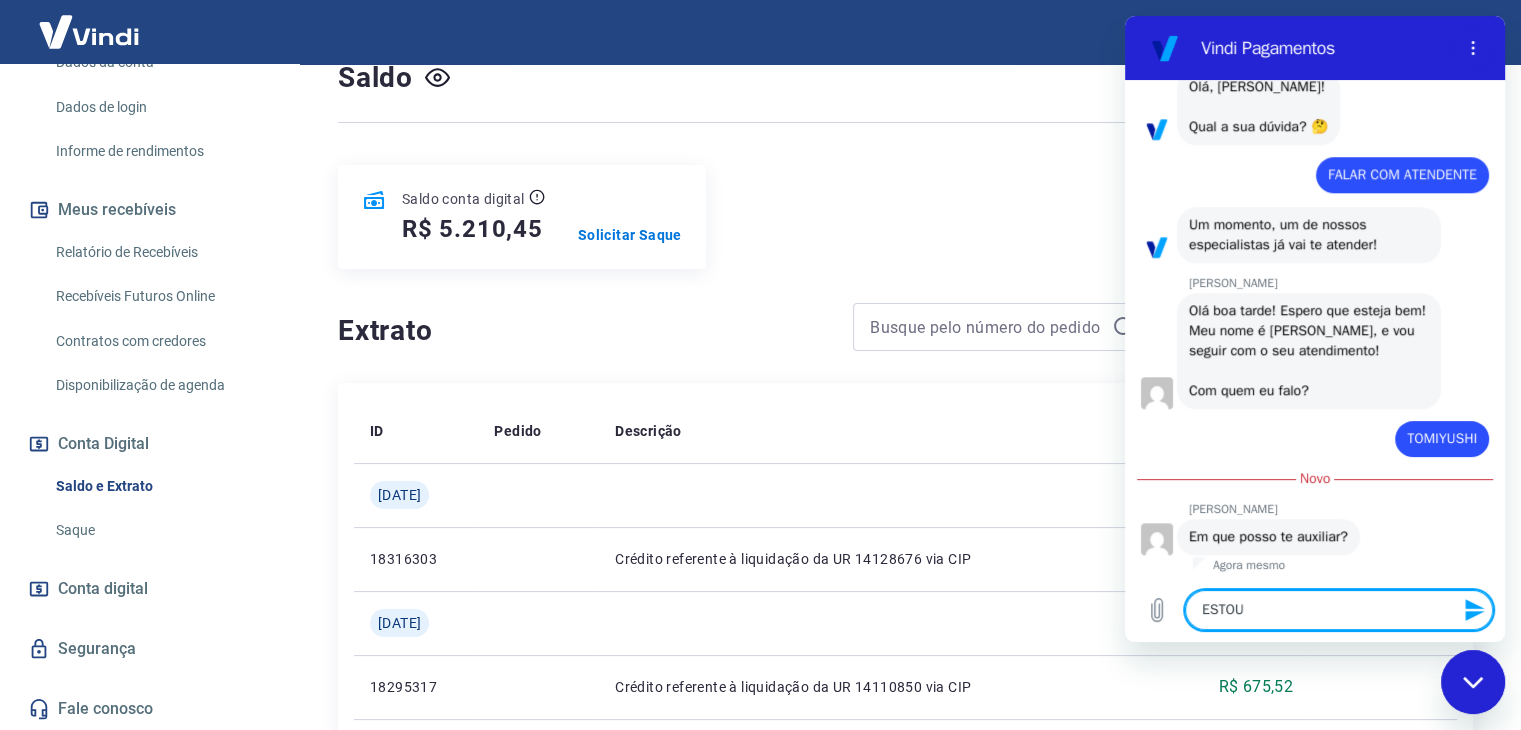 type on "ESTOU" 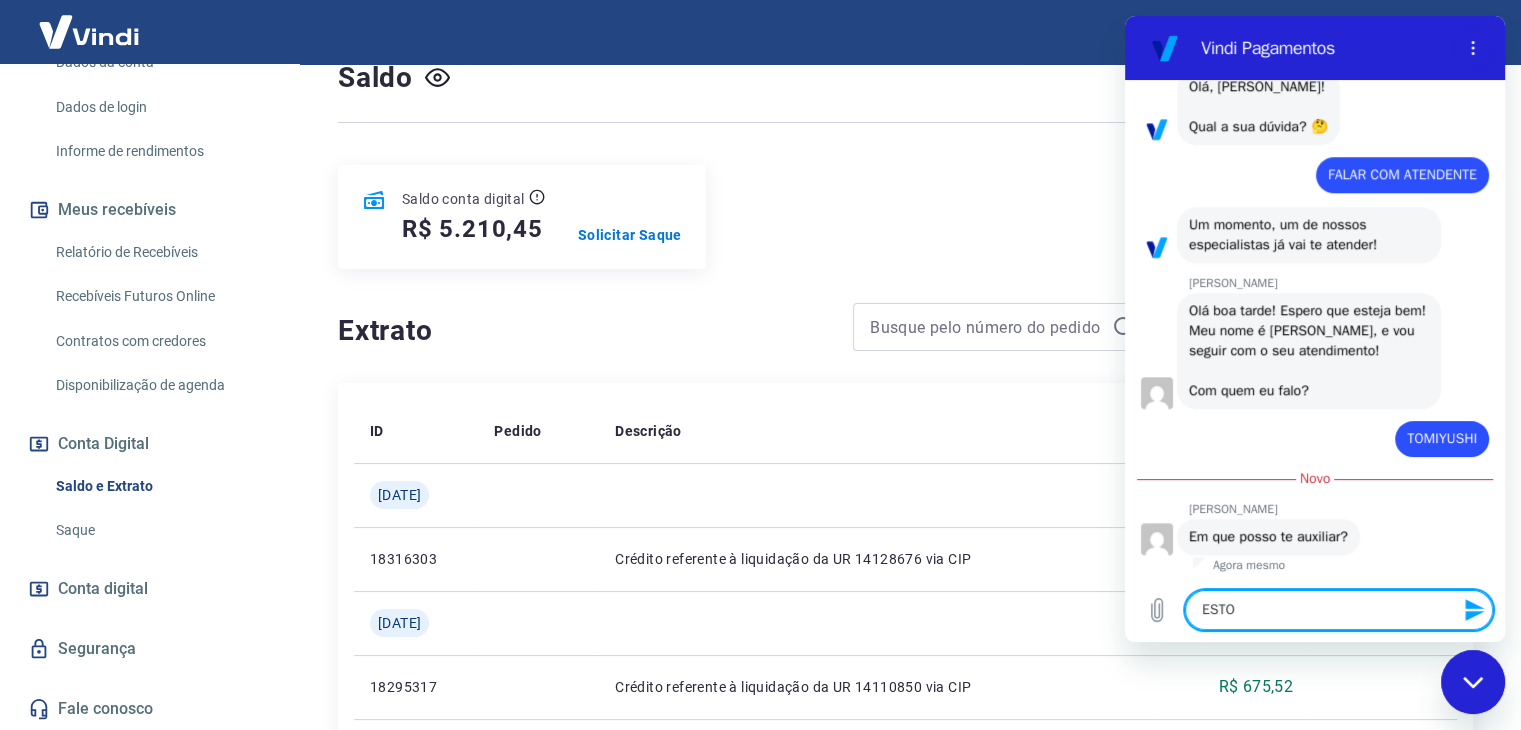type on "EST" 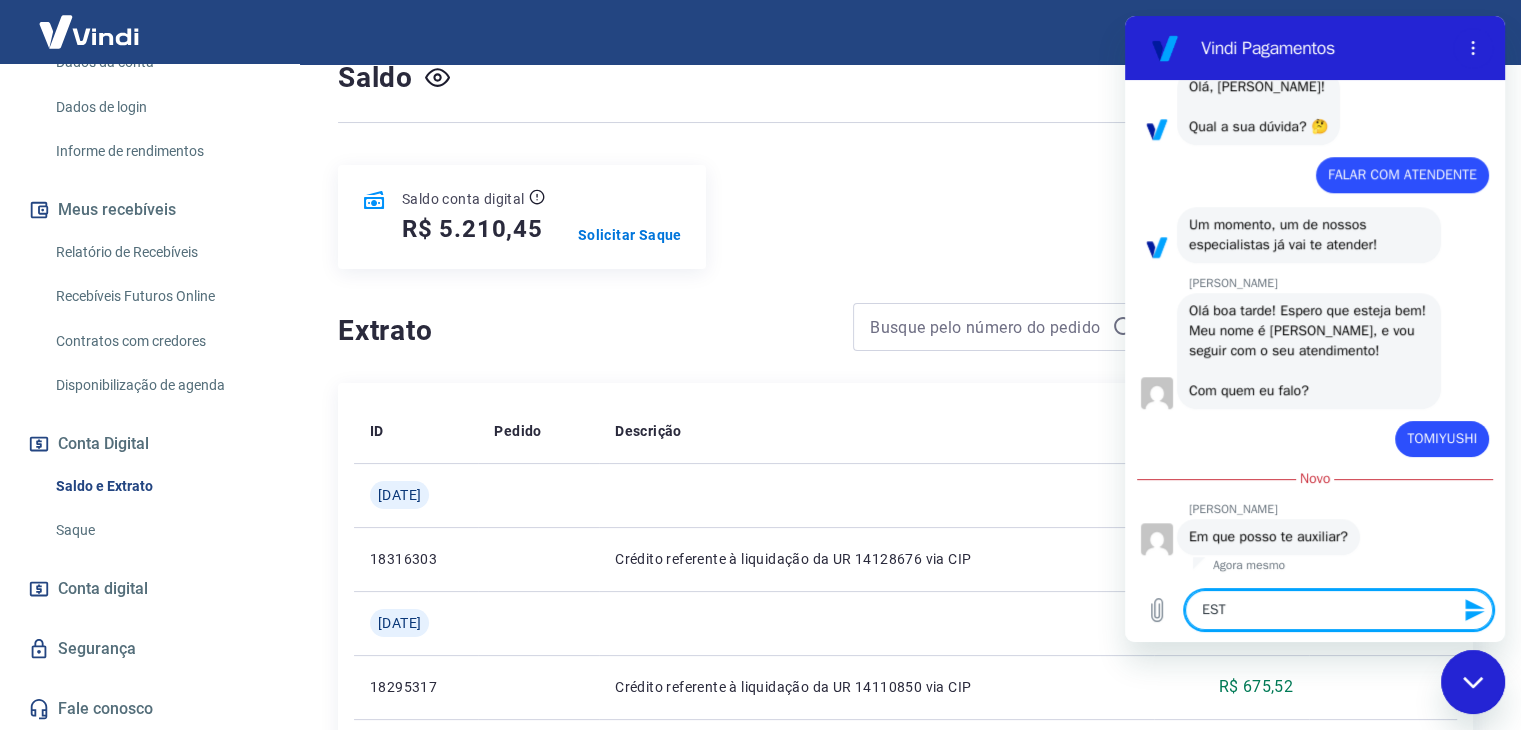 type on "ES" 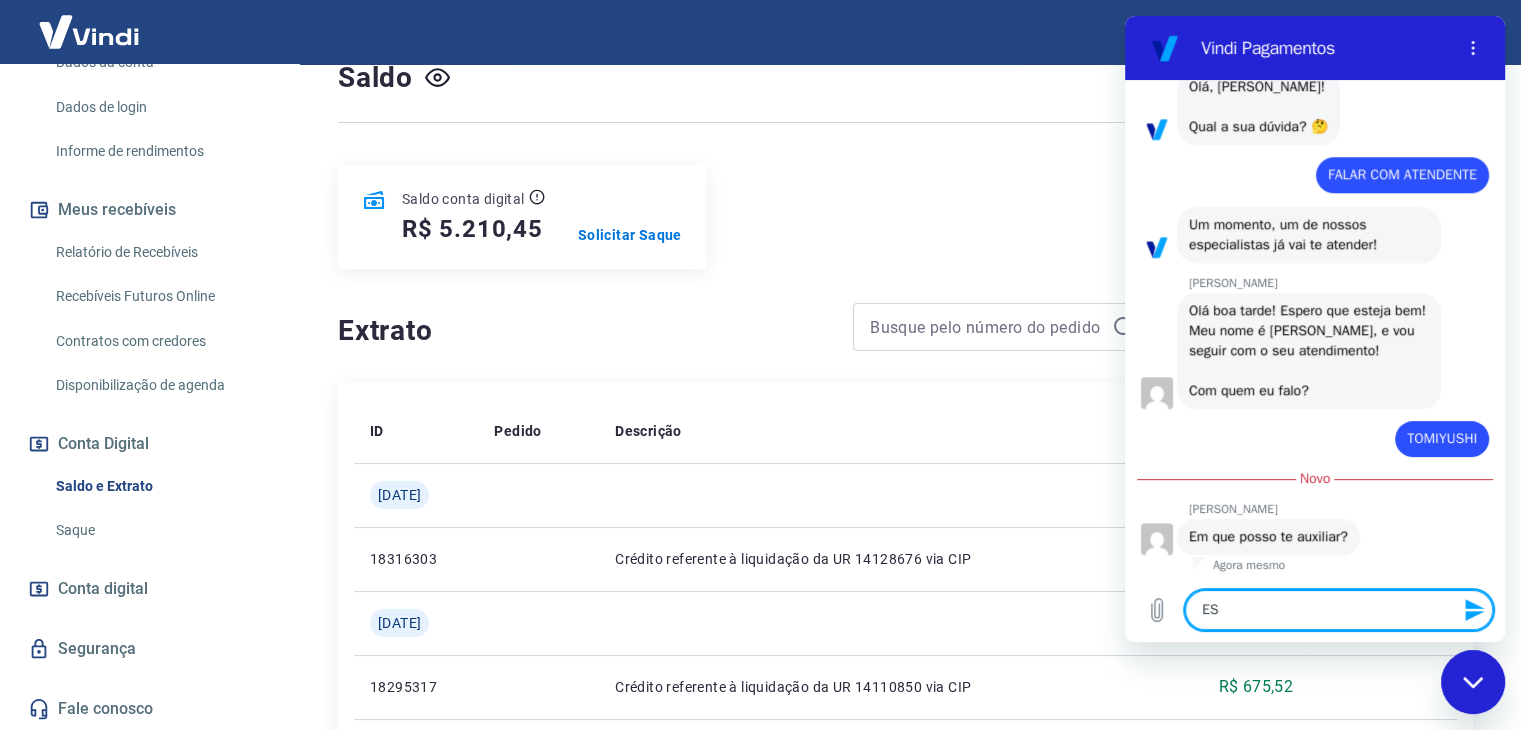 type on "x" 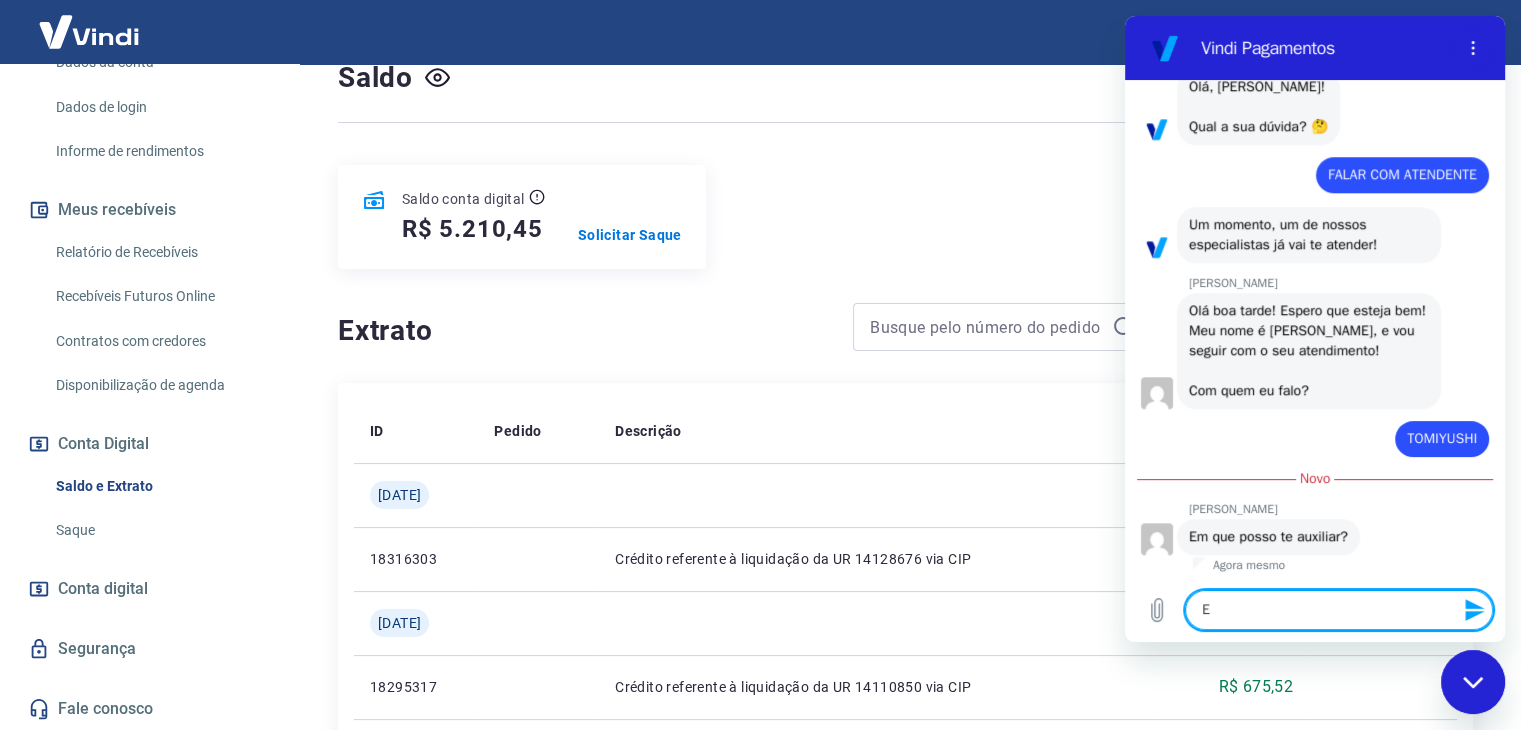 type 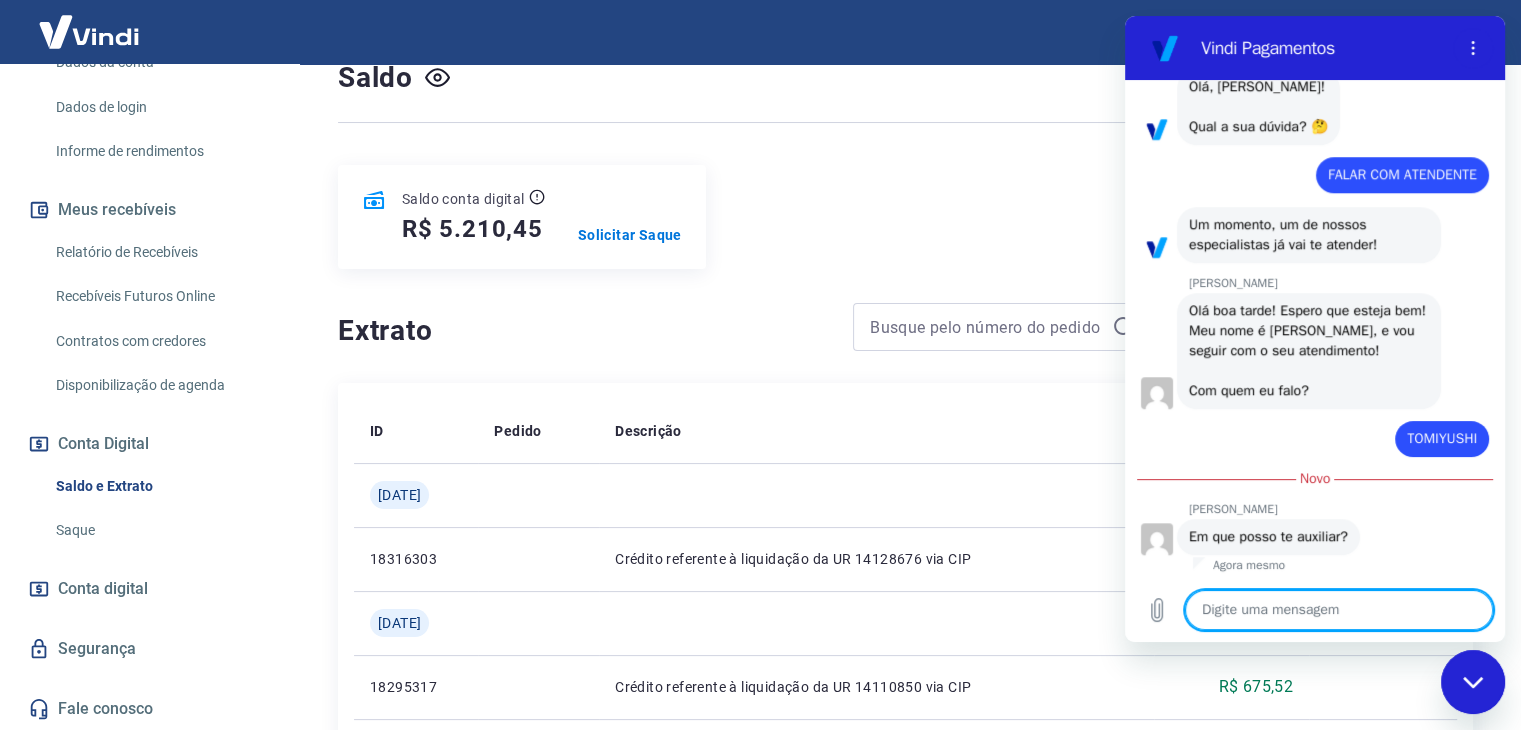 type on "n" 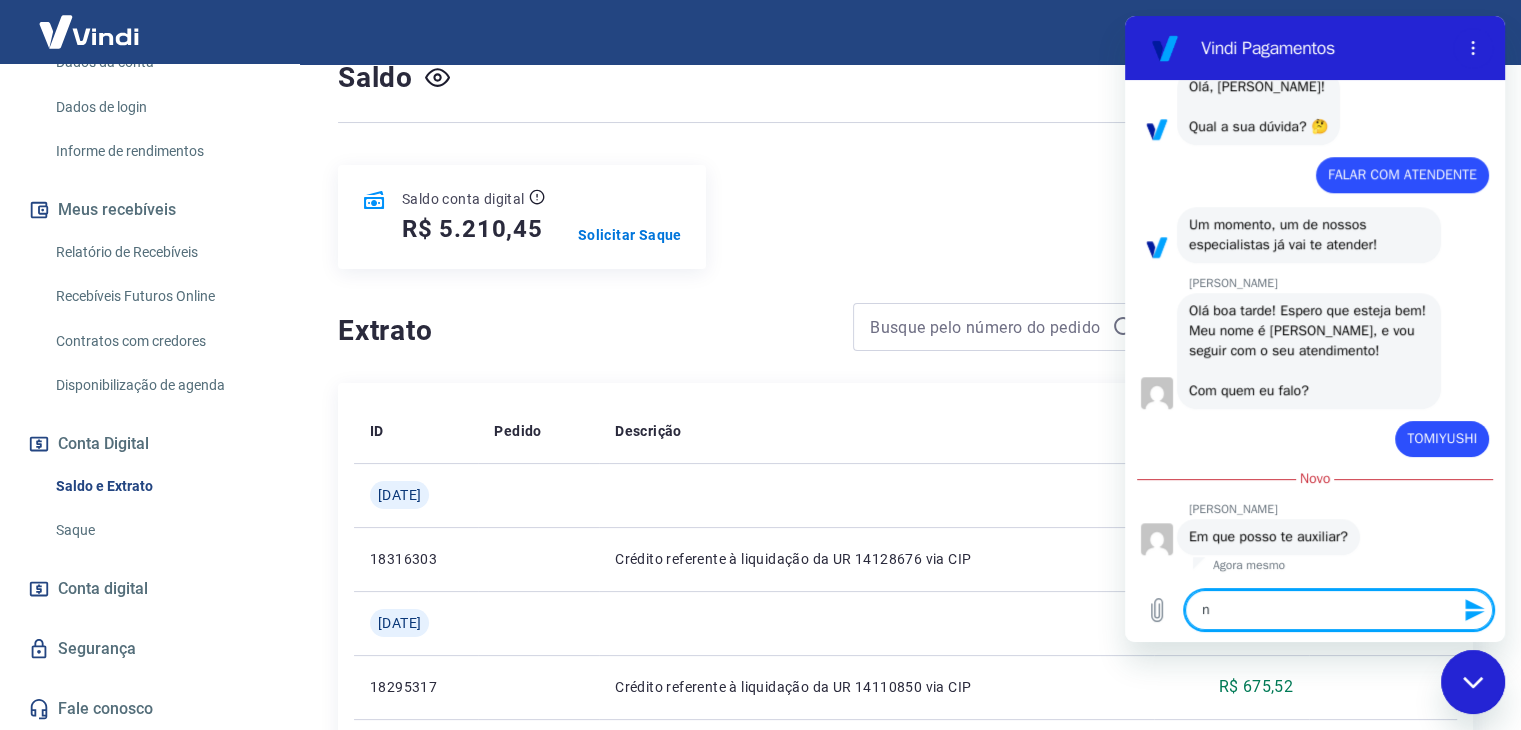 type on "nA" 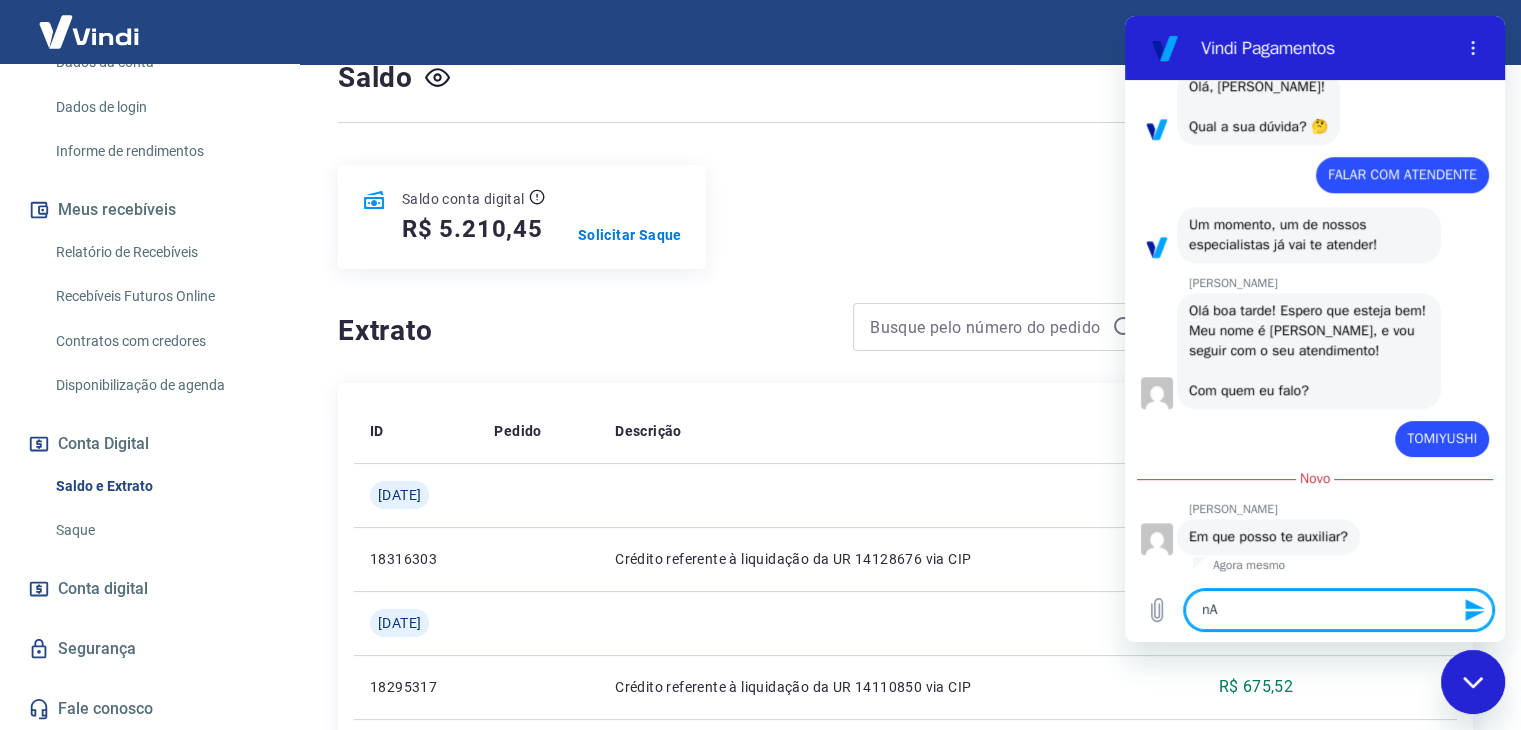 type on "nAO" 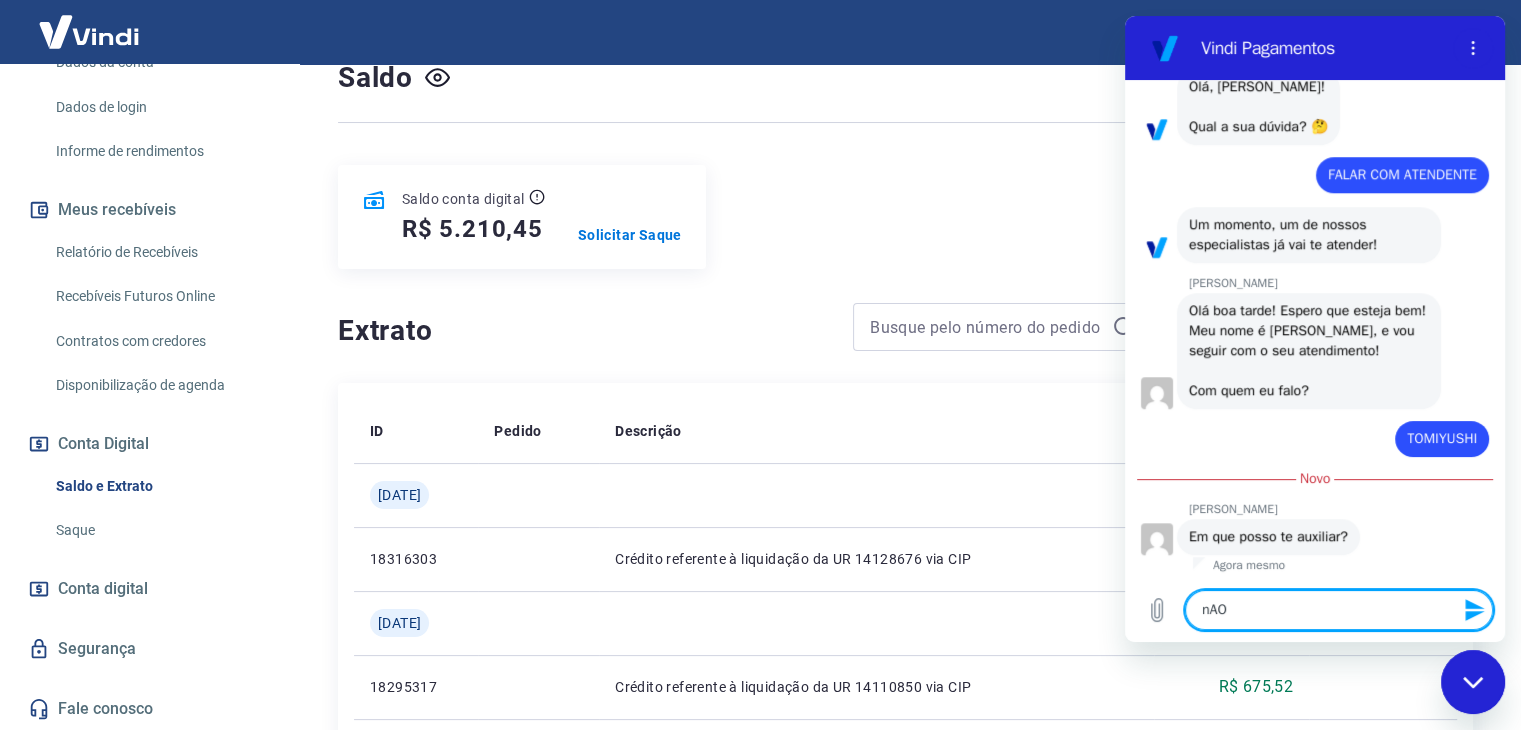 type on "x" 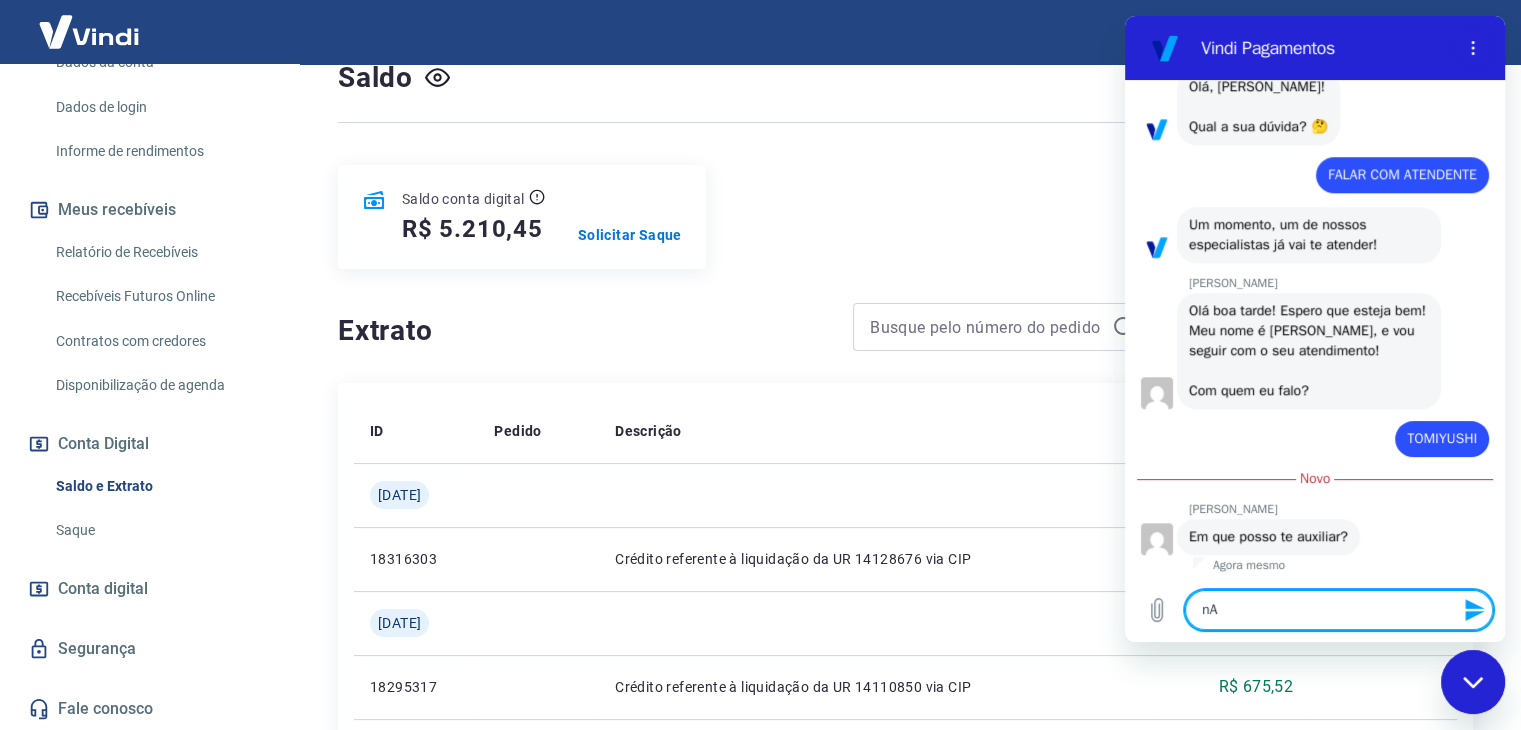type on "n" 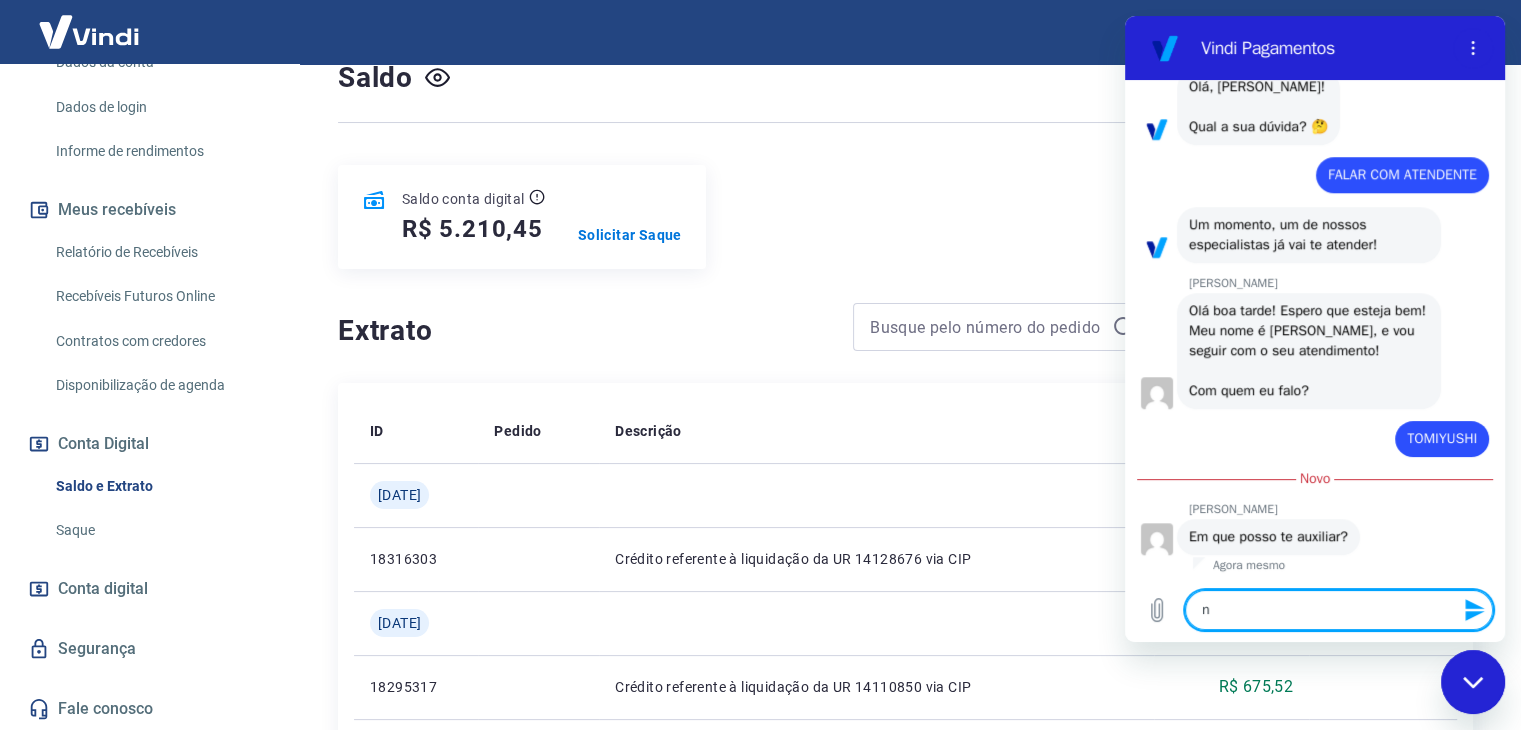 type 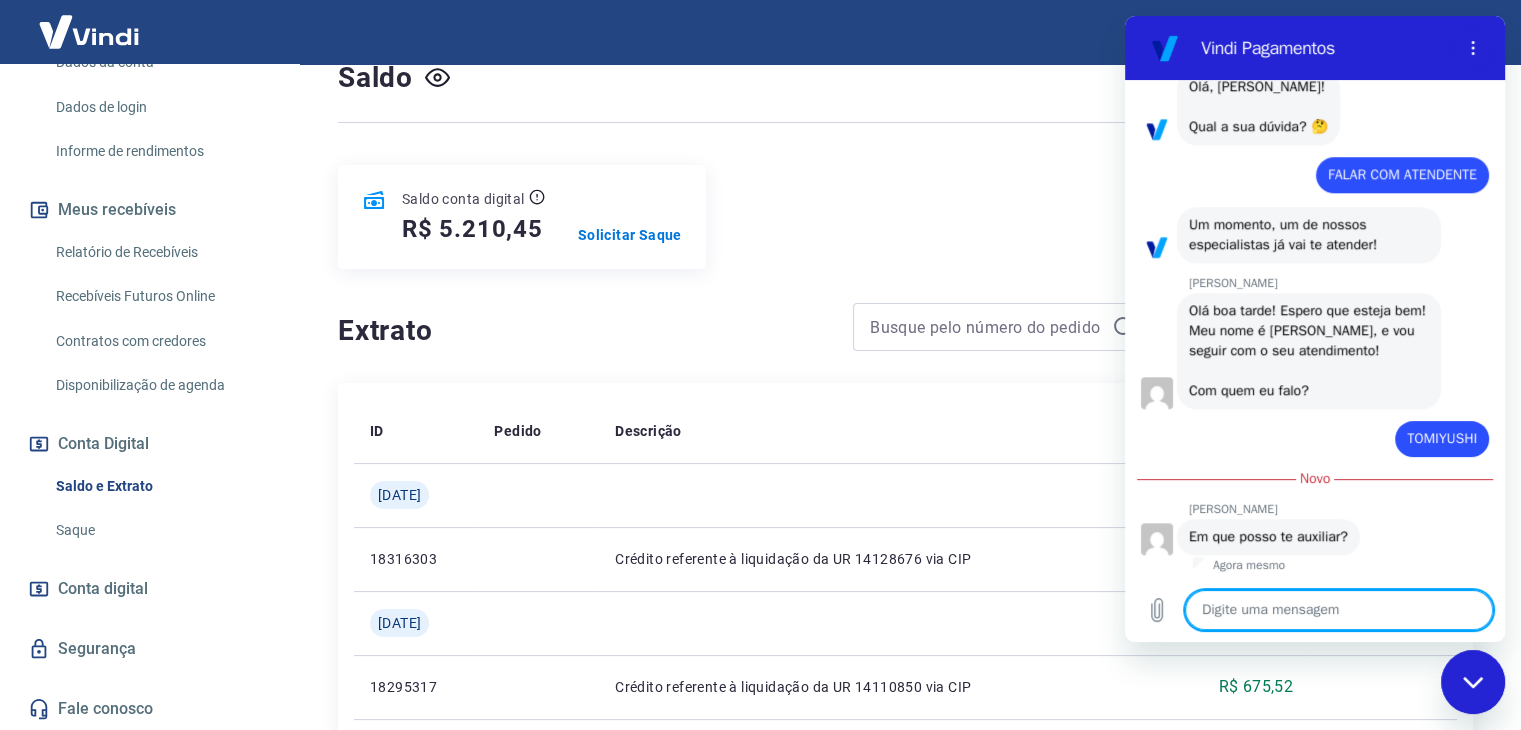 type on "N" 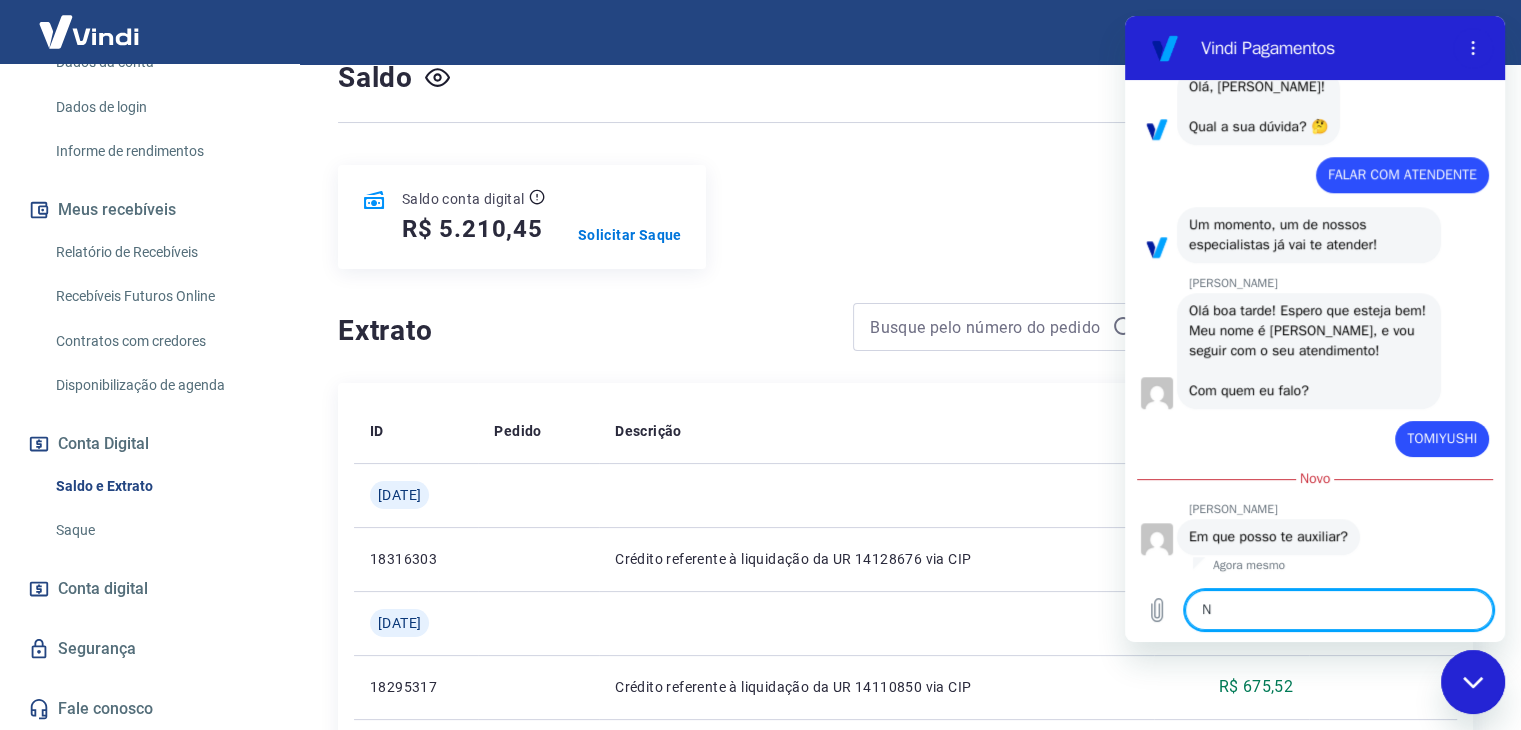 type on "Na" 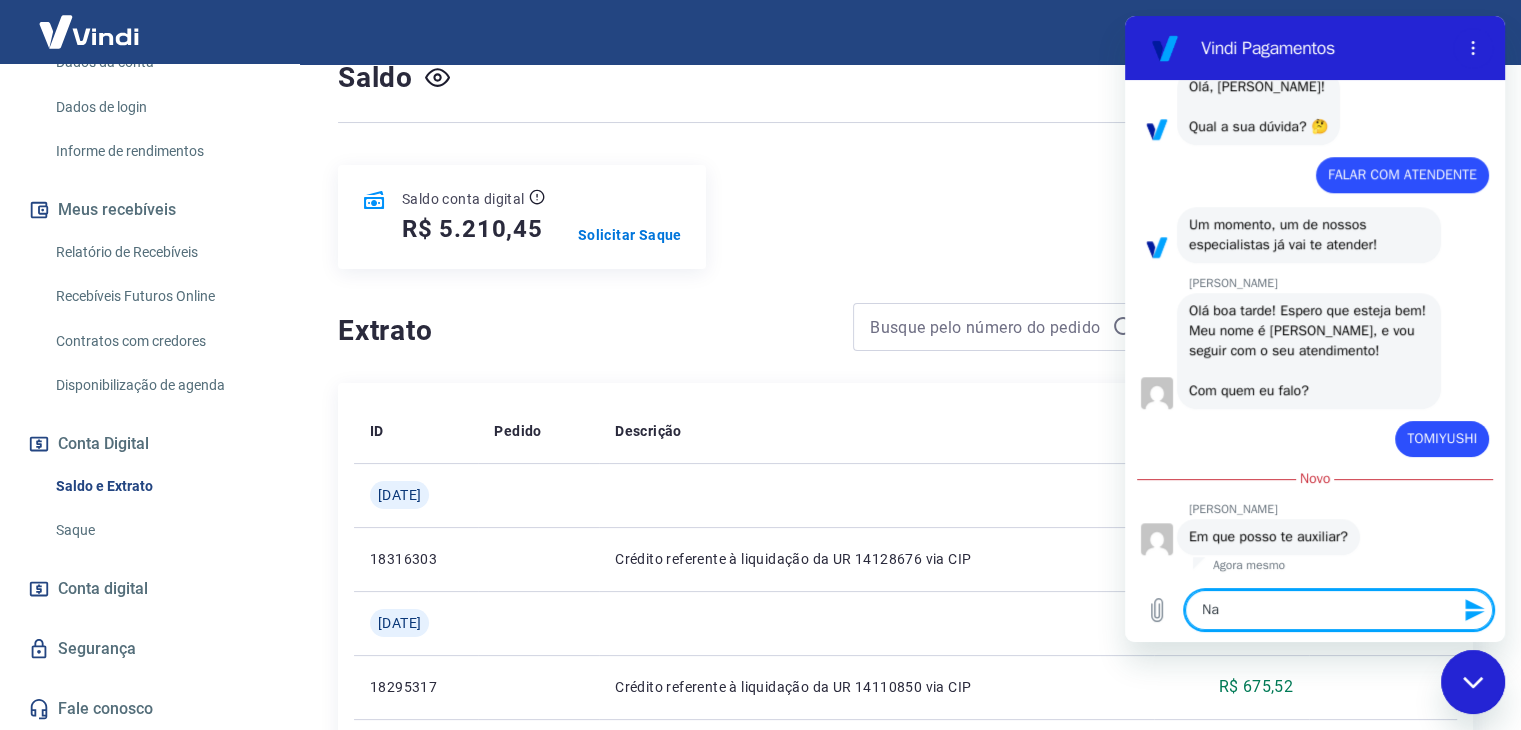 type on "Nao" 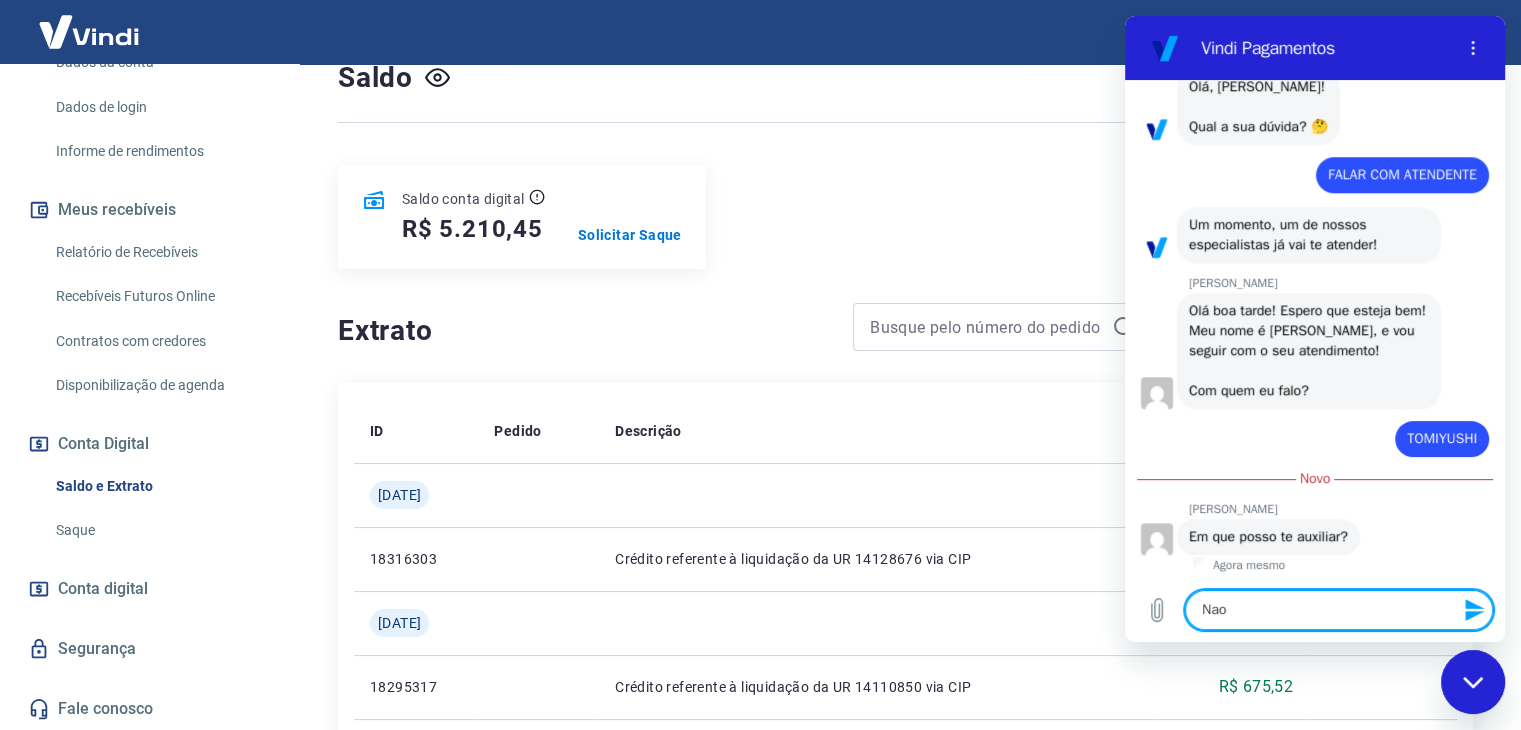 type on "Nao" 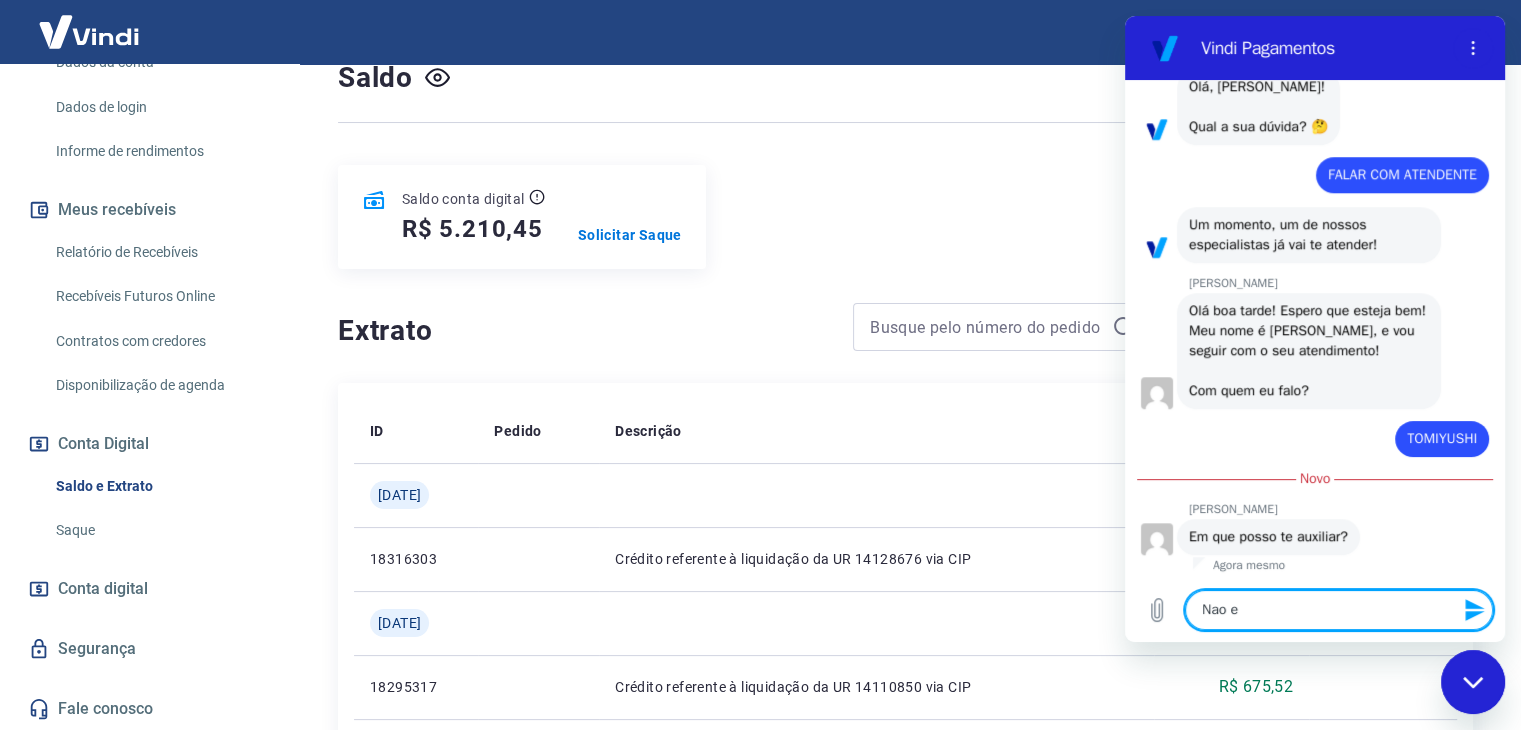 type on "Nao es" 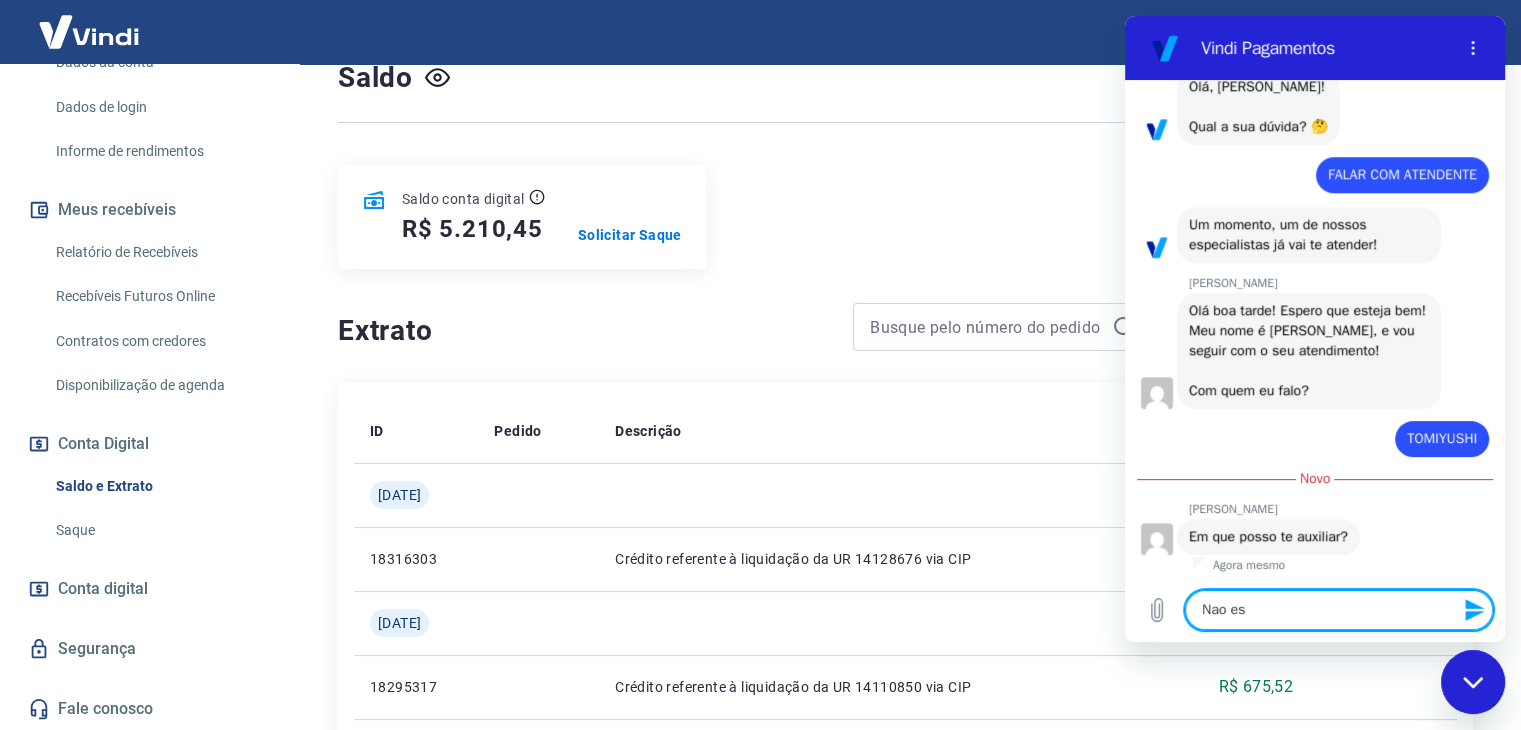 type on "Nao est" 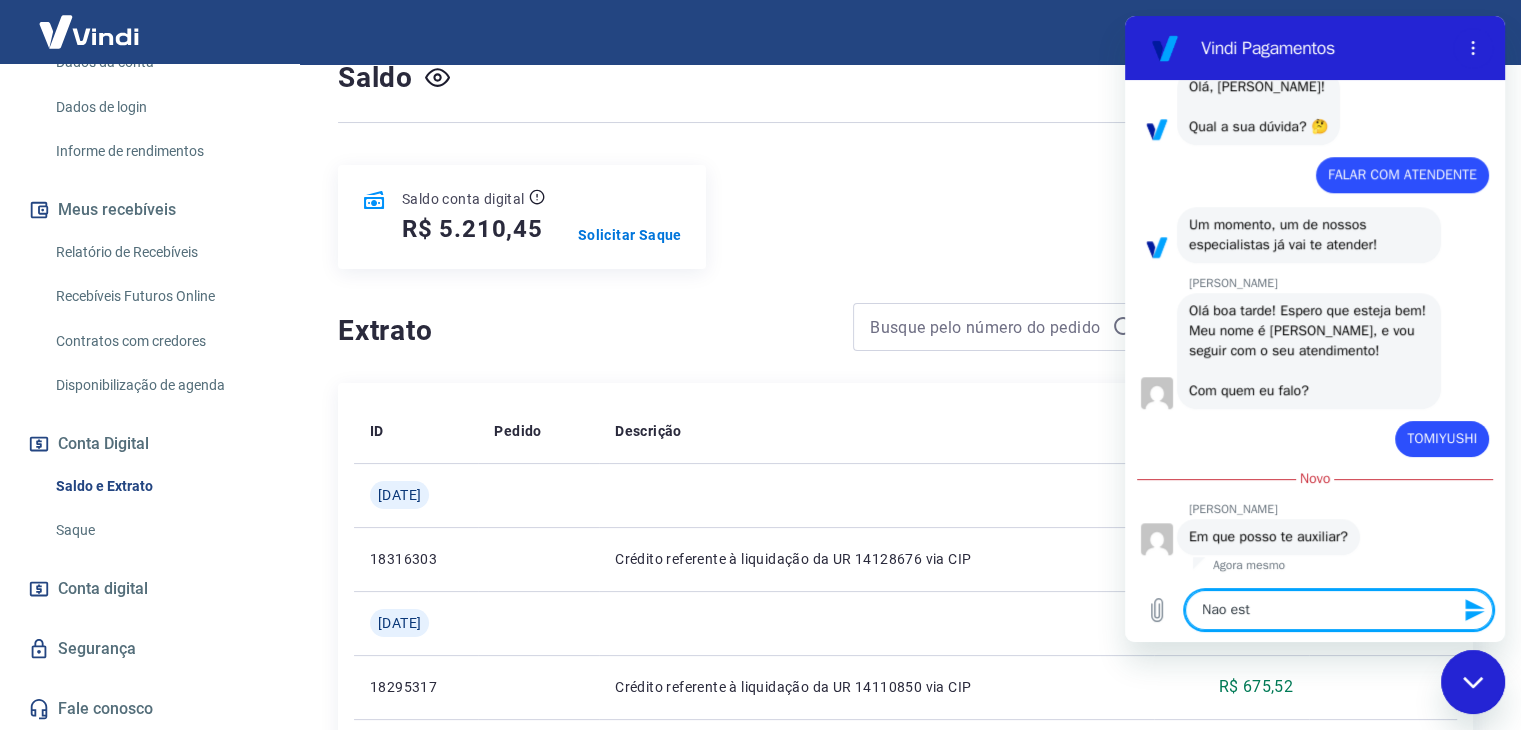 type on "Nao esto" 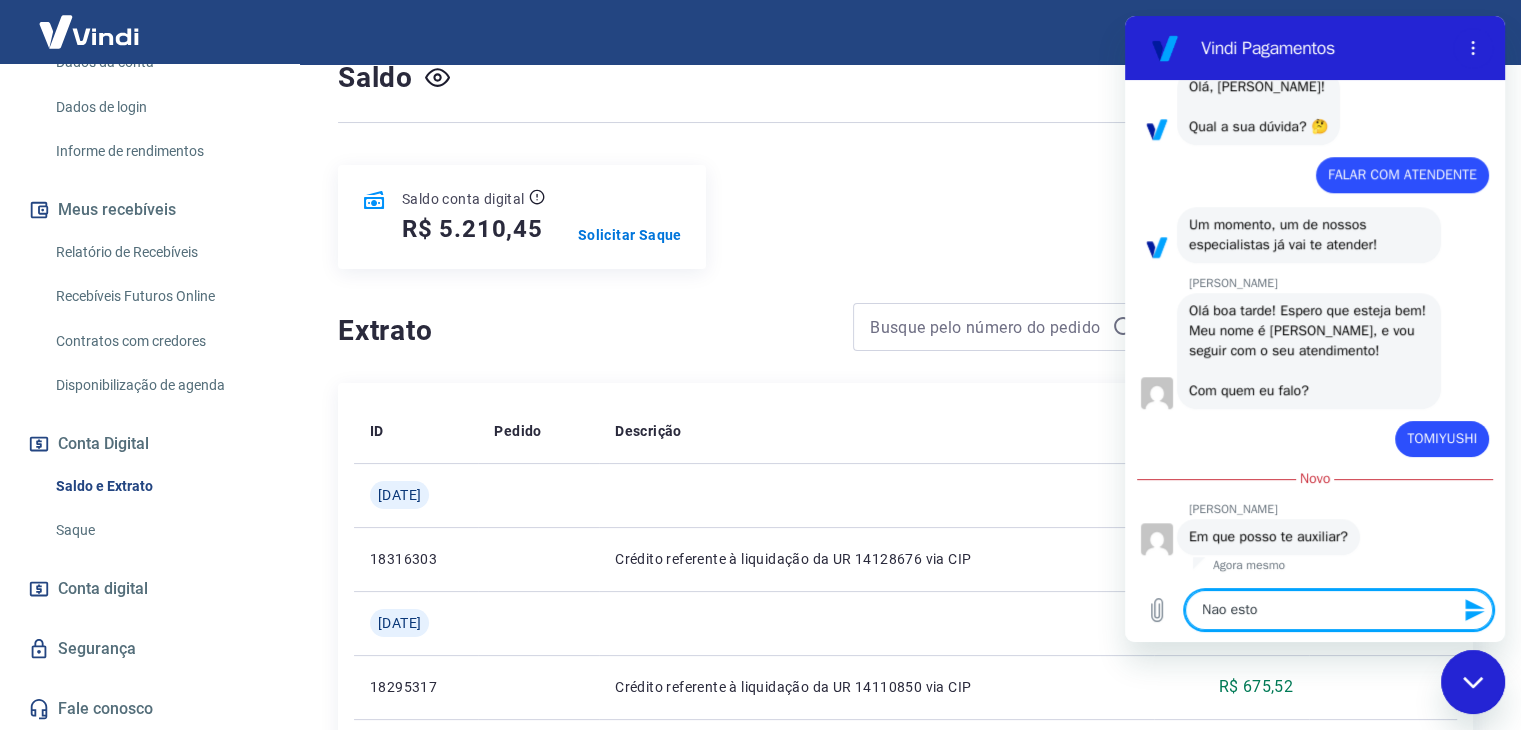 type on "Nao estou" 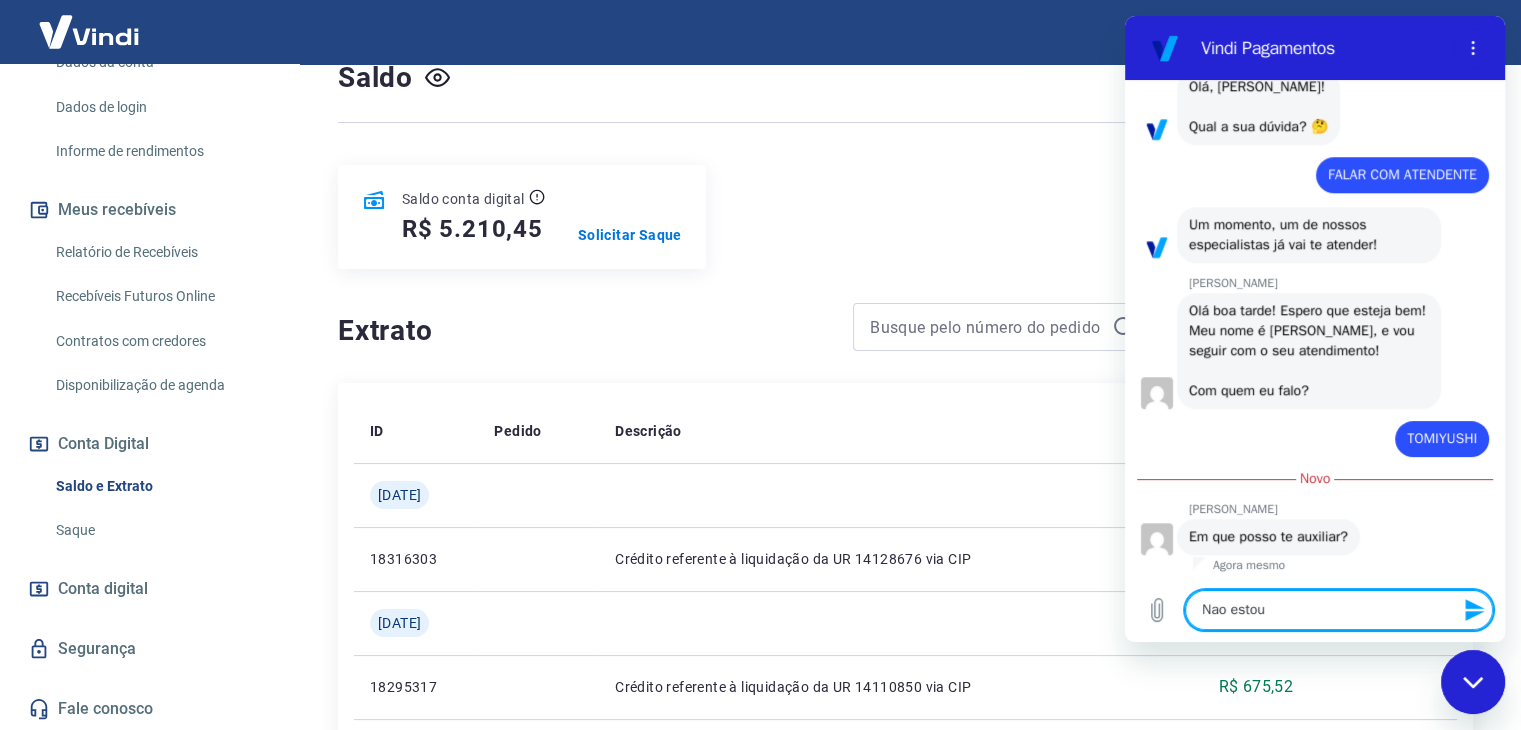 type on "Nao estou" 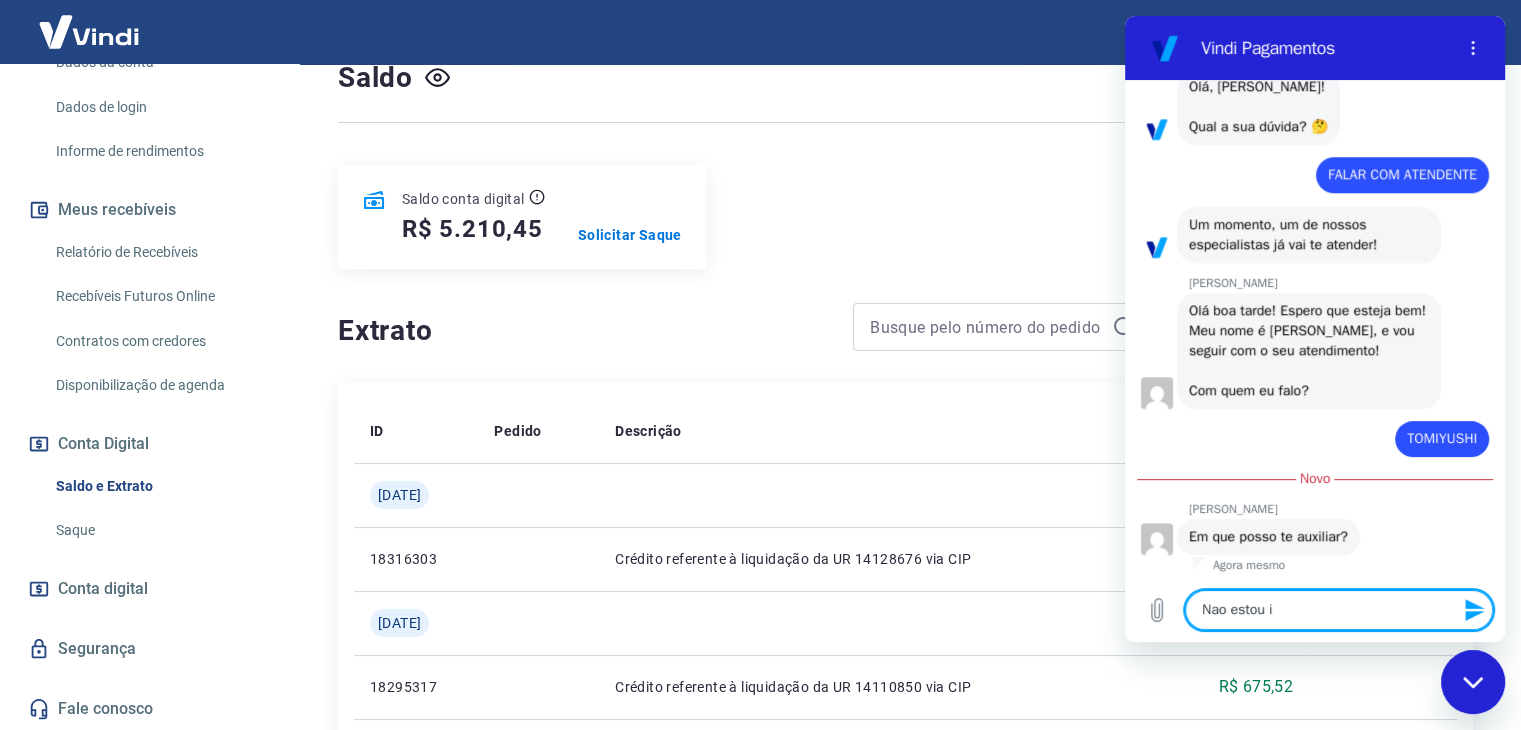 type on "Nao estou id" 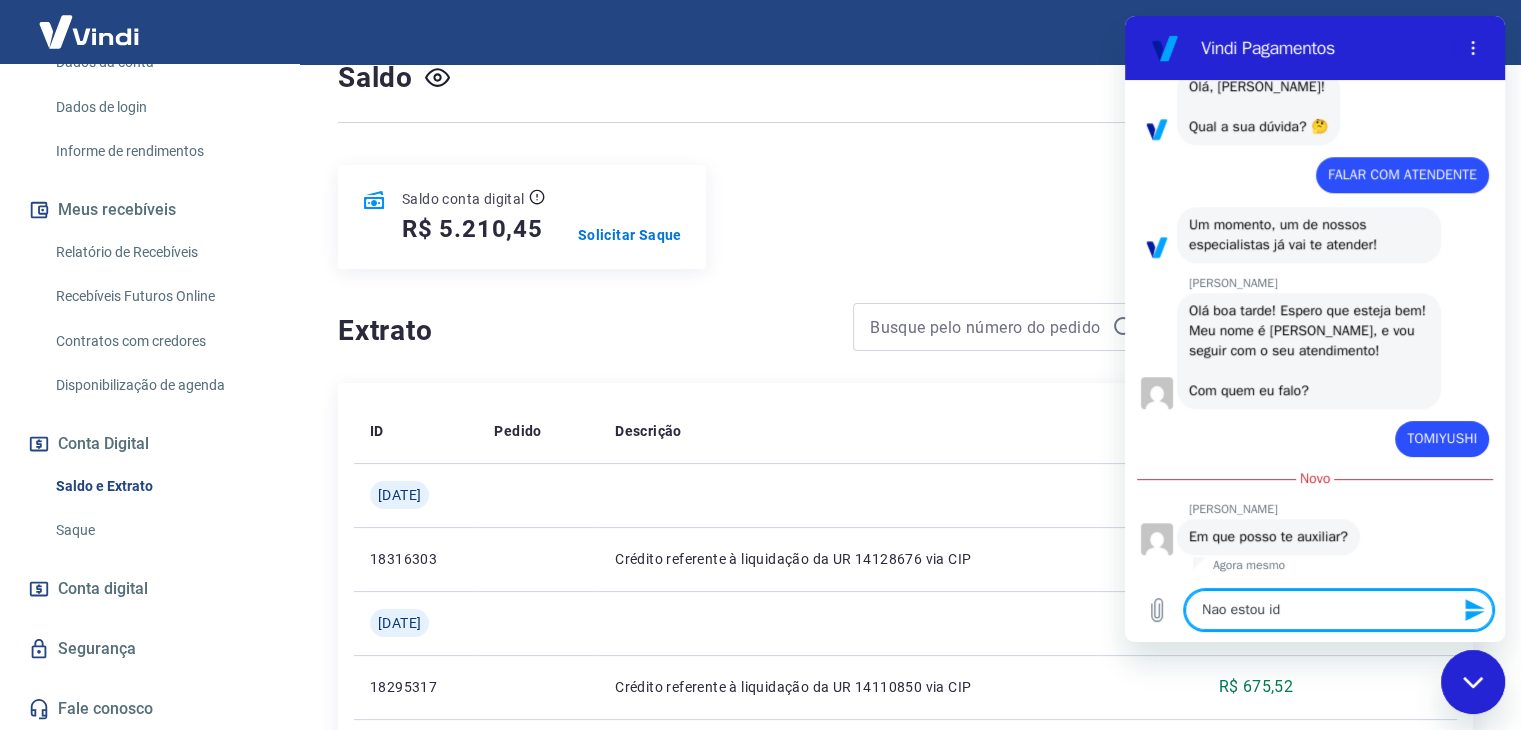 type on "Nao estou ide" 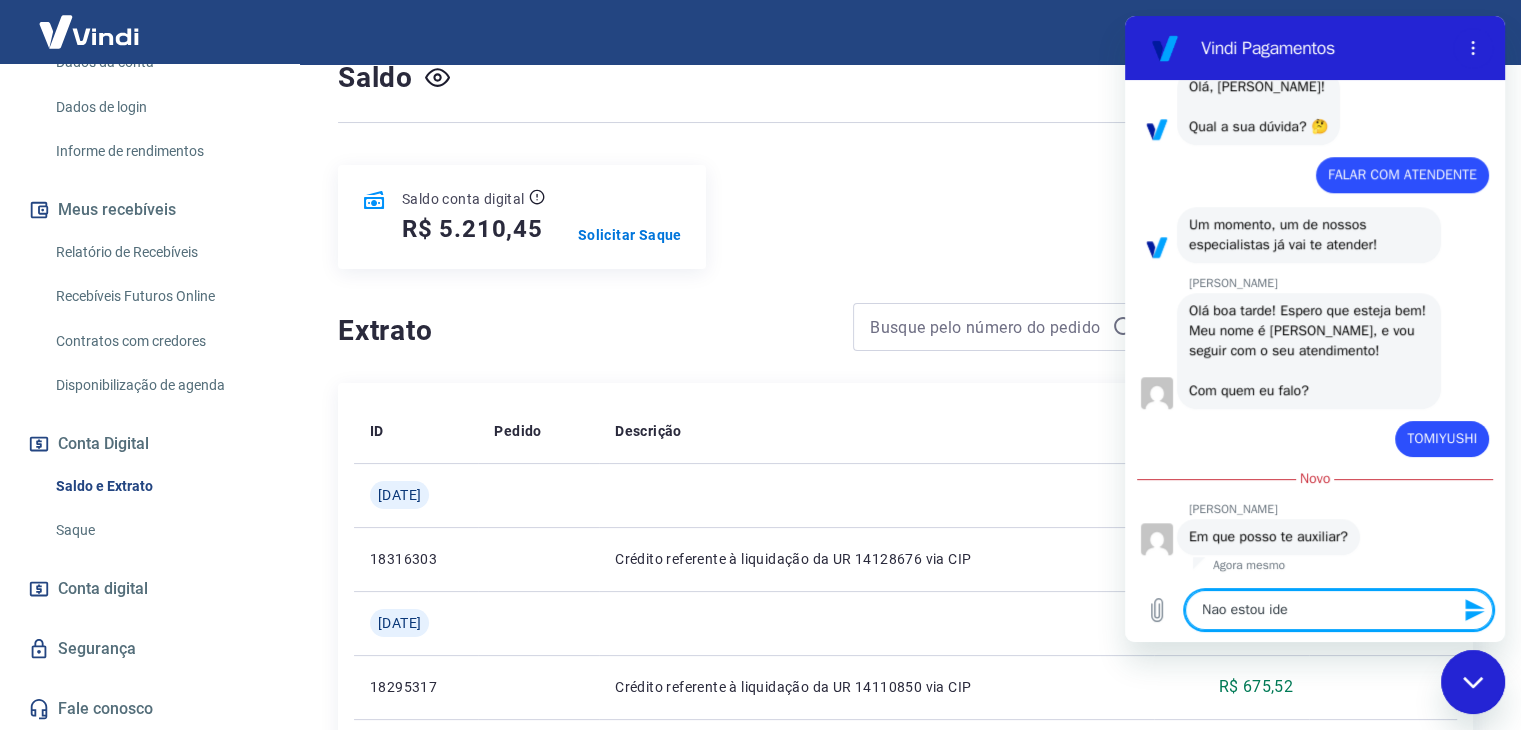 type on "Nao estou iden" 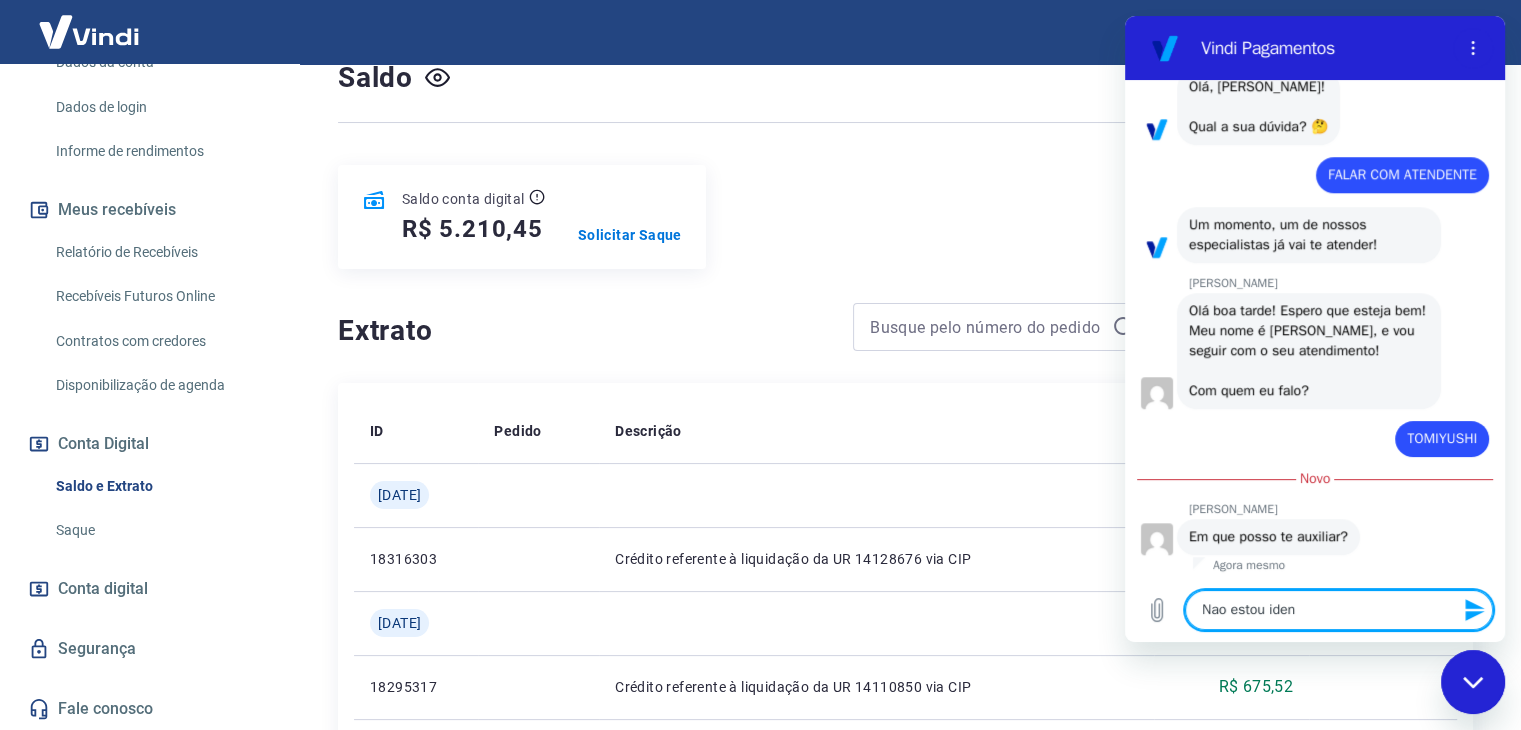 type on "Nao estou ident" 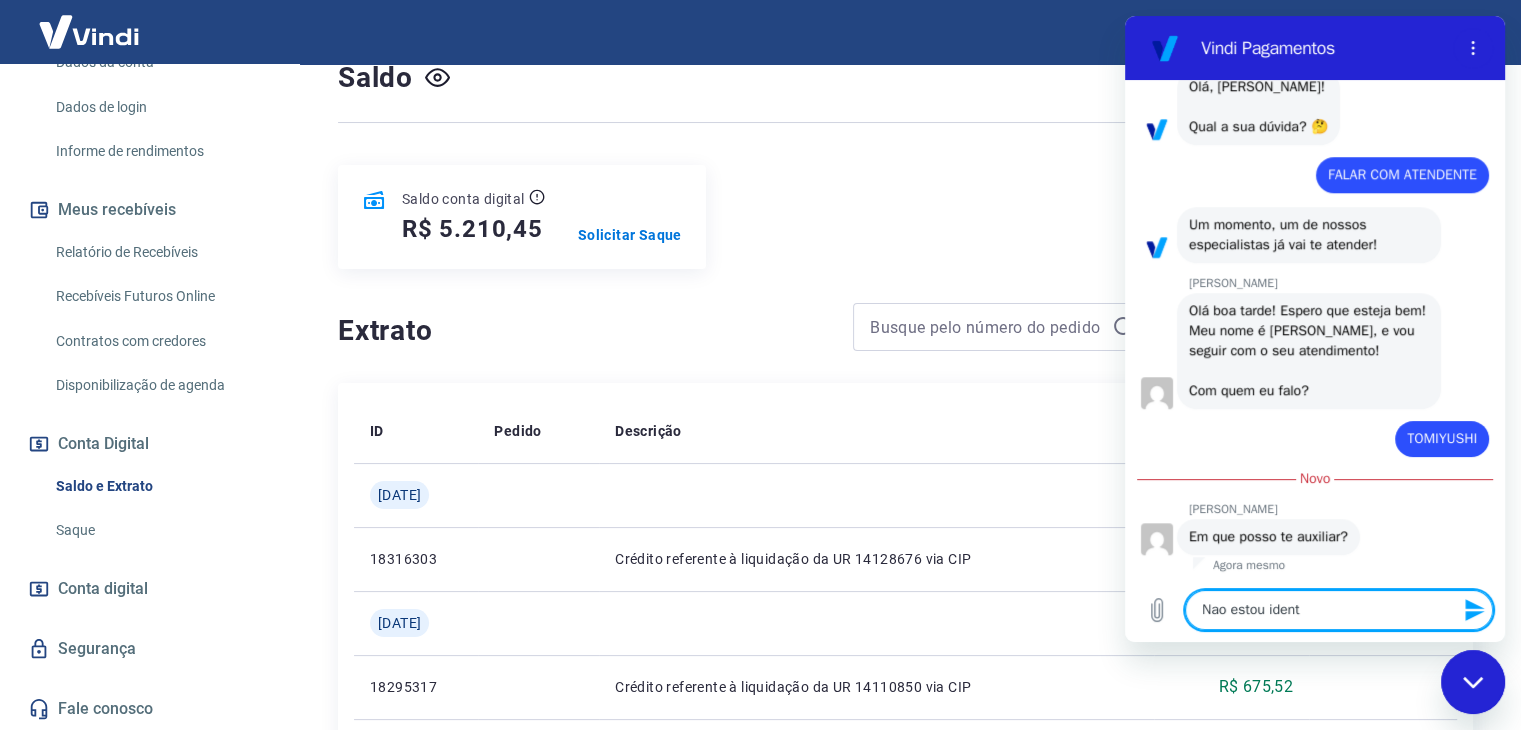 type on "Nao estou identi" 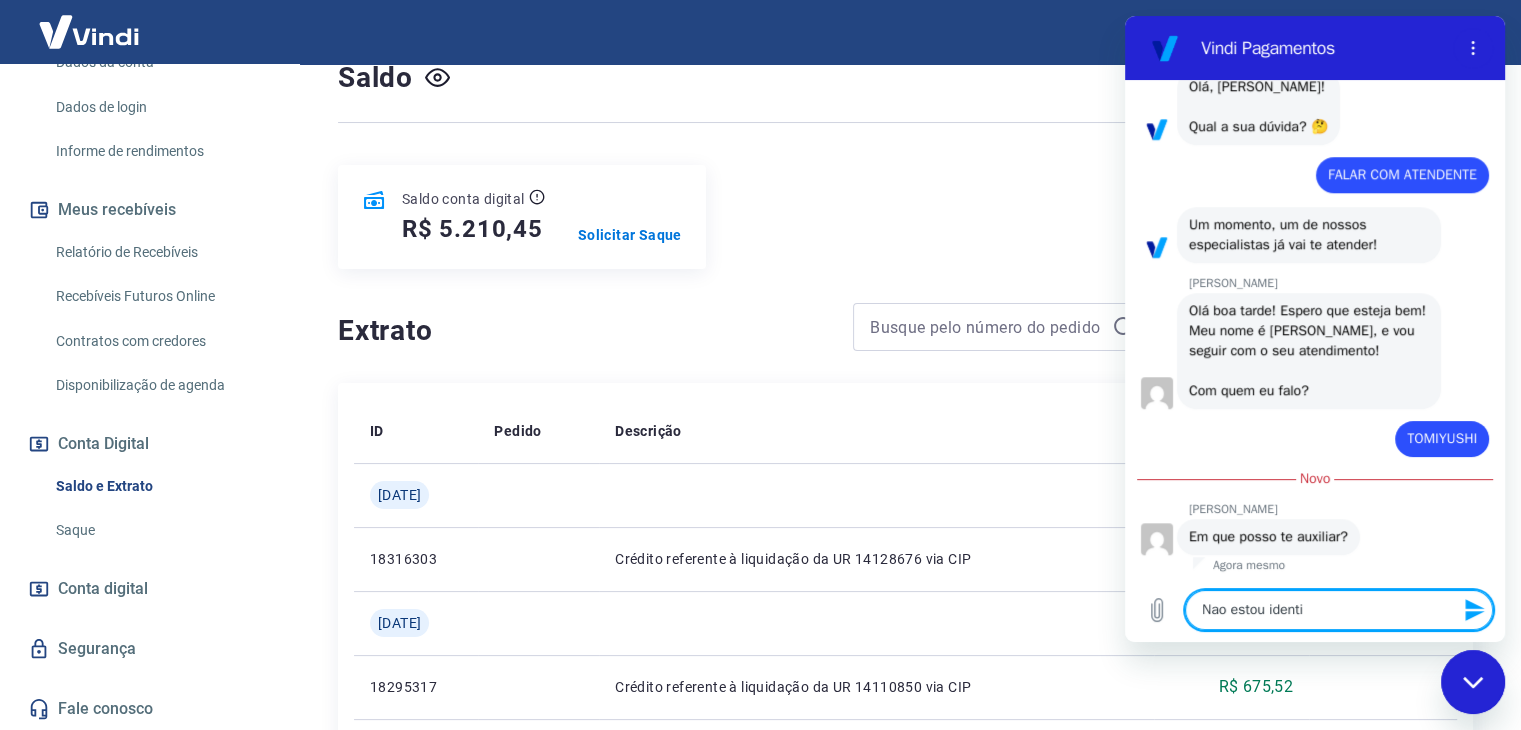 type on "Nao estou identif" 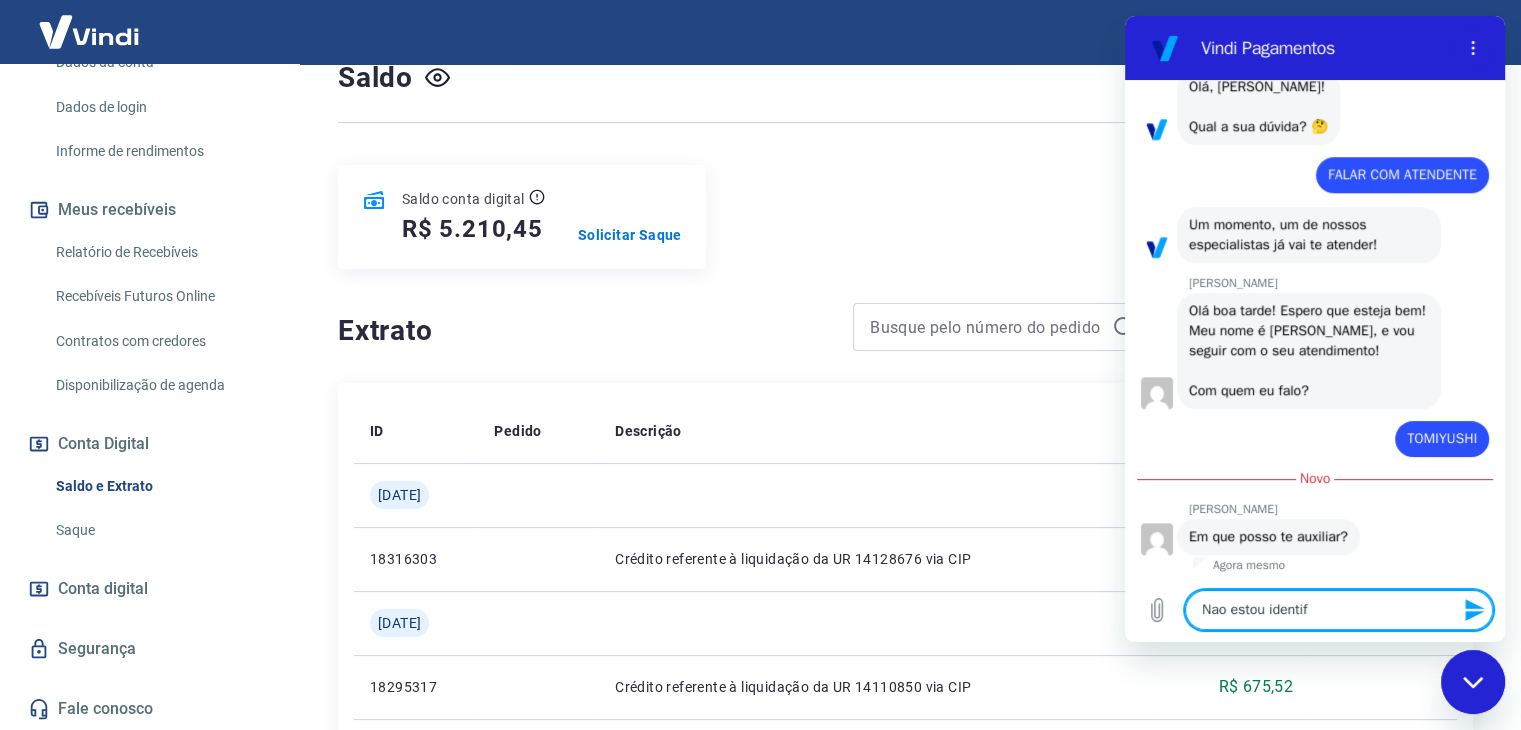 type on "Nao estou identifi" 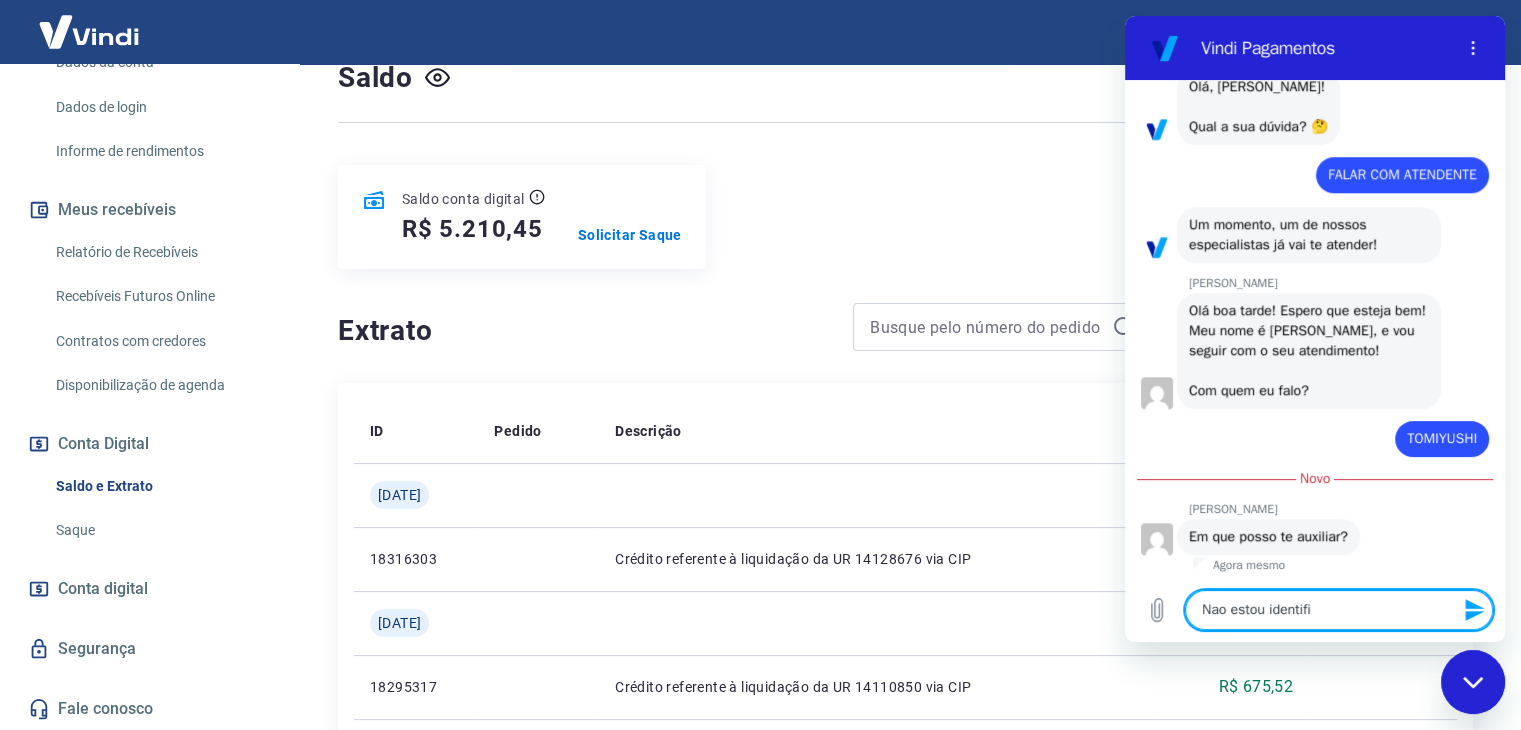 type on "Nao estou identific" 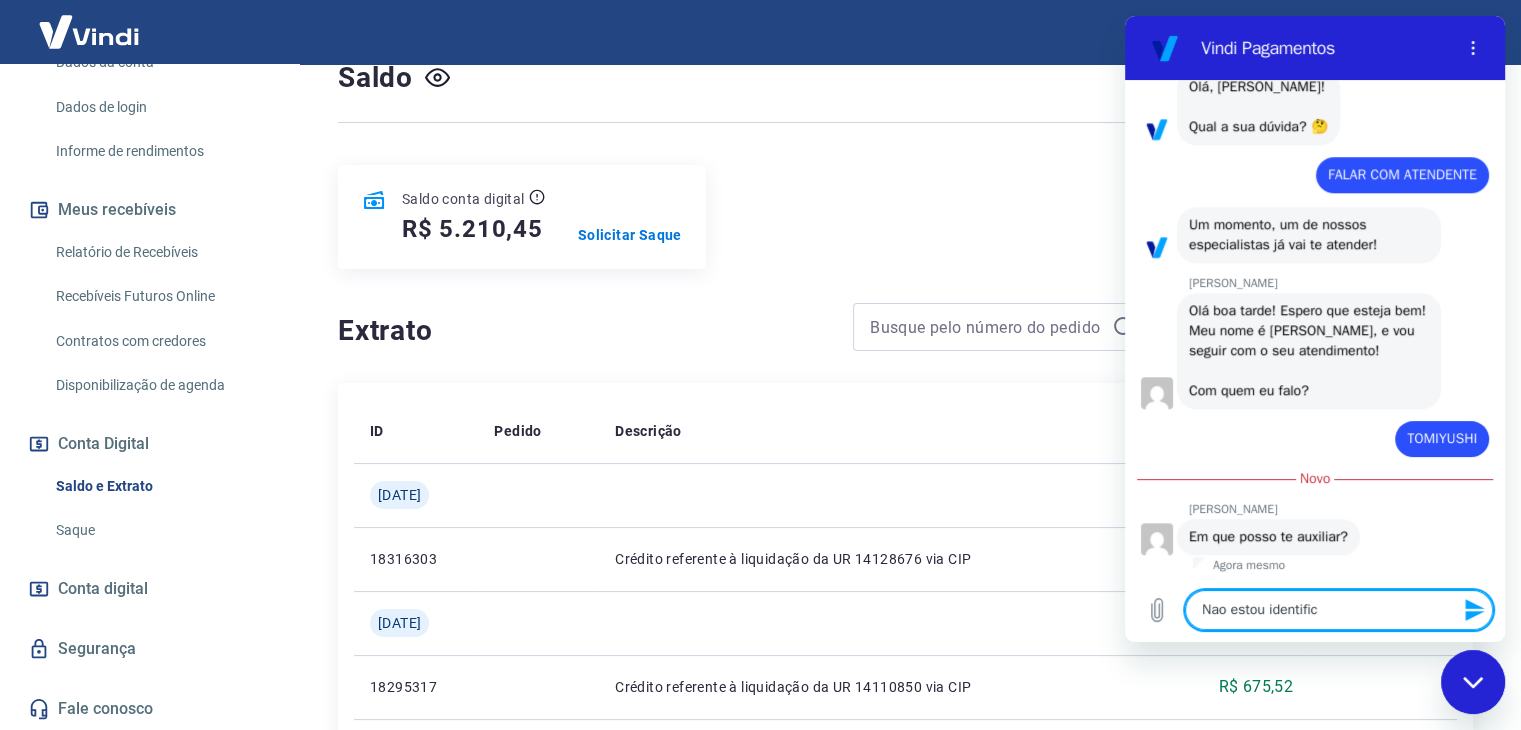 type on "Nao estou identifica" 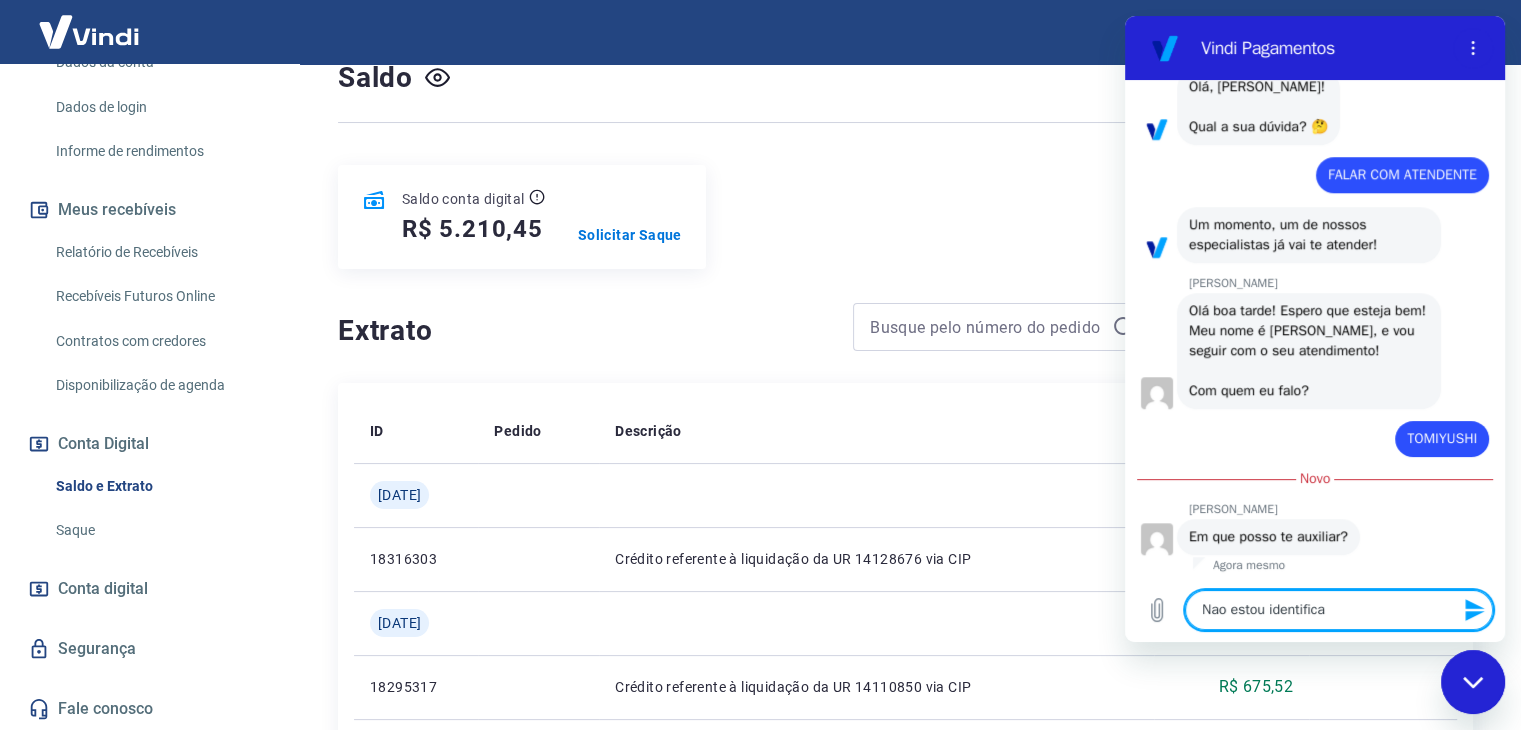 type on "Nao estou identifican" 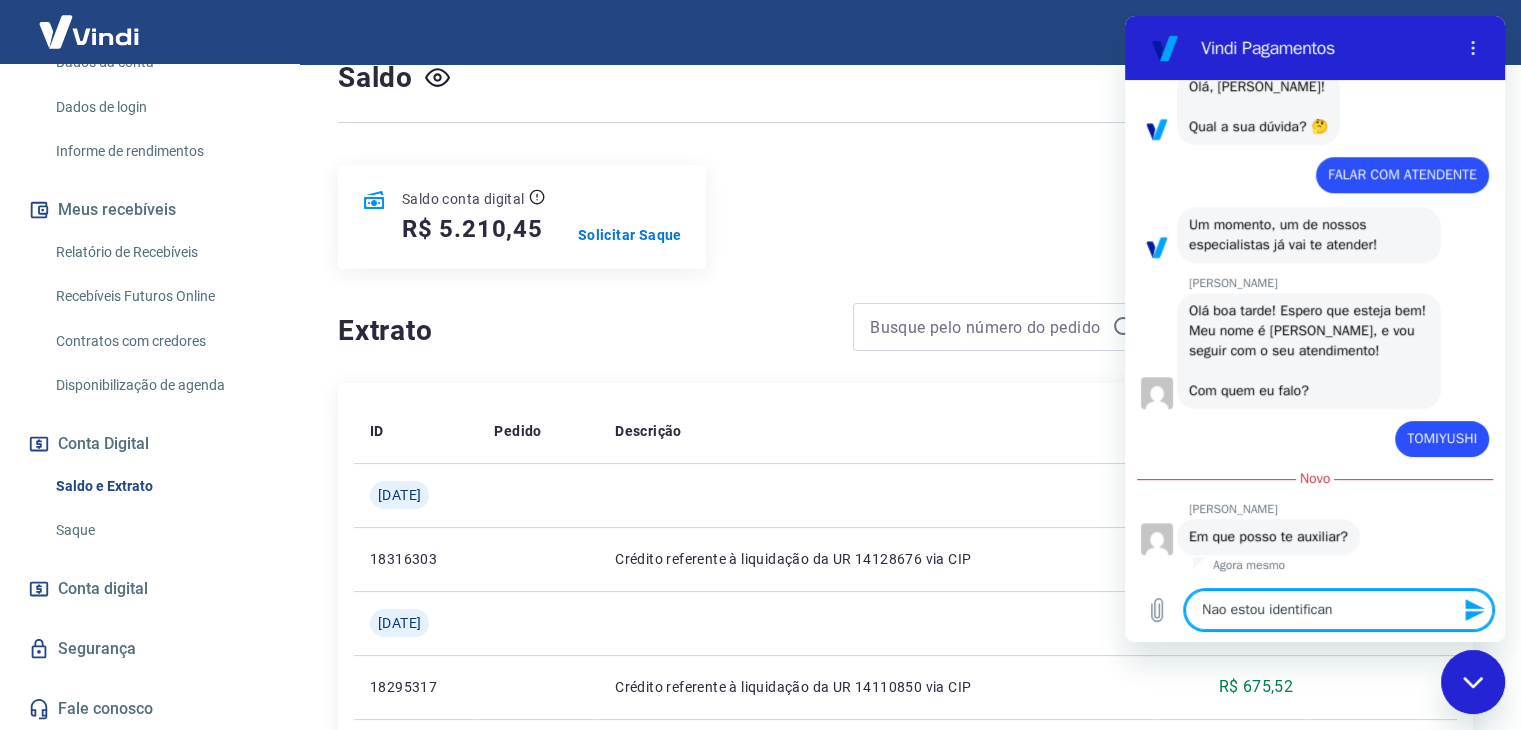 type on "Nao estou identificand" 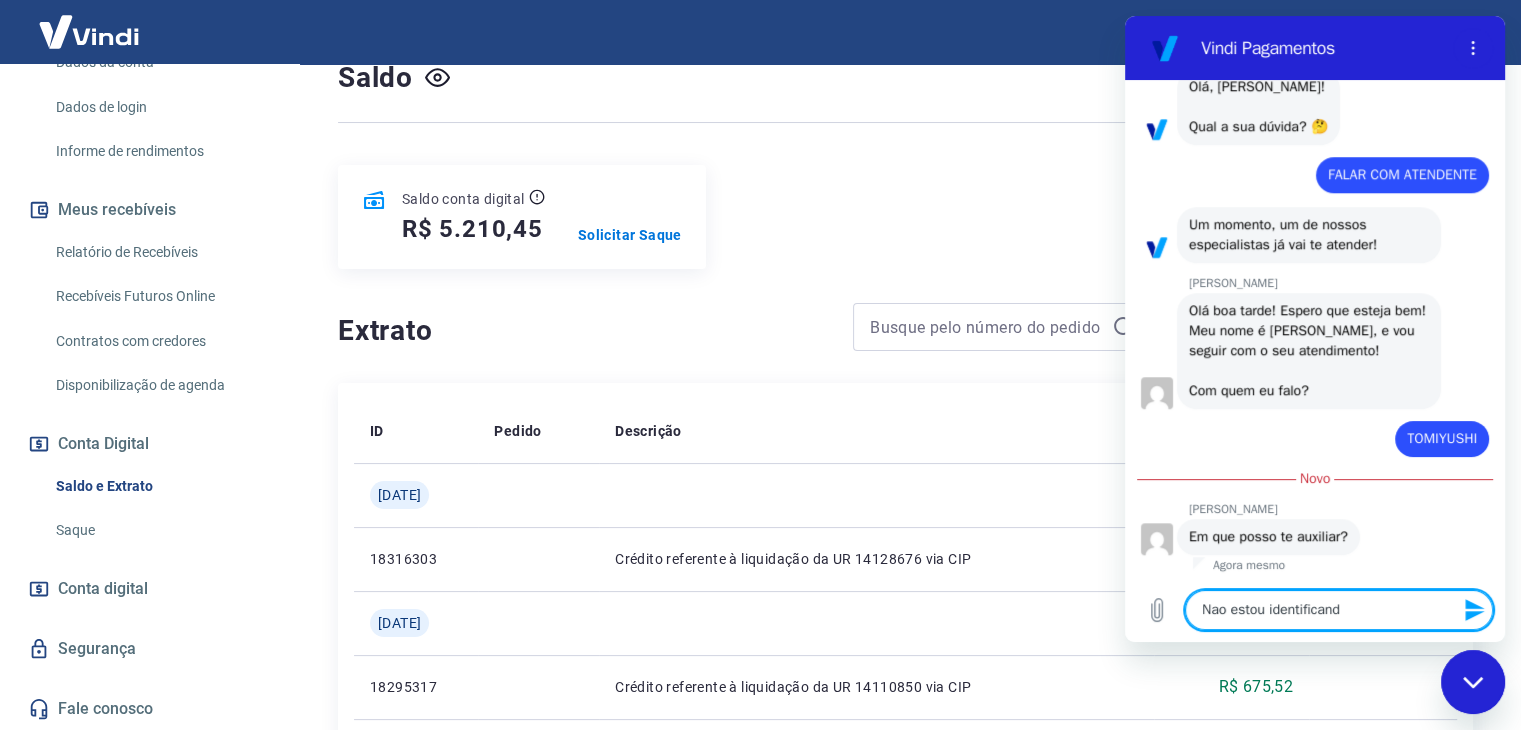 type on "Nao estou identificando" 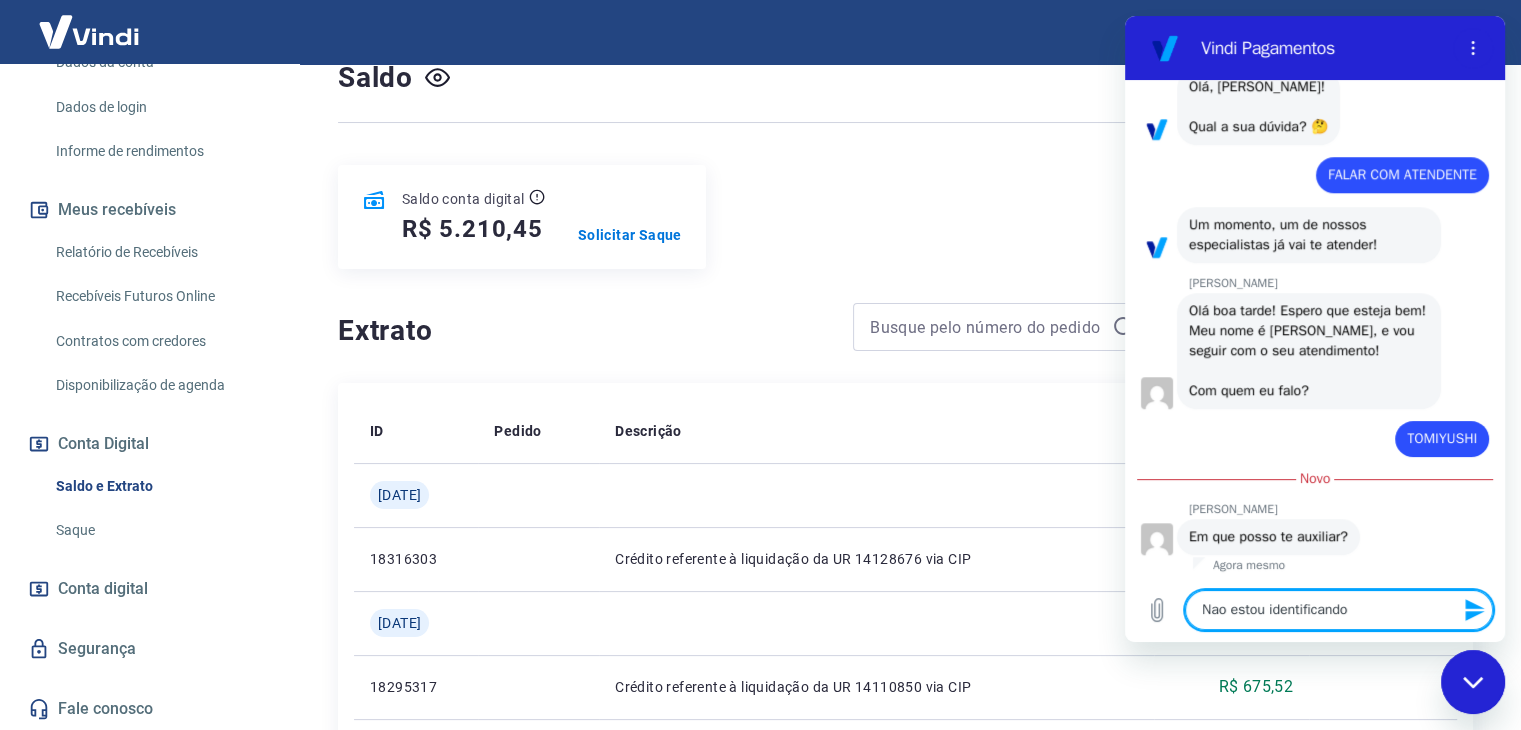 type on "Nao estou identificando" 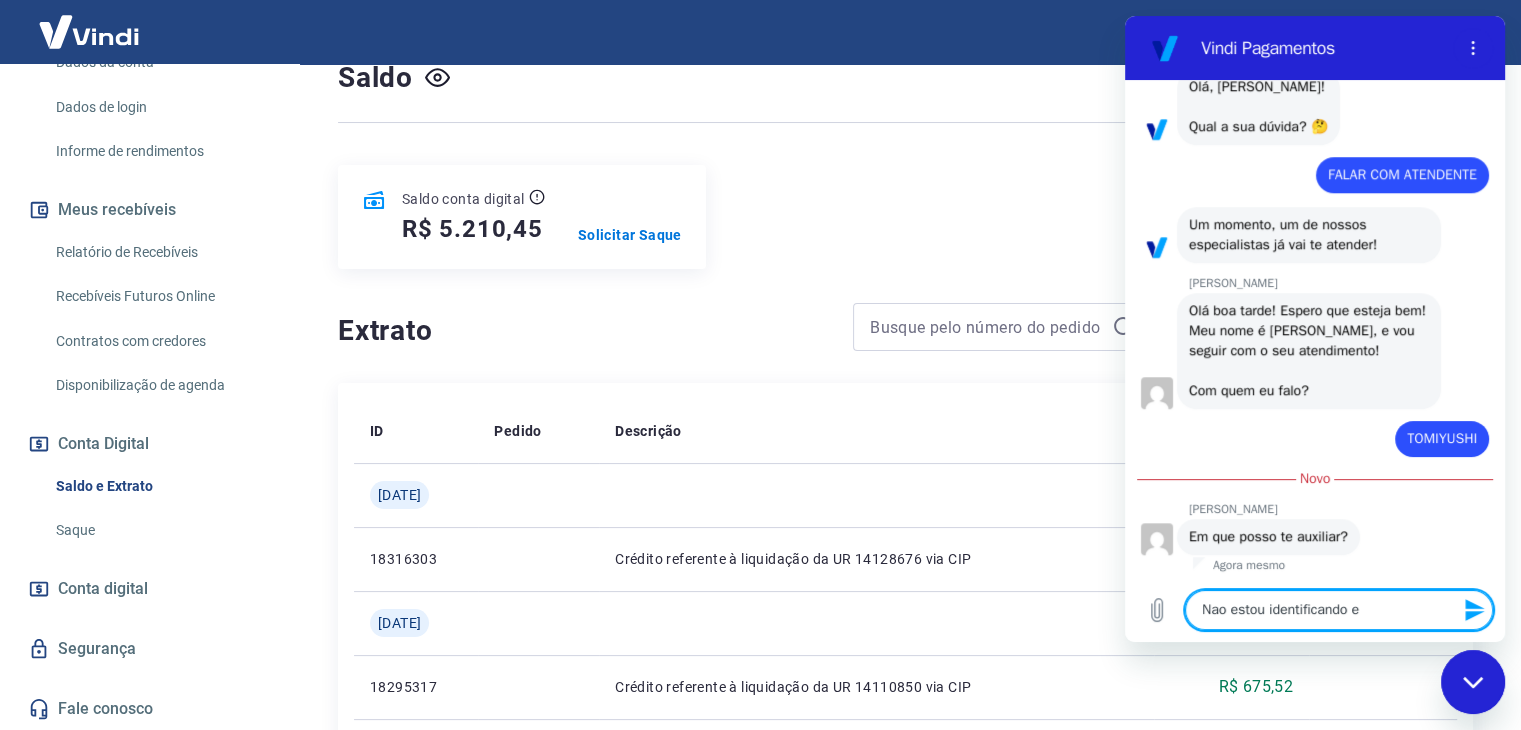 type on "Nao estou identificando es" 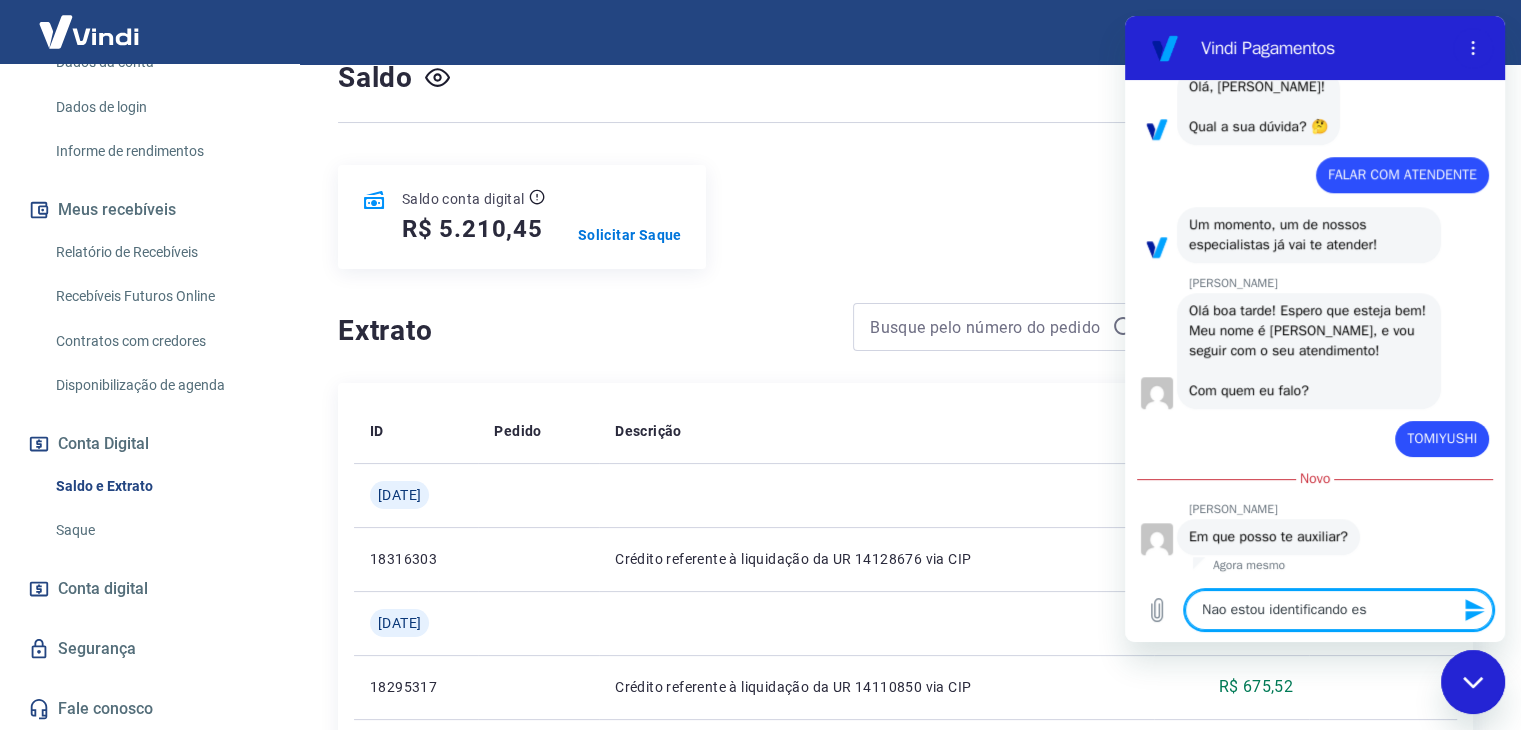 type on "Nao estou identificando ess" 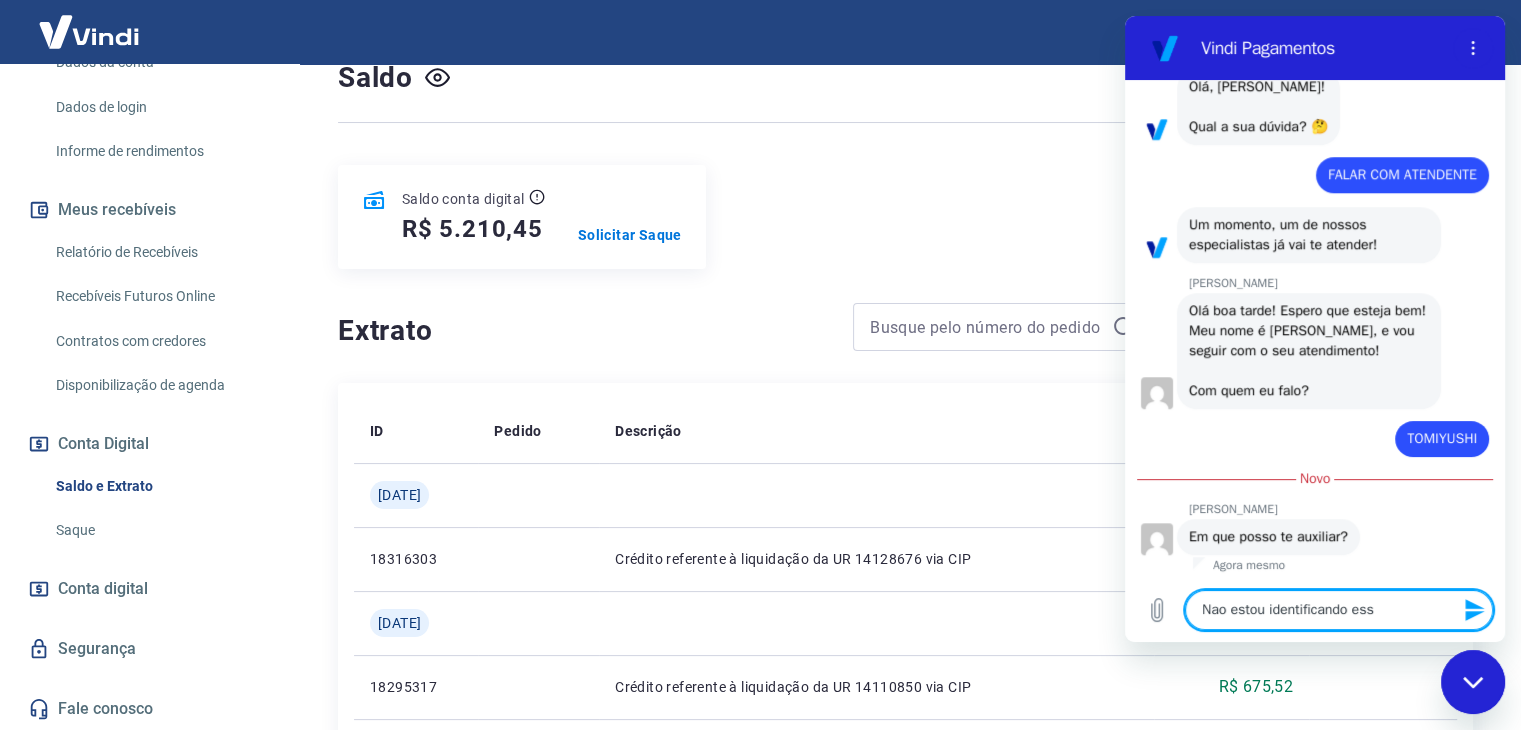 type on "Nao estou identificando esse" 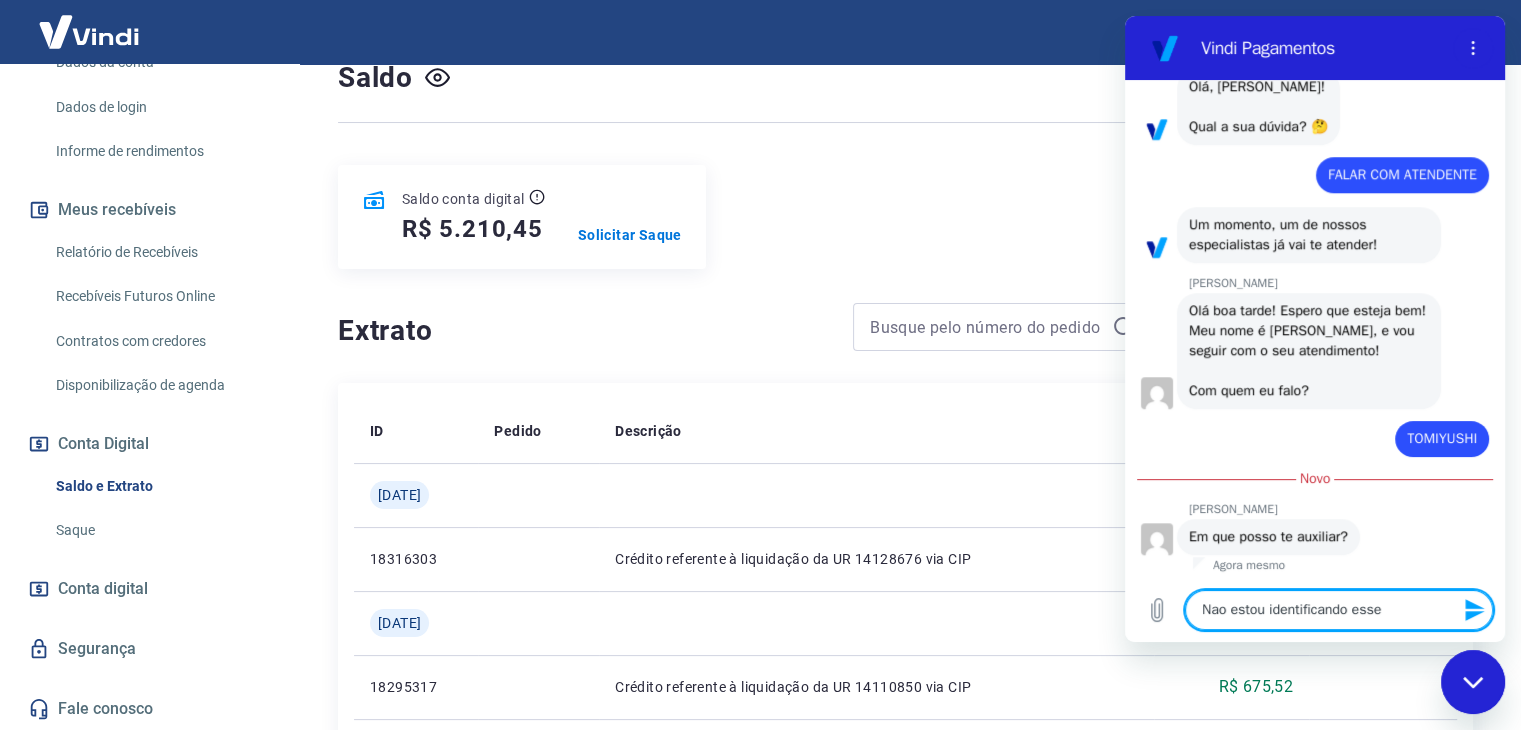 type on "Nao estou identificando essed" 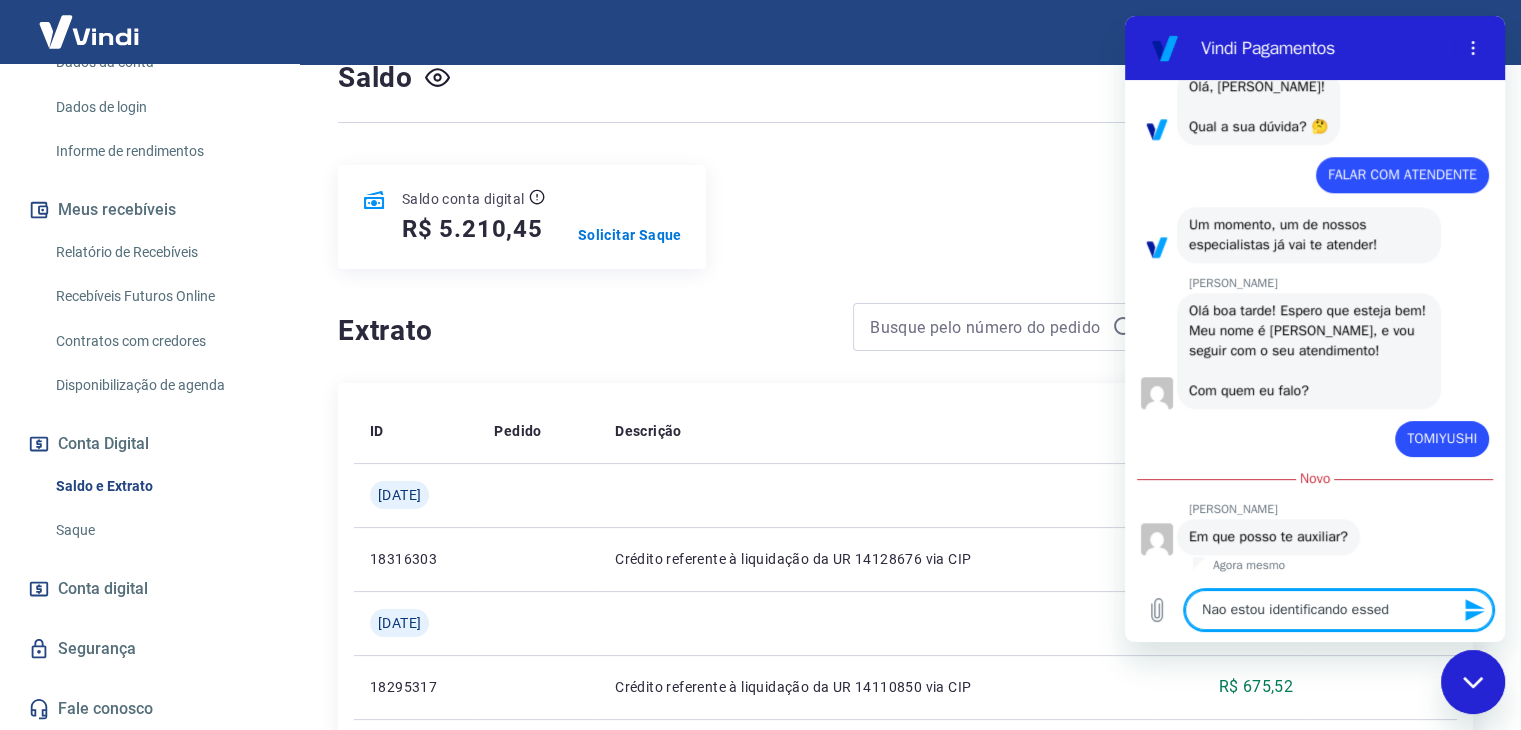 type on "Nao estou identificando essed" 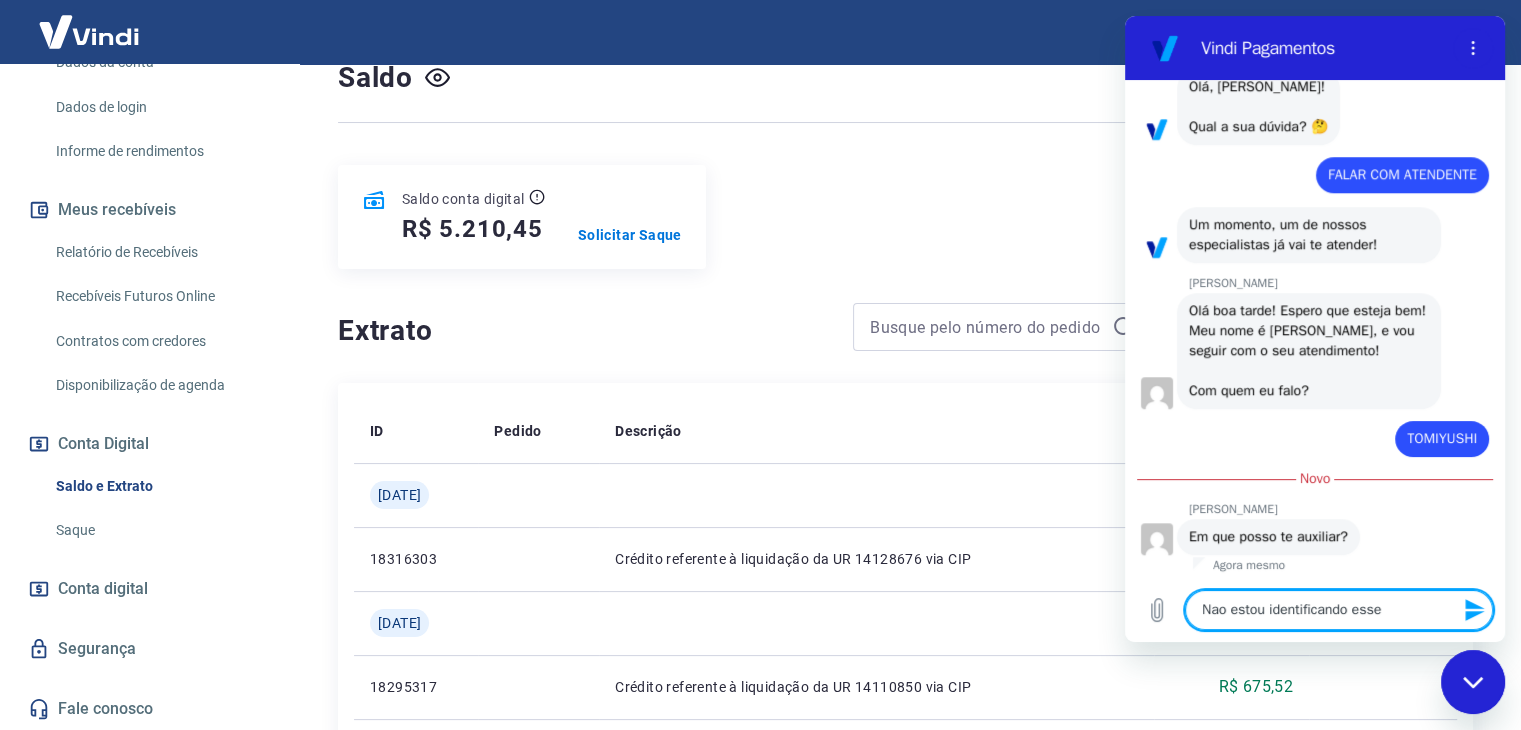 type on "Nao estou identificando esse" 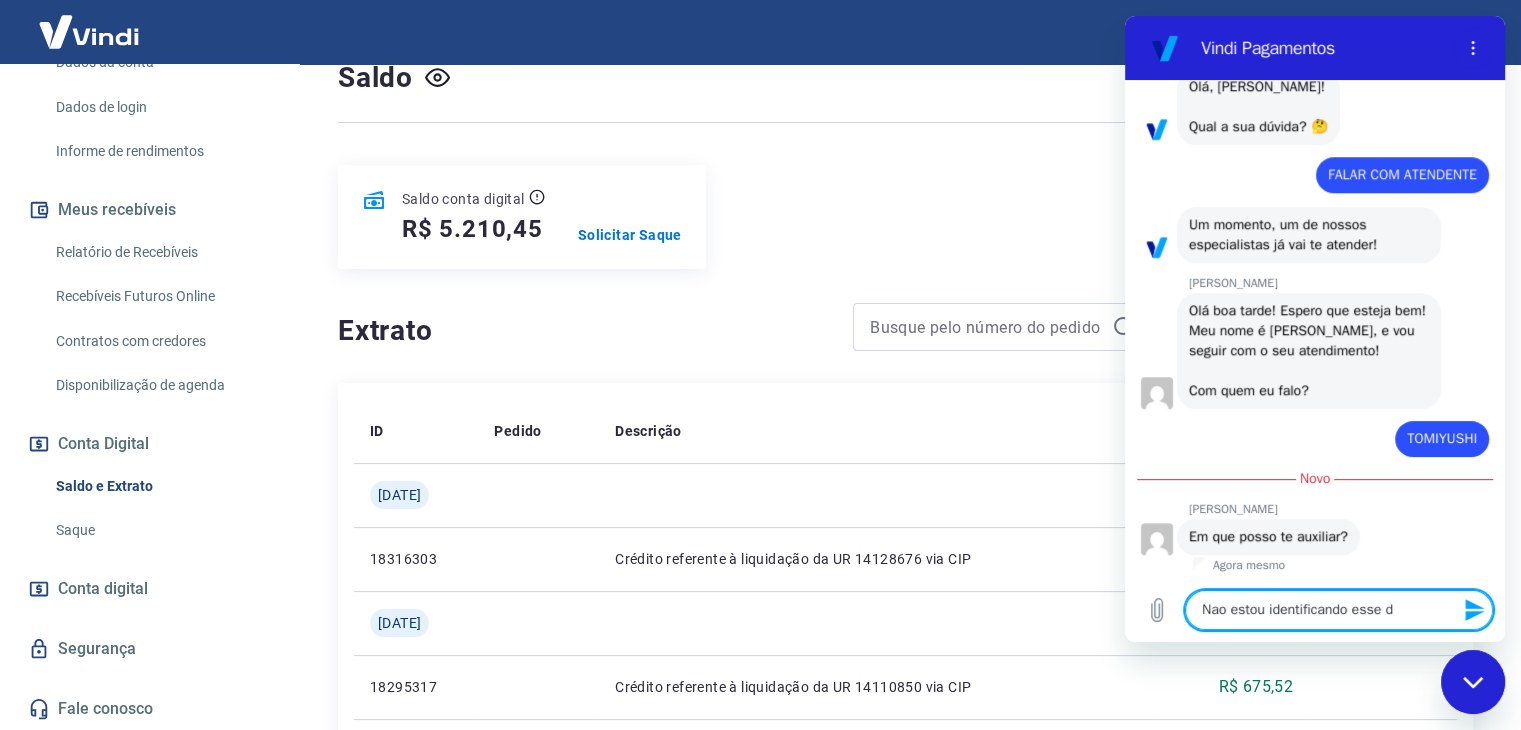 type on "x" 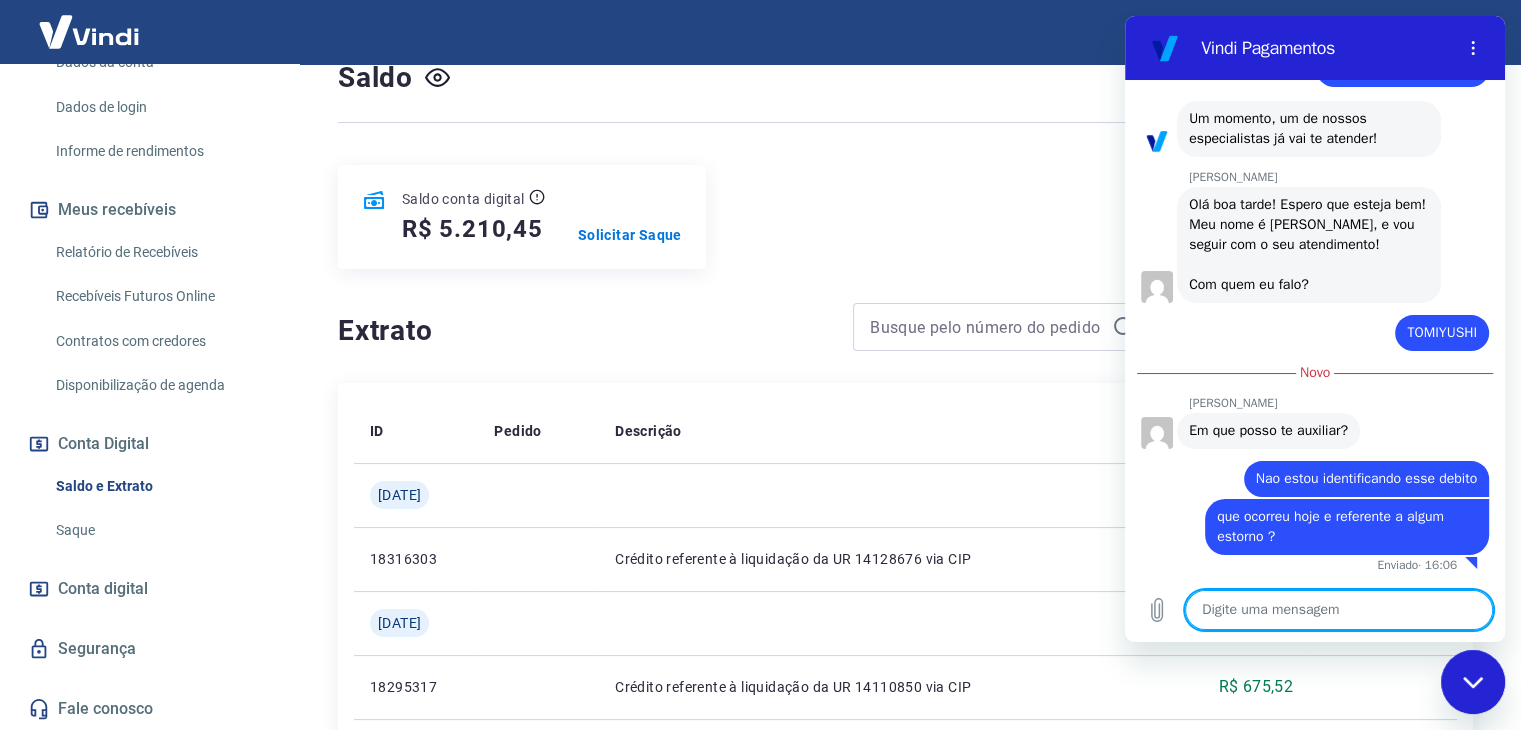 scroll, scrollTop: 1642, scrollLeft: 0, axis: vertical 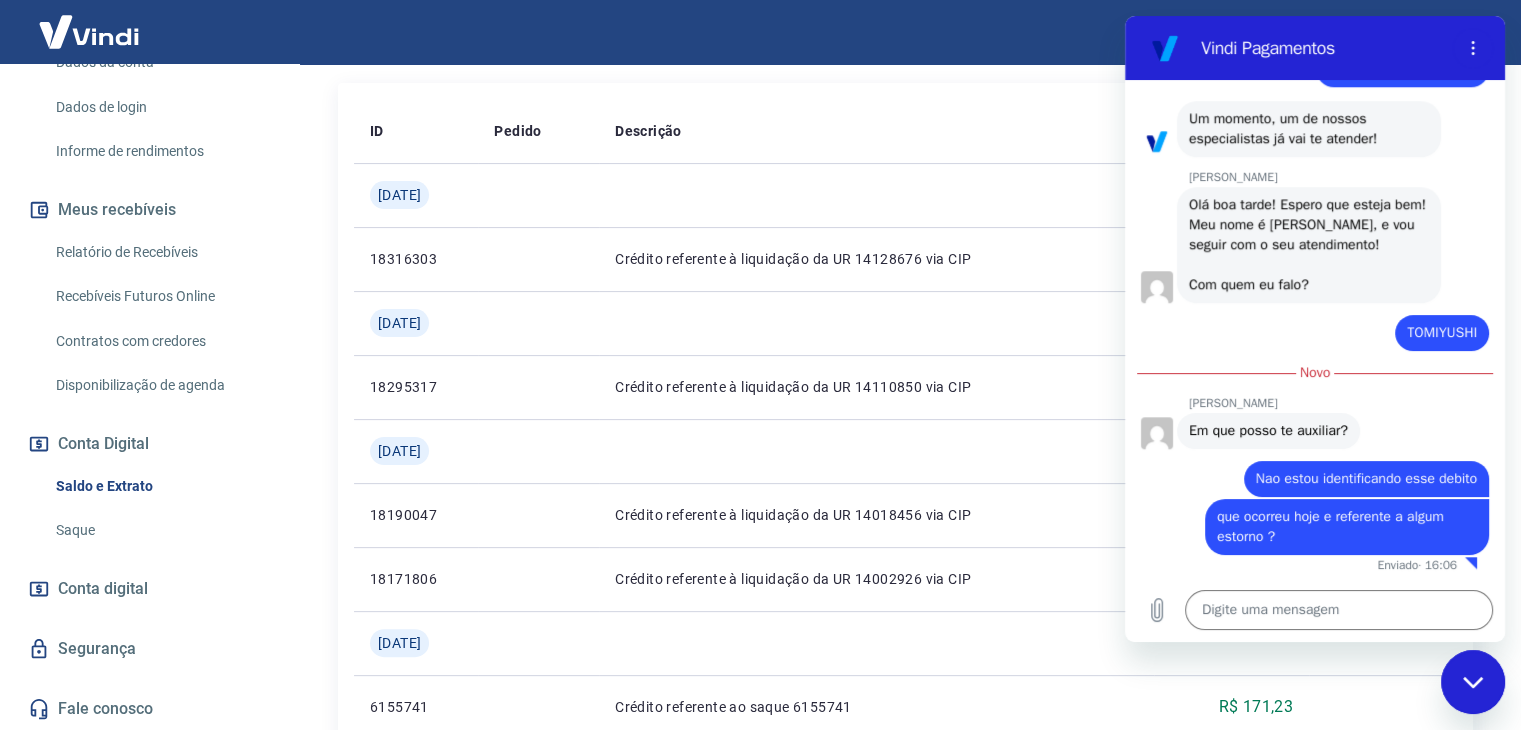 click at bounding box center (1473, 682) 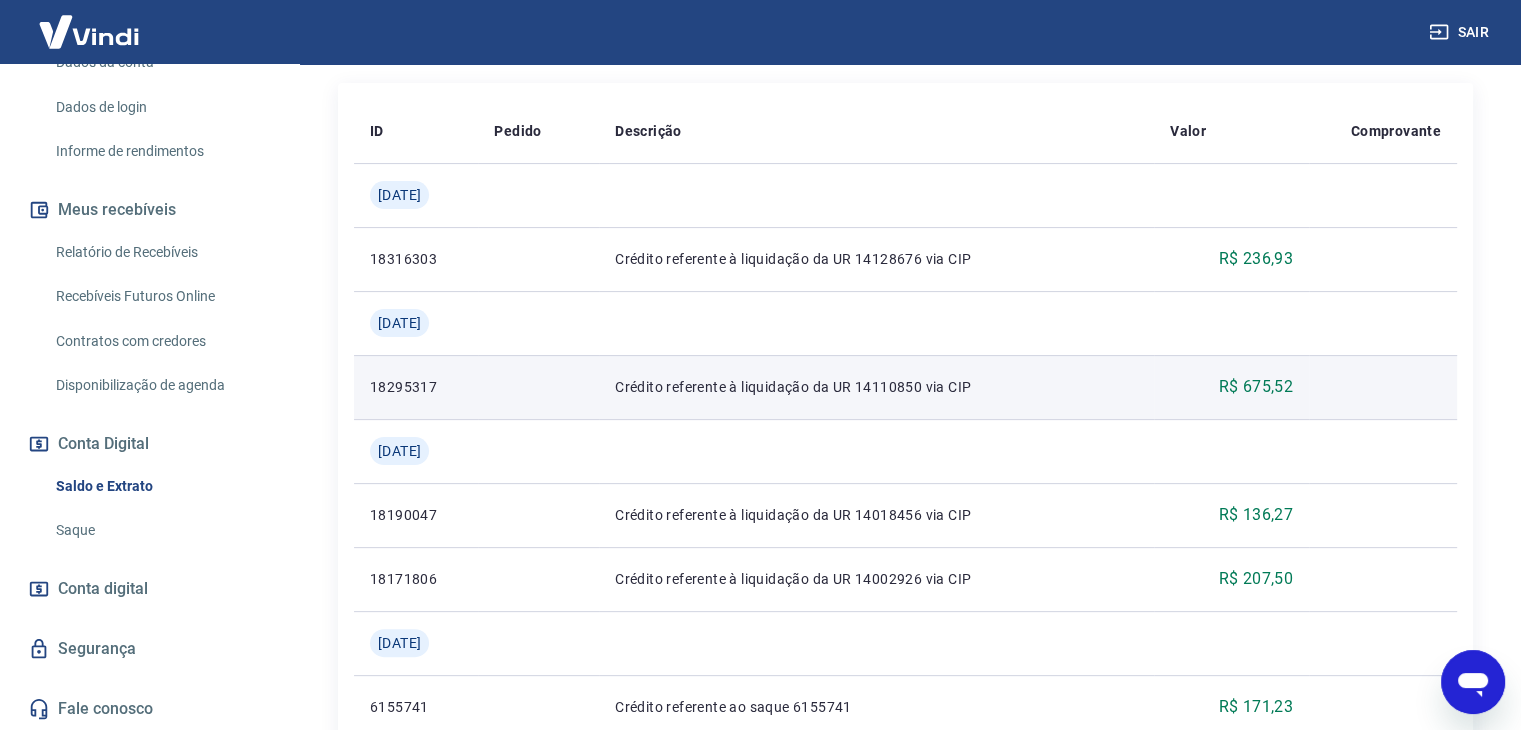 scroll, scrollTop: 1644, scrollLeft: 0, axis: vertical 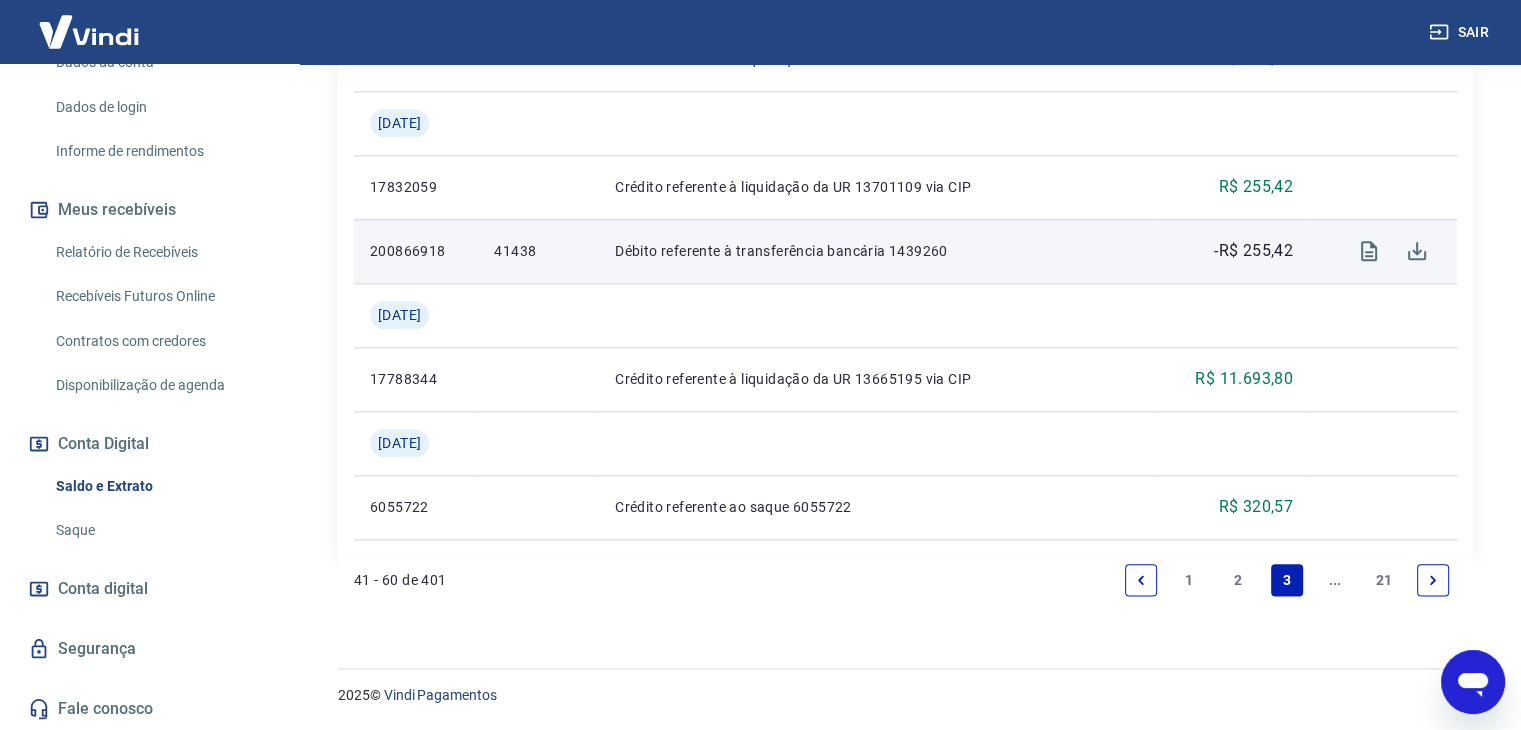 click on "1" at bounding box center (1190, 580) 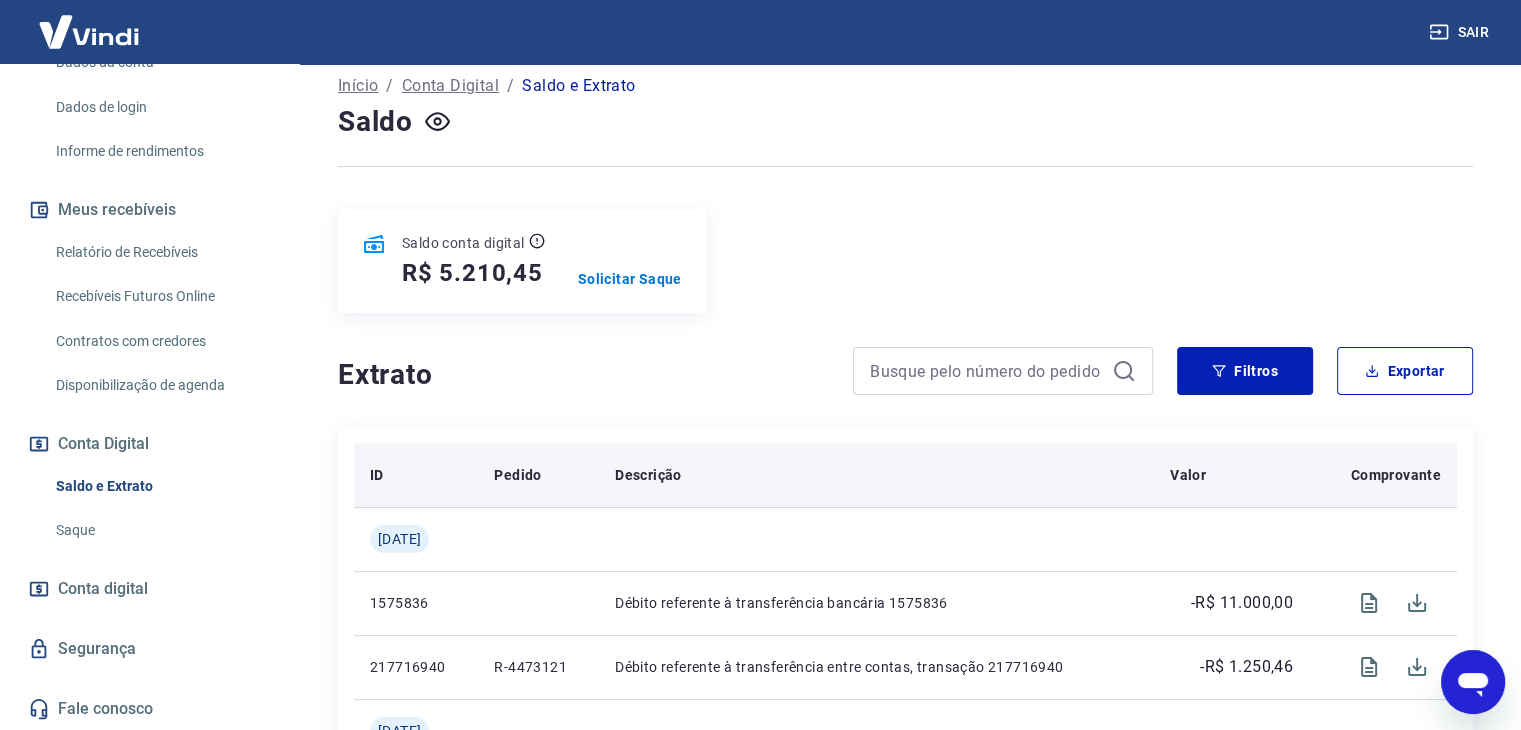 scroll, scrollTop: 300, scrollLeft: 0, axis: vertical 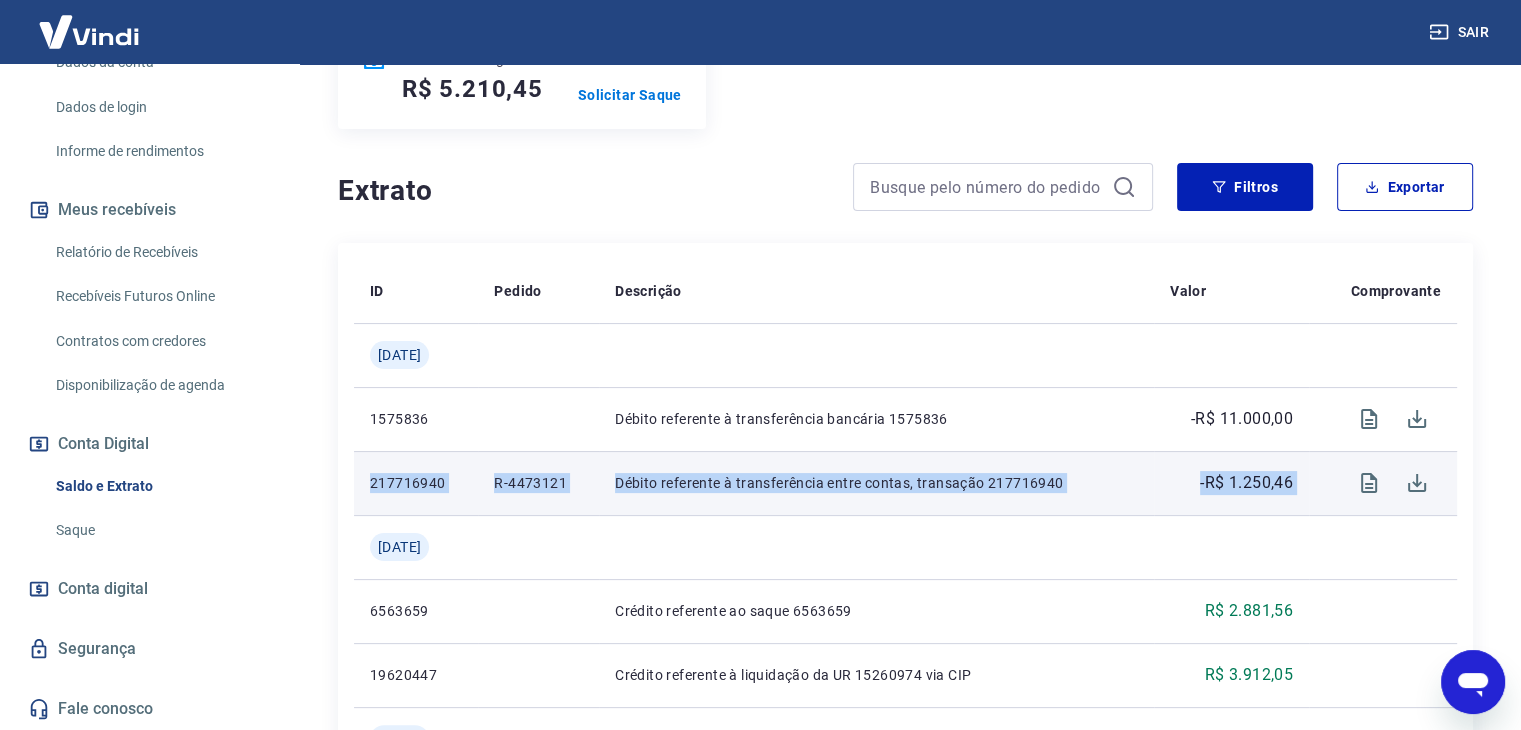 drag, startPoint x: 1324, startPoint y: 485, endPoint x: 358, endPoint y: 487, distance: 966.0021 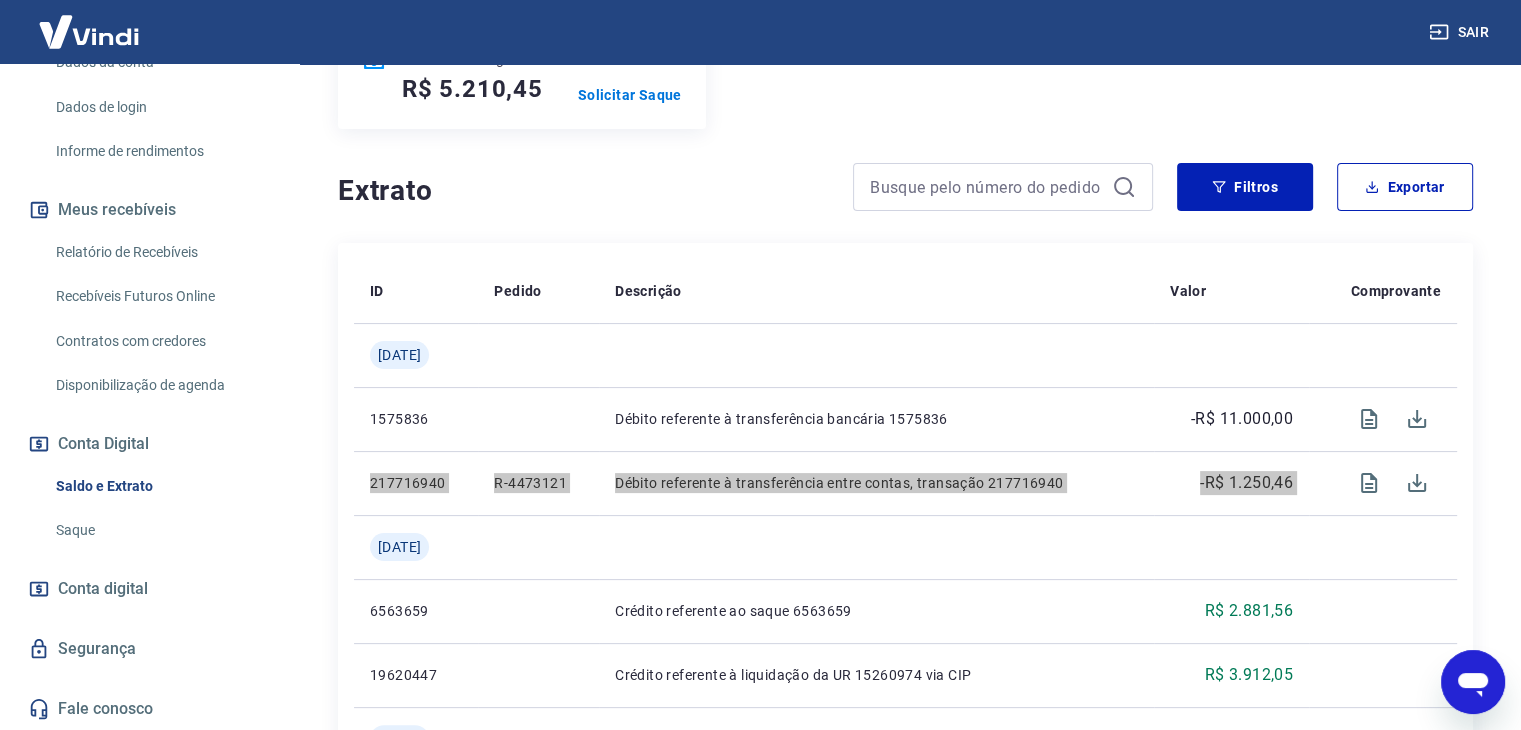 click 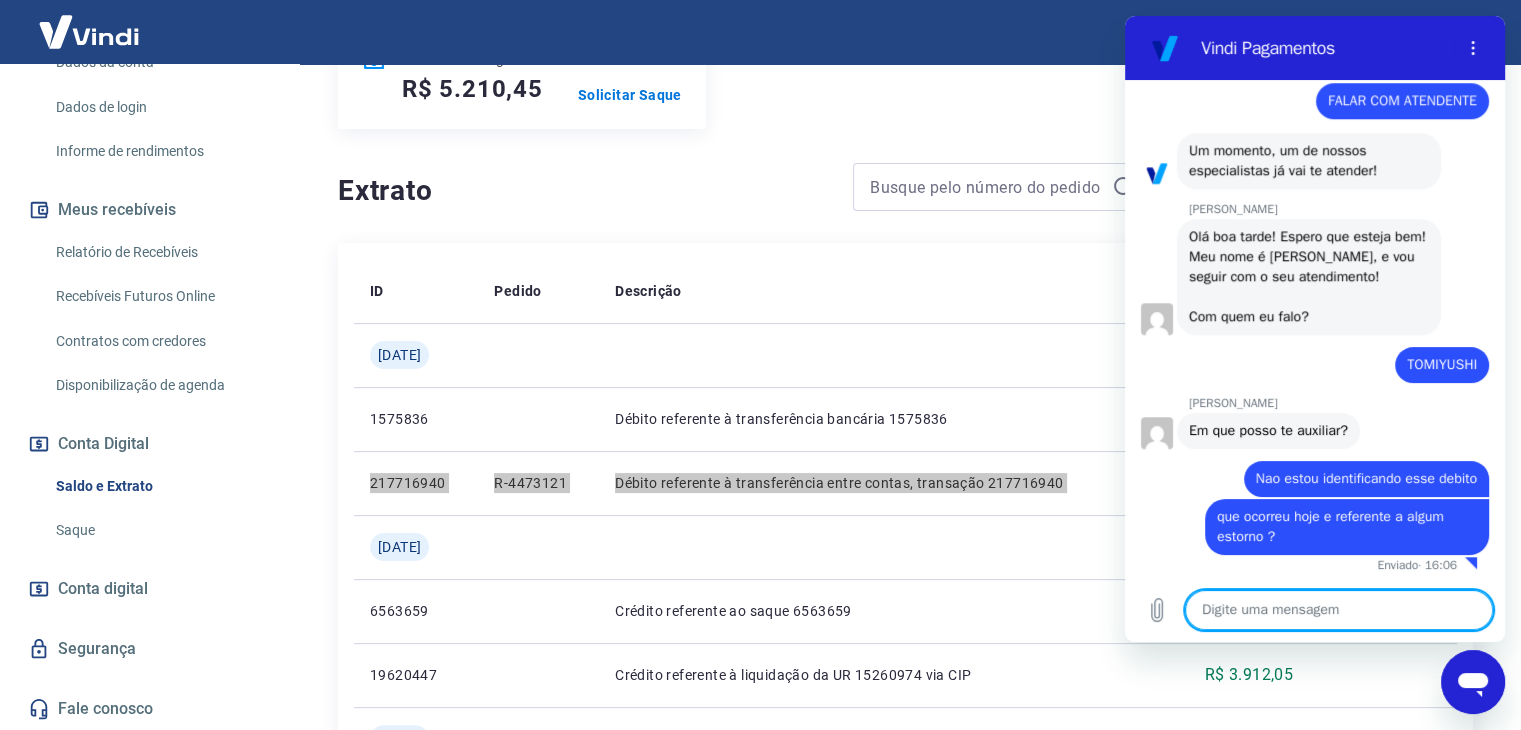 scroll, scrollTop: 0, scrollLeft: 0, axis: both 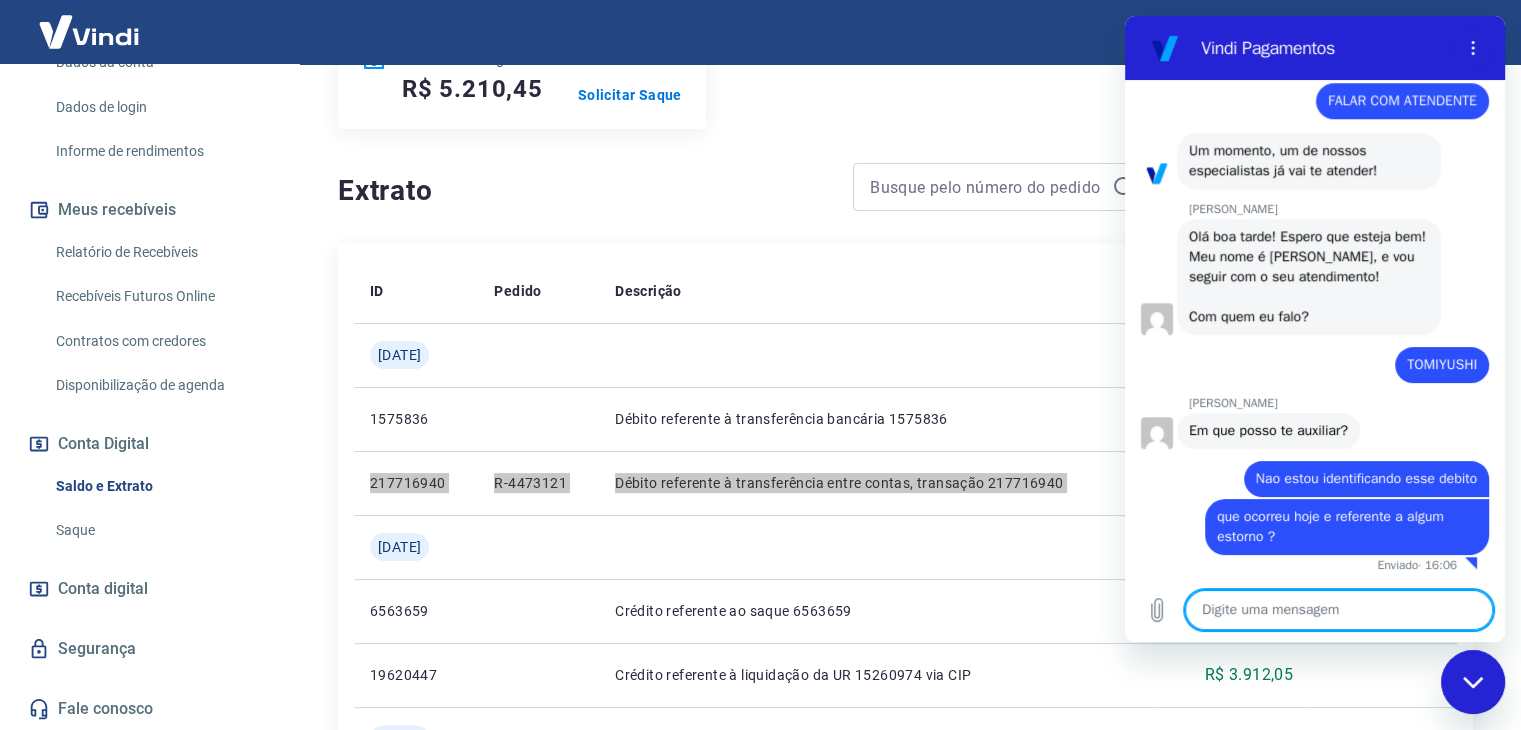 click at bounding box center [1339, 610] 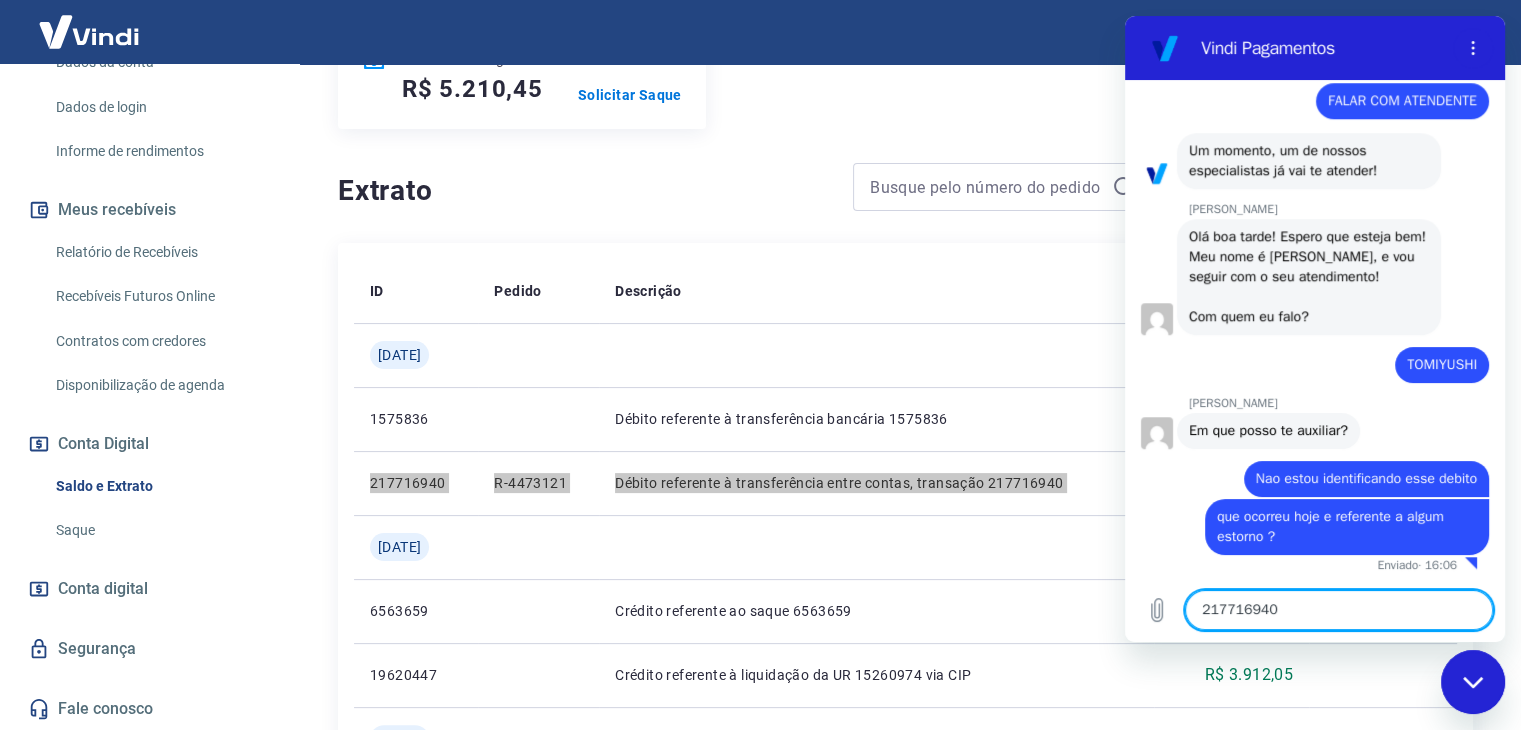scroll, scrollTop: 81, scrollLeft: 0, axis: vertical 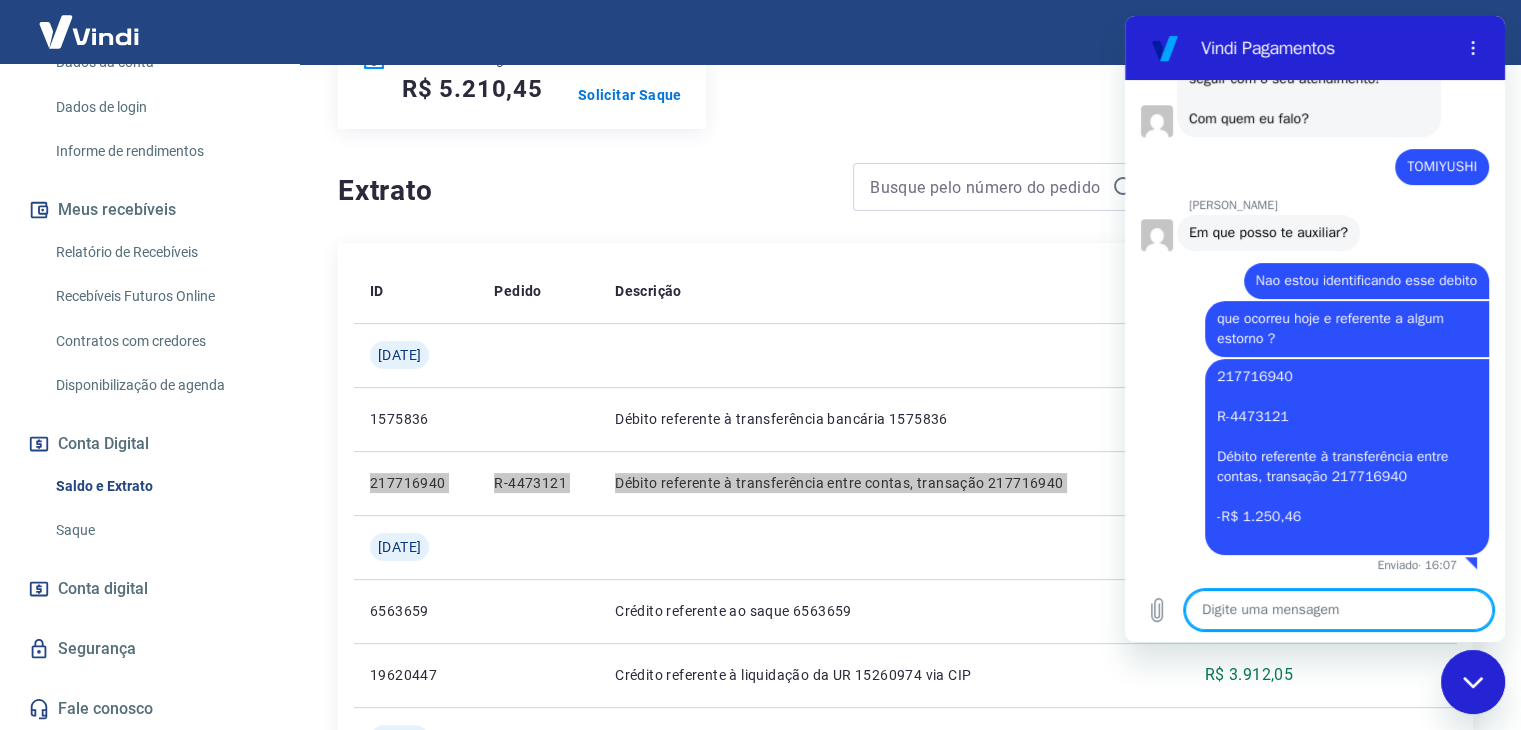 click at bounding box center [1339, 610] 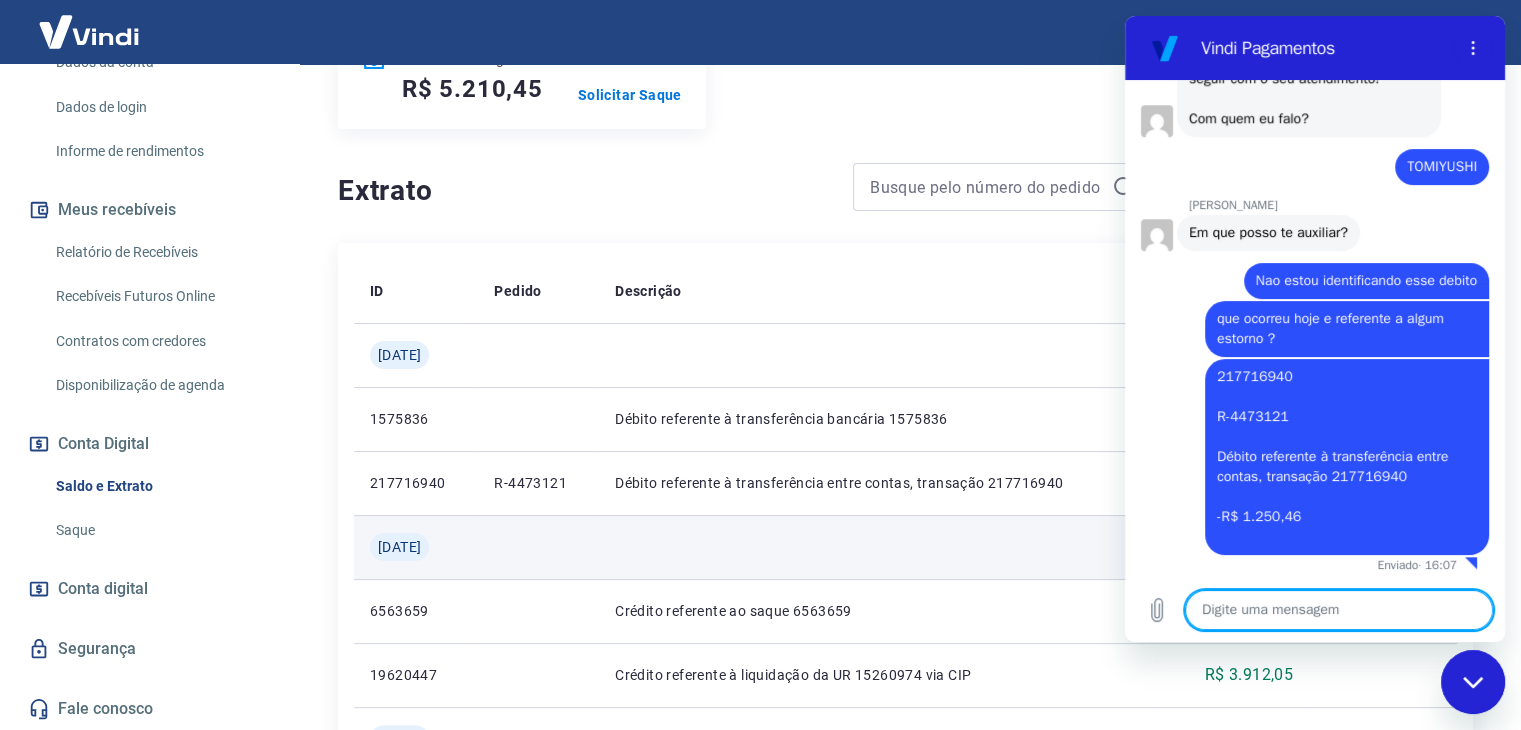 click at bounding box center [876, 547] 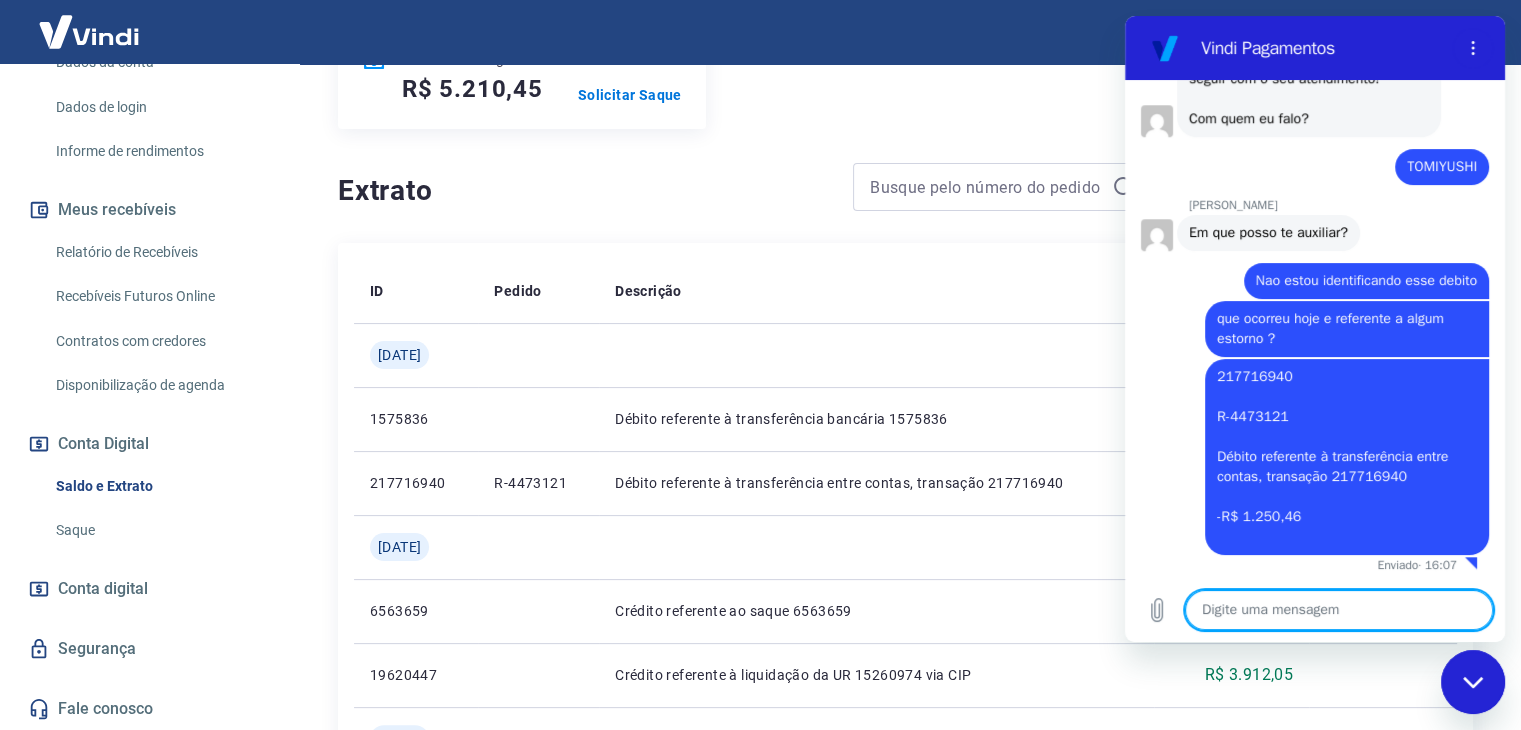 click at bounding box center (1339, 610) 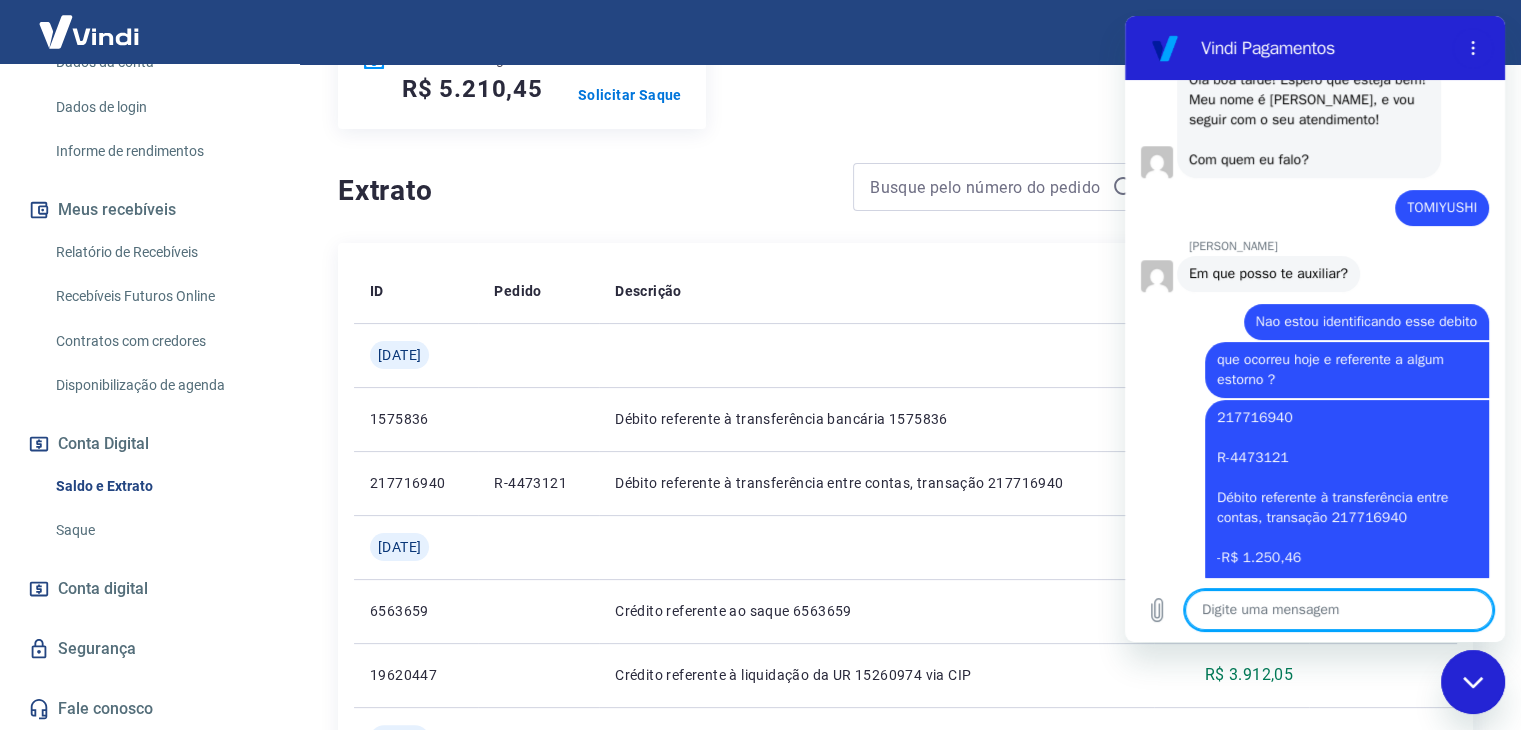 scroll, scrollTop: 1808, scrollLeft: 0, axis: vertical 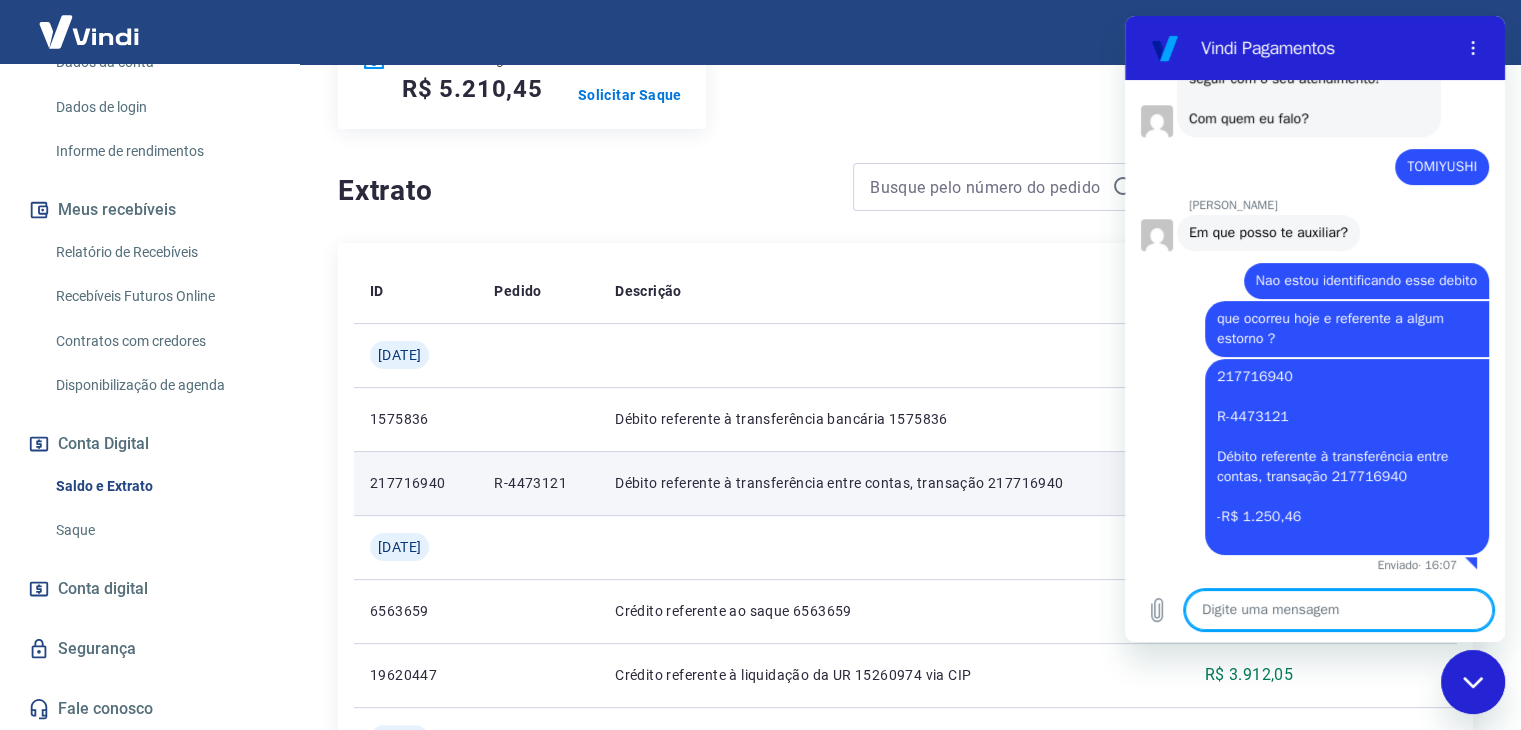 click on "Débito referente à transferência entre contas, transação 217716940" at bounding box center (876, 483) 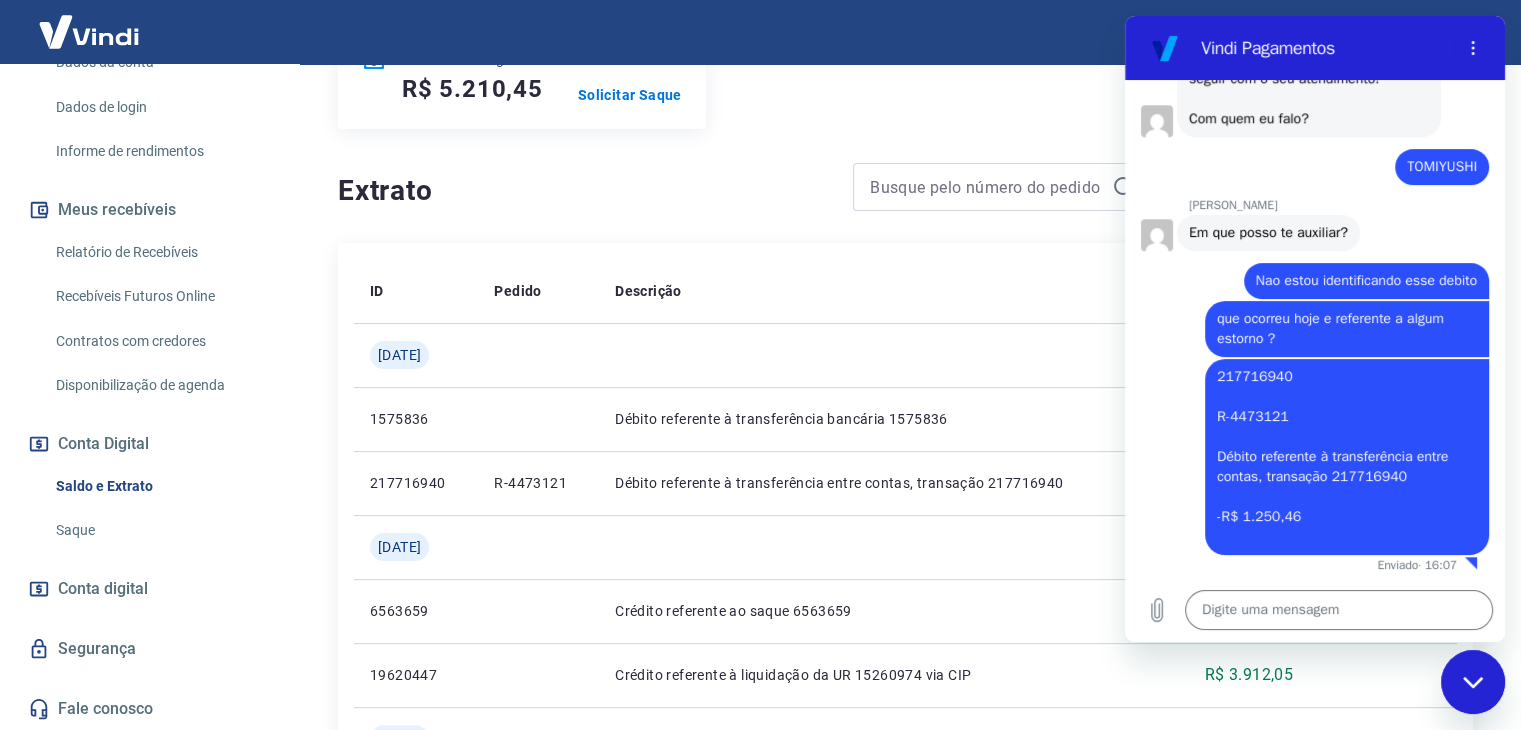 click at bounding box center [1473, 682] 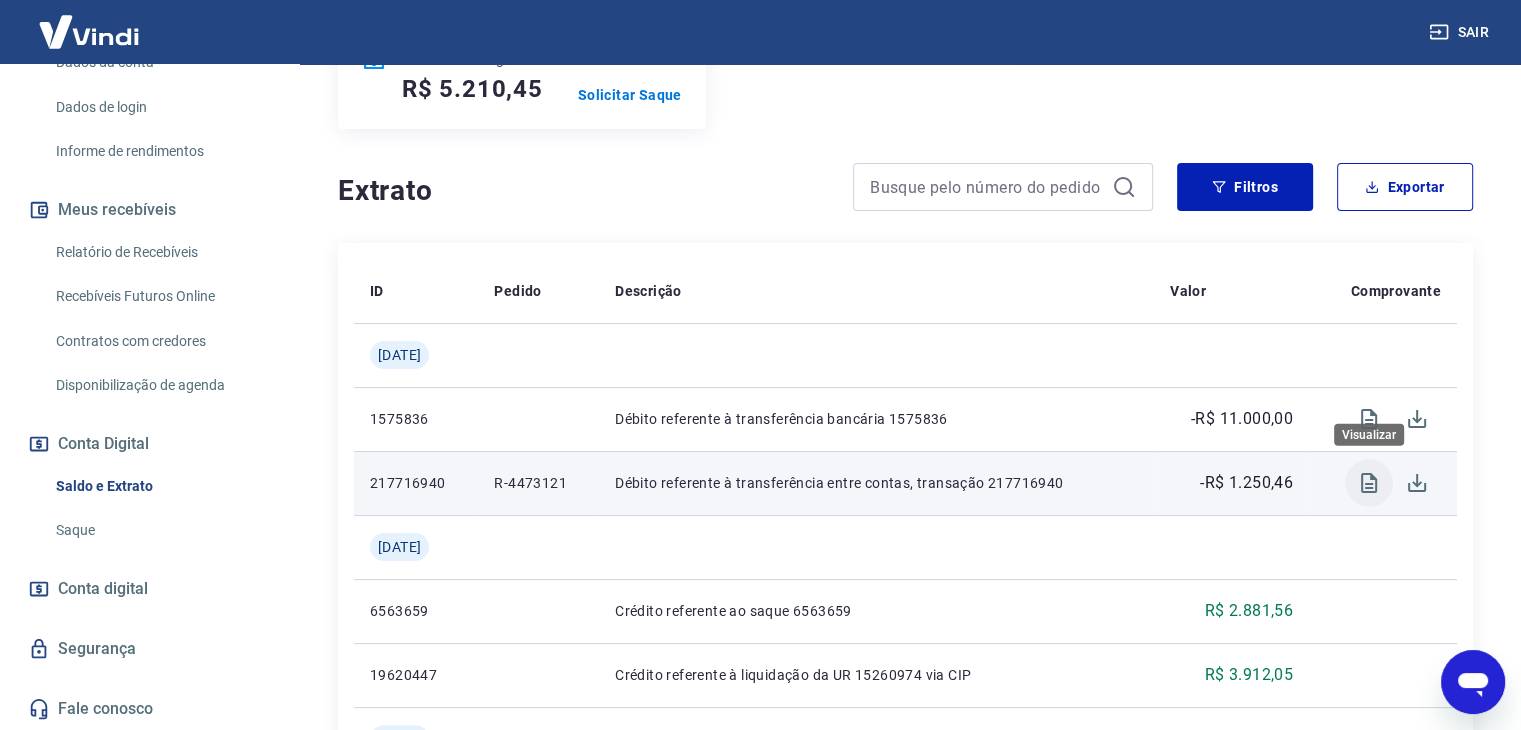 click 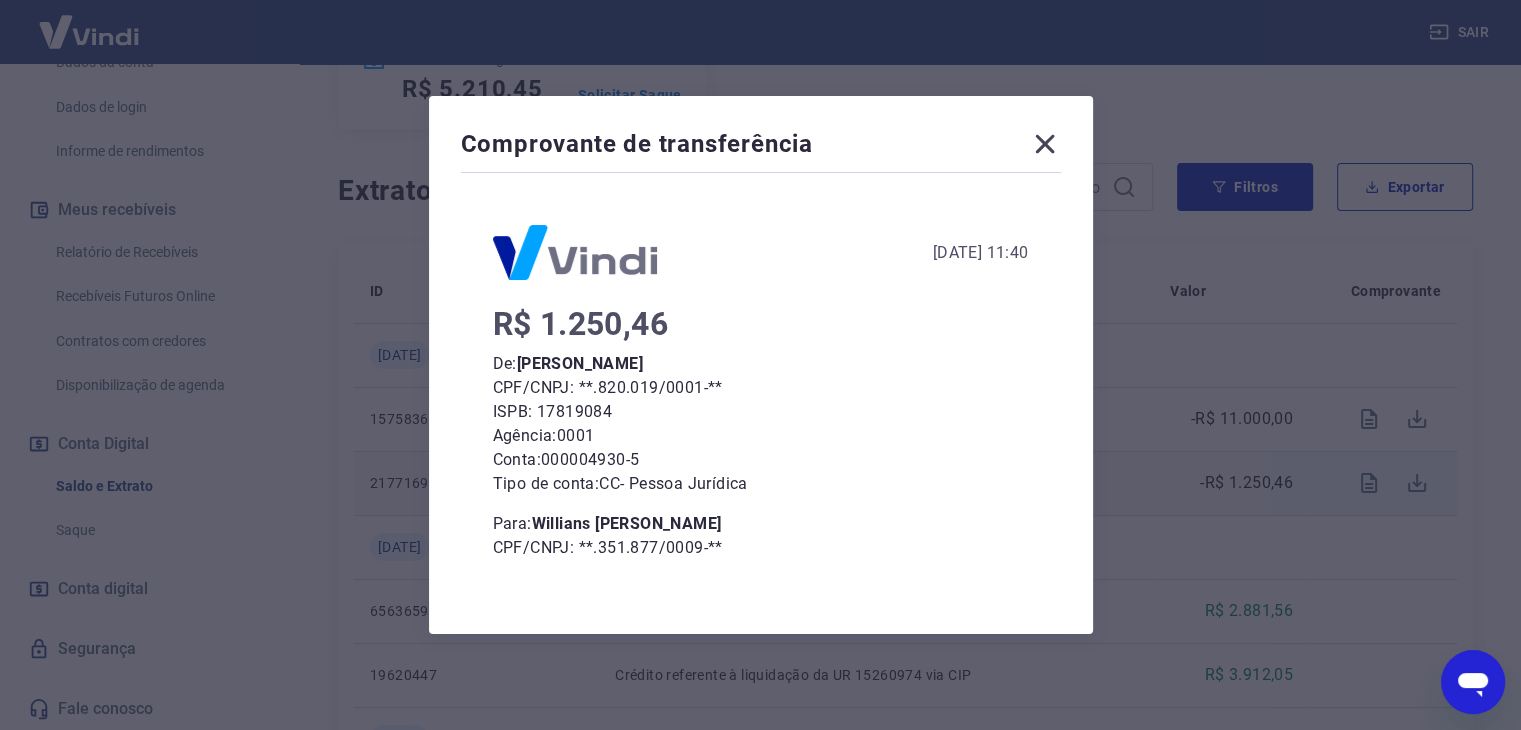 drag, startPoint x: 750, startPoint y: 524, endPoint x: 542, endPoint y: 513, distance: 208.29066 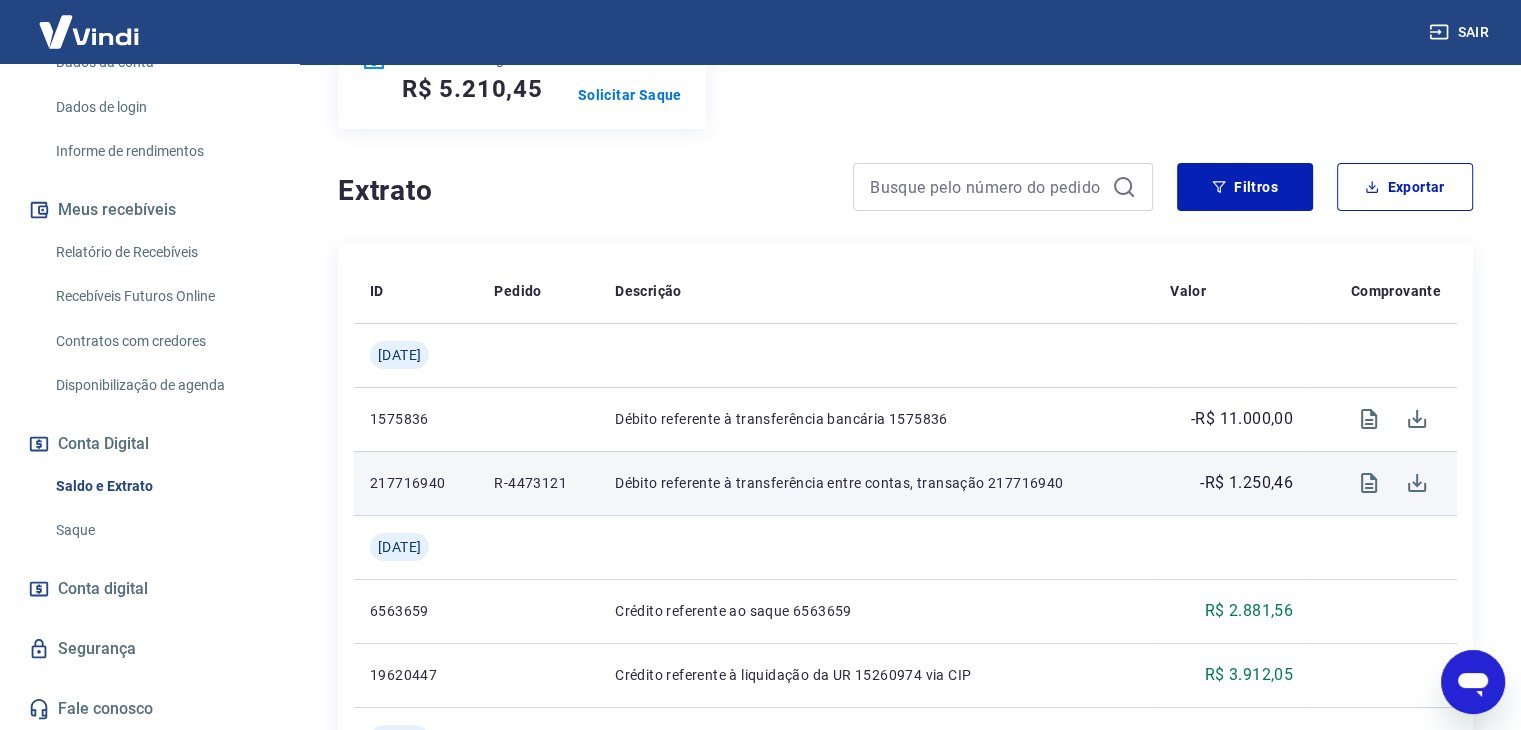 click 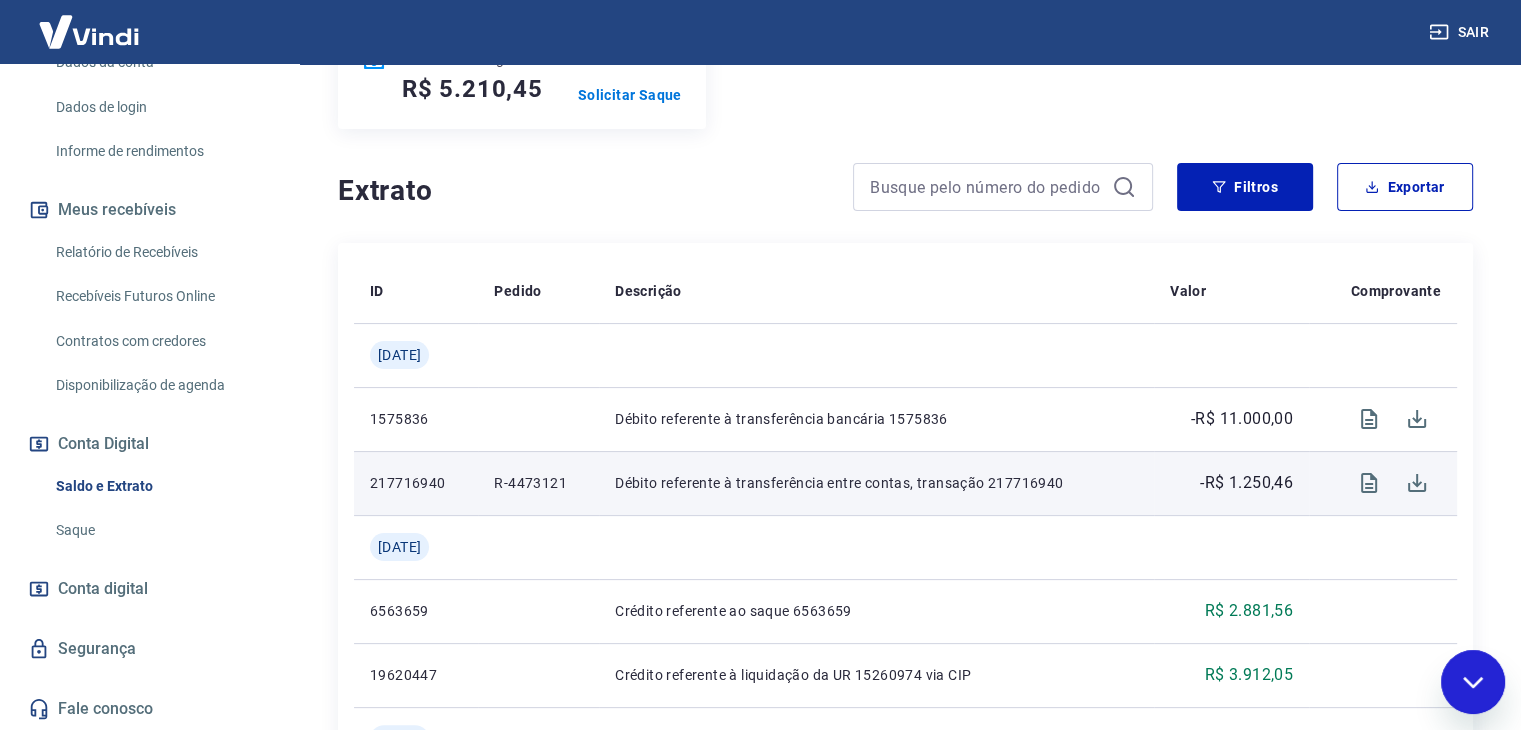 scroll, scrollTop: 0, scrollLeft: 0, axis: both 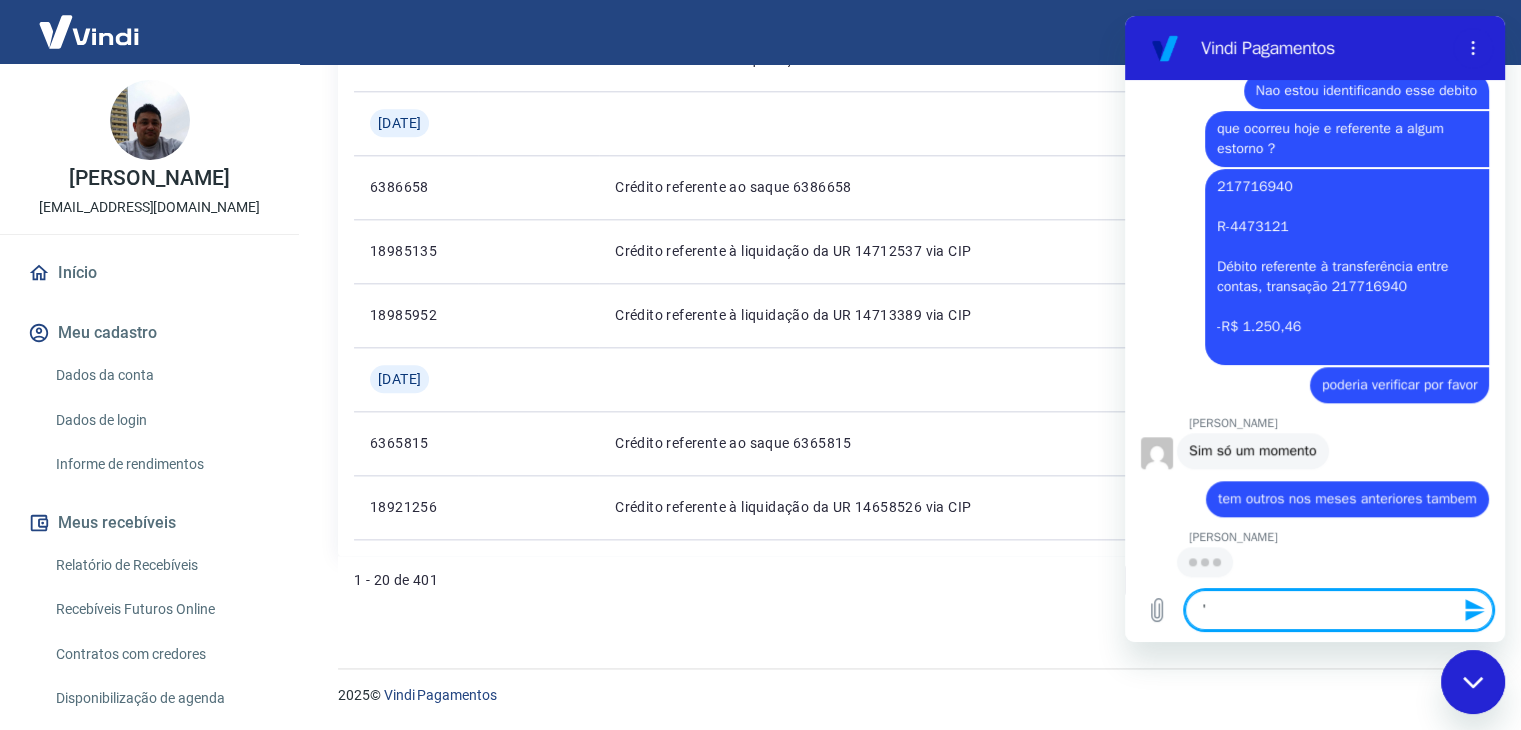 click on "'" at bounding box center [1339, 610] 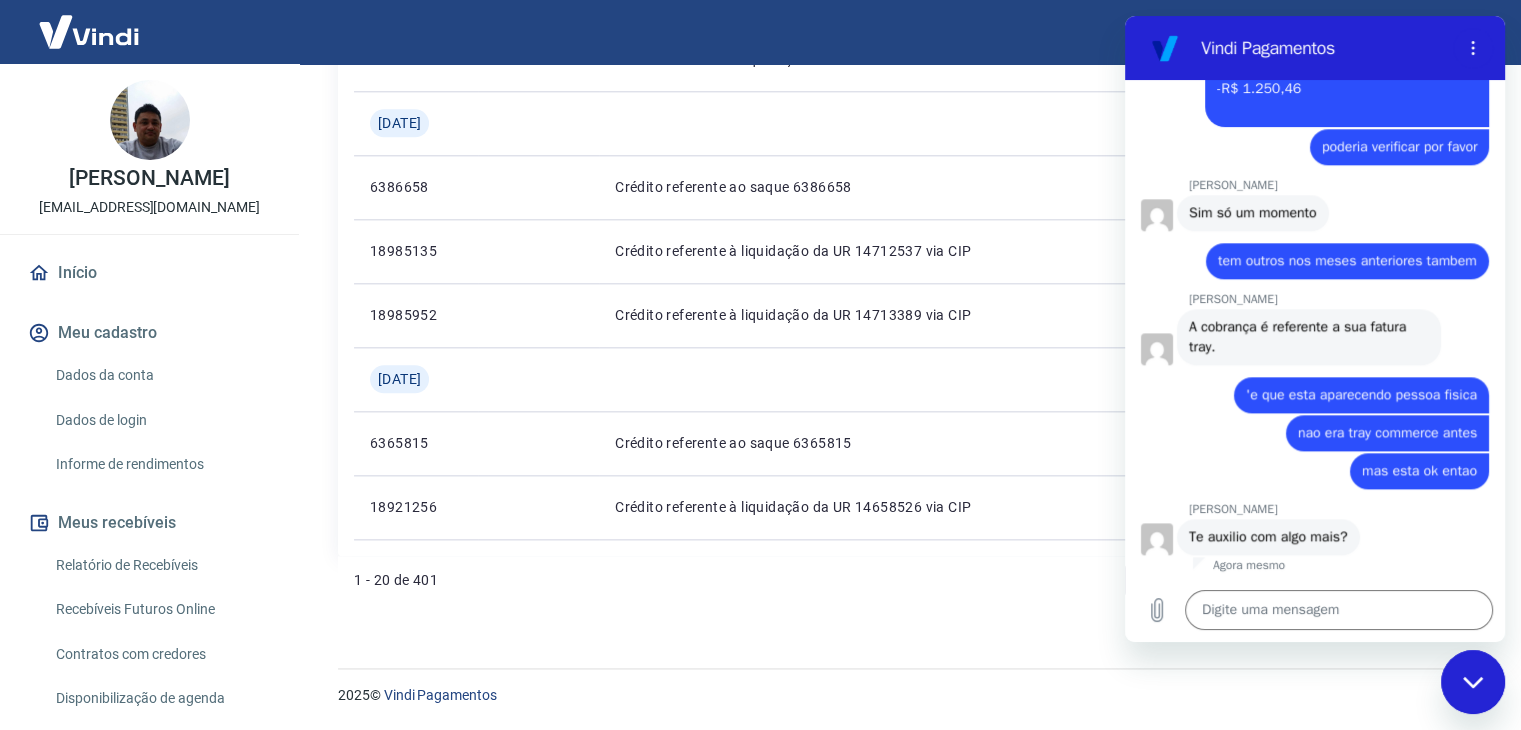 scroll, scrollTop: 2256, scrollLeft: 0, axis: vertical 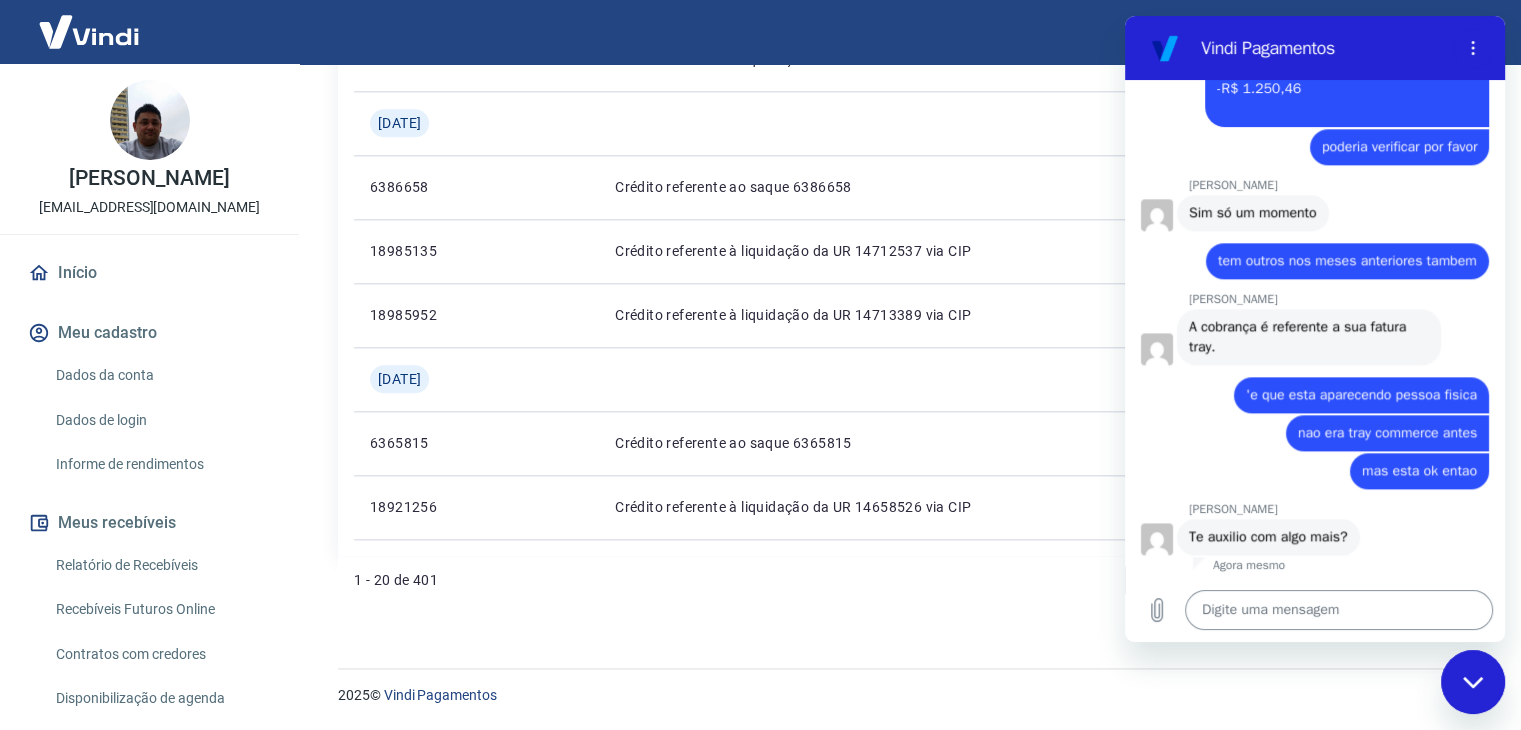 click at bounding box center [1339, 610] 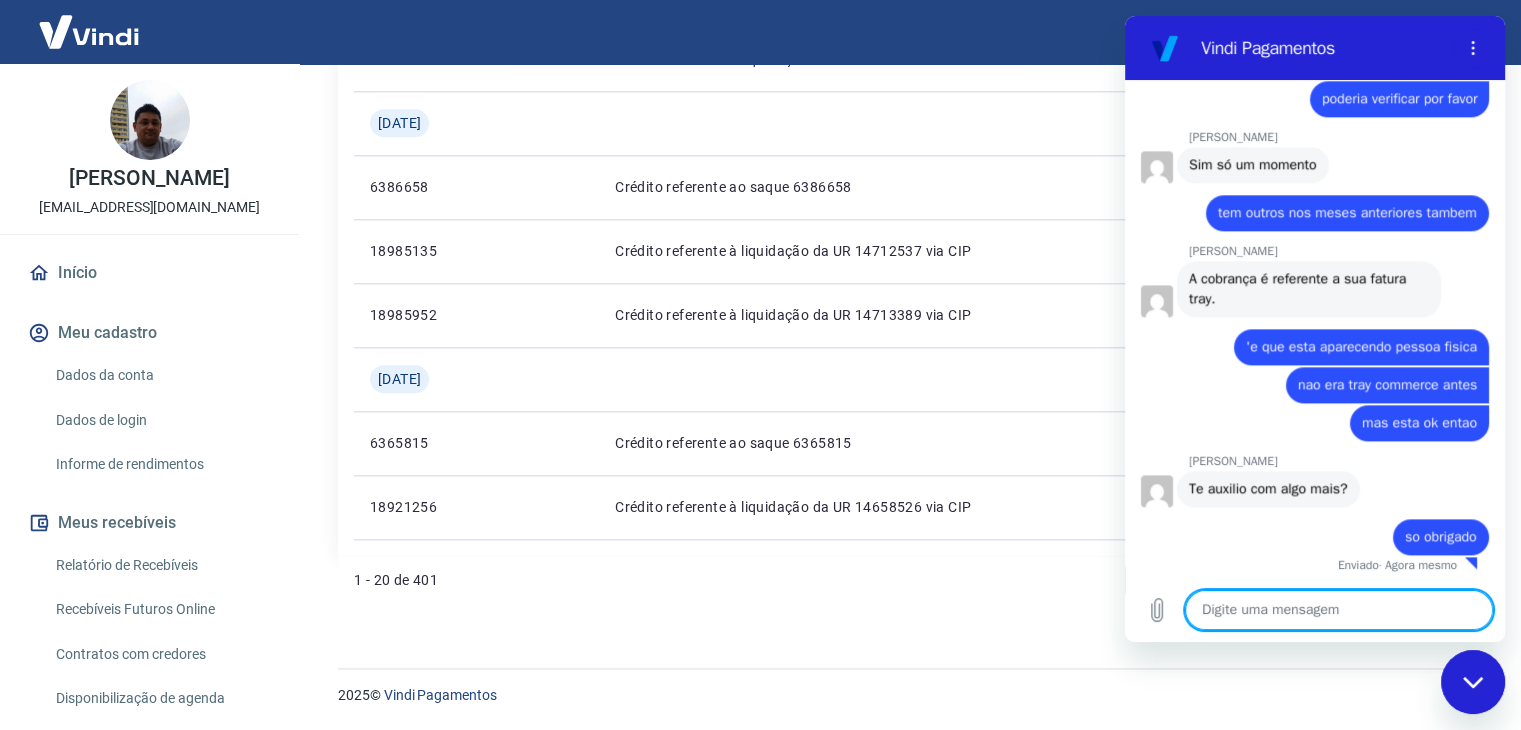 scroll, scrollTop: 2304, scrollLeft: 0, axis: vertical 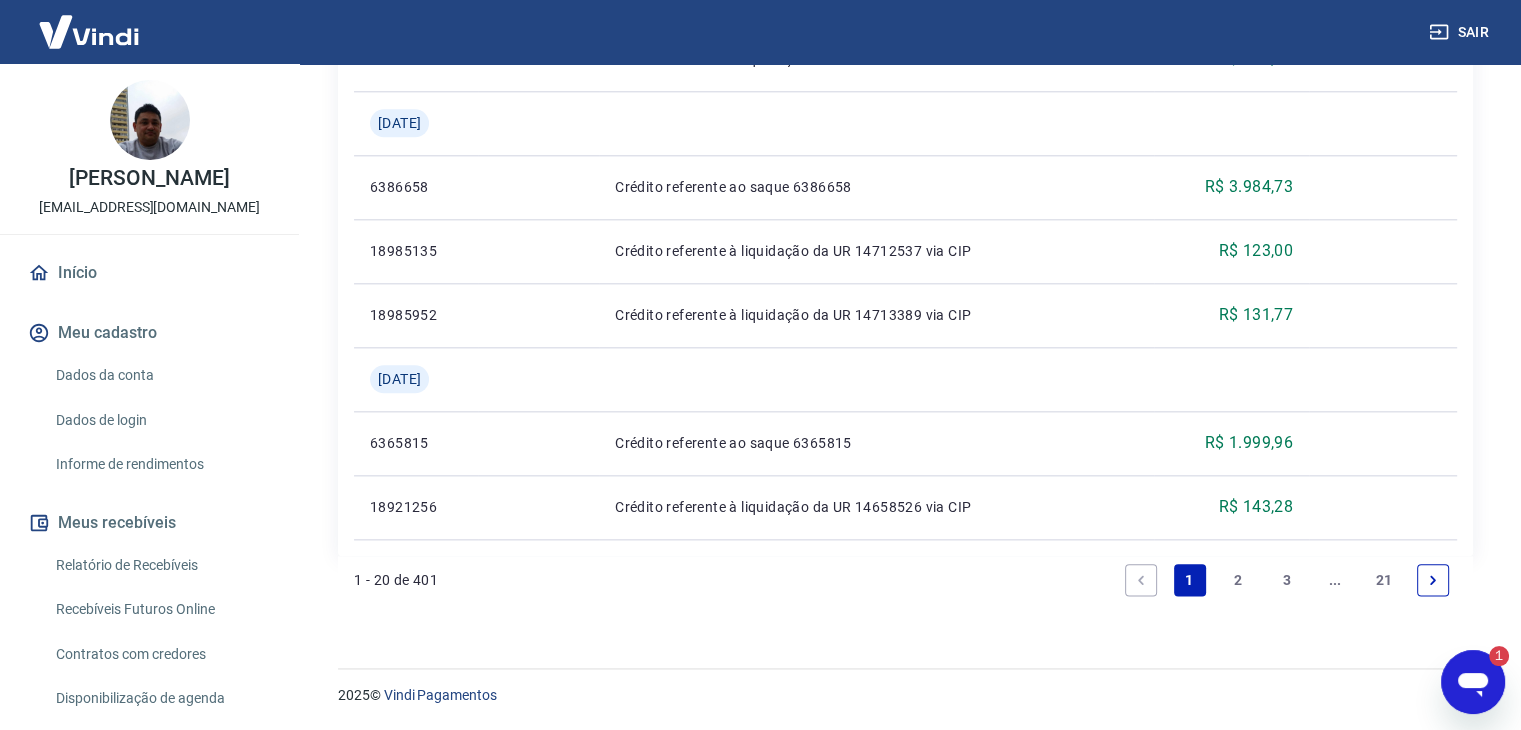 click on "2" at bounding box center [1238, 580] 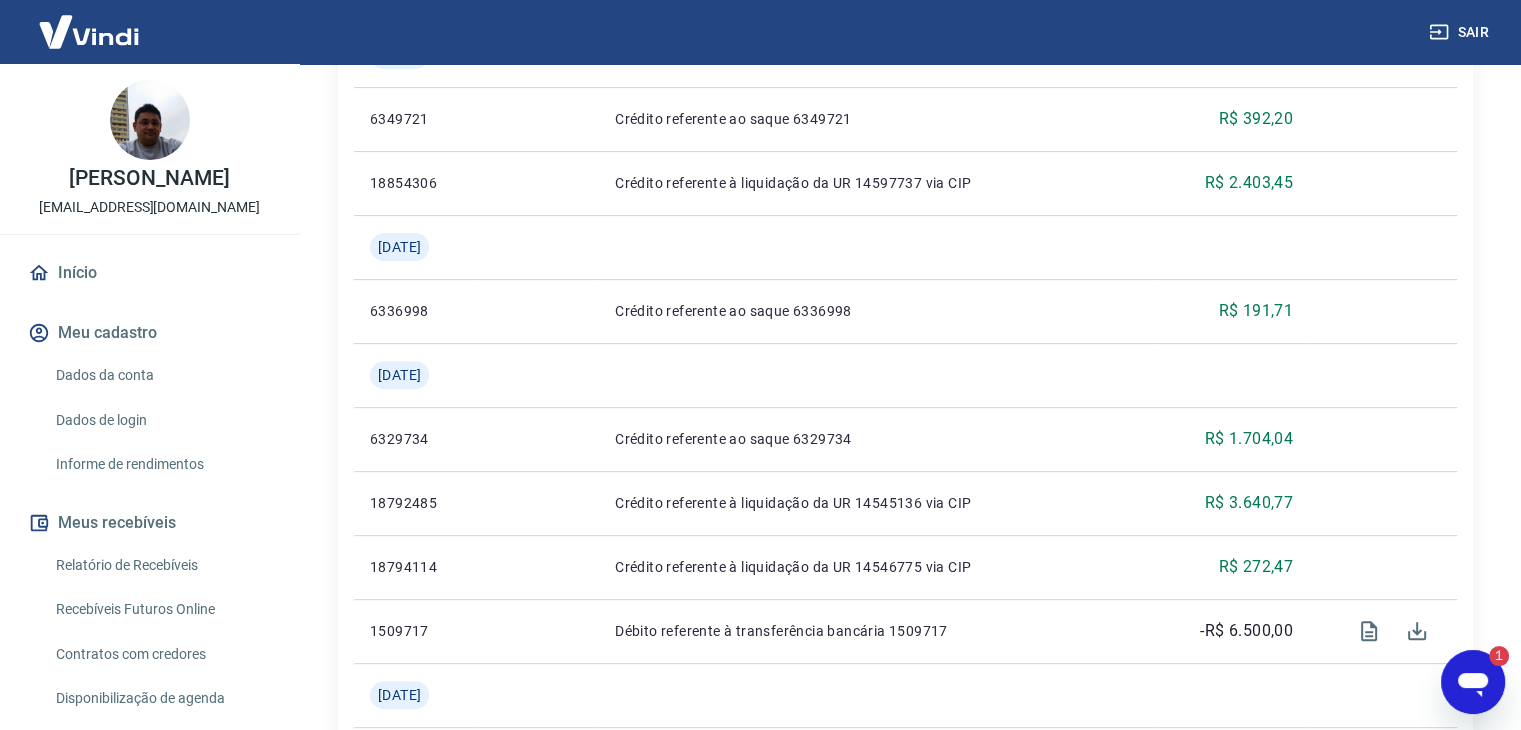 scroll, scrollTop: 1200, scrollLeft: 0, axis: vertical 